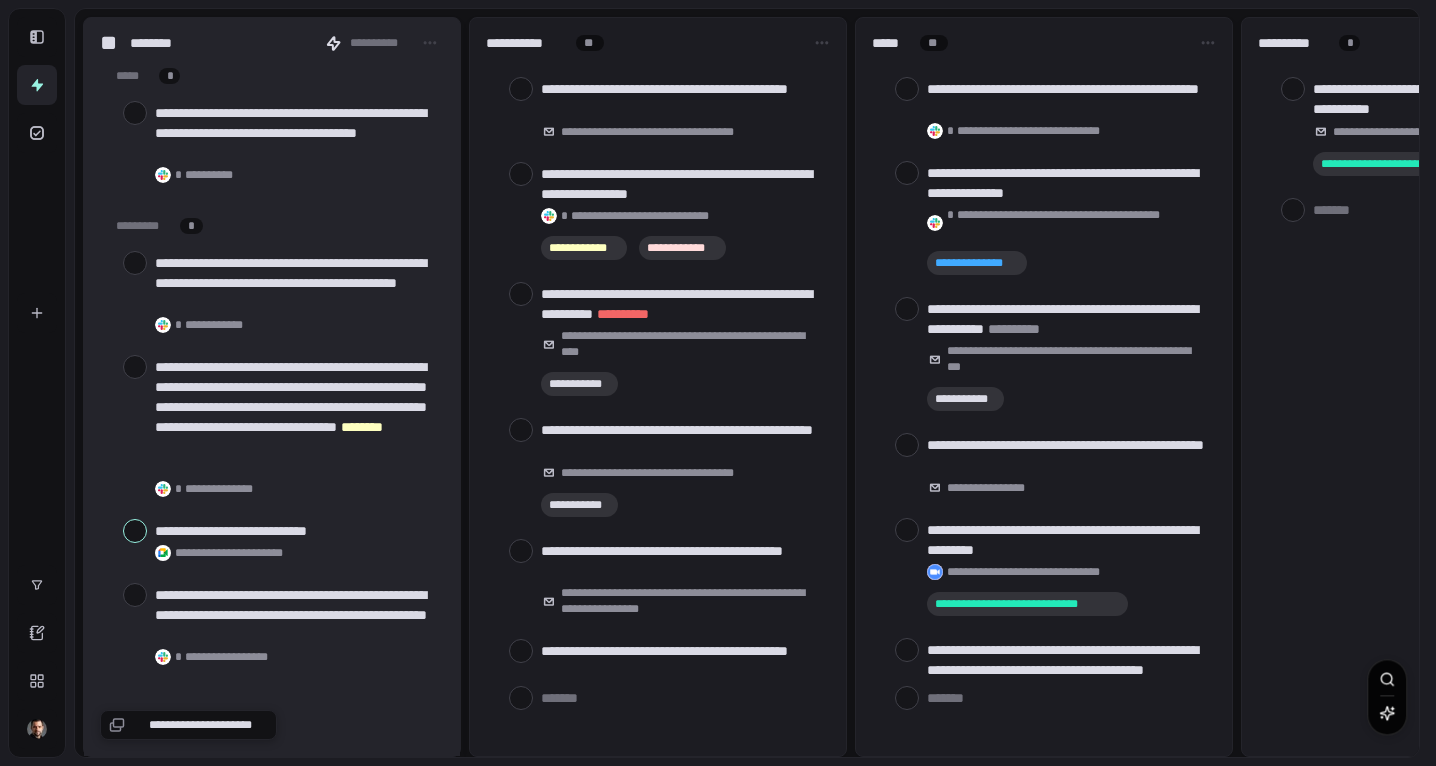 scroll, scrollTop: 0, scrollLeft: 0, axis: both 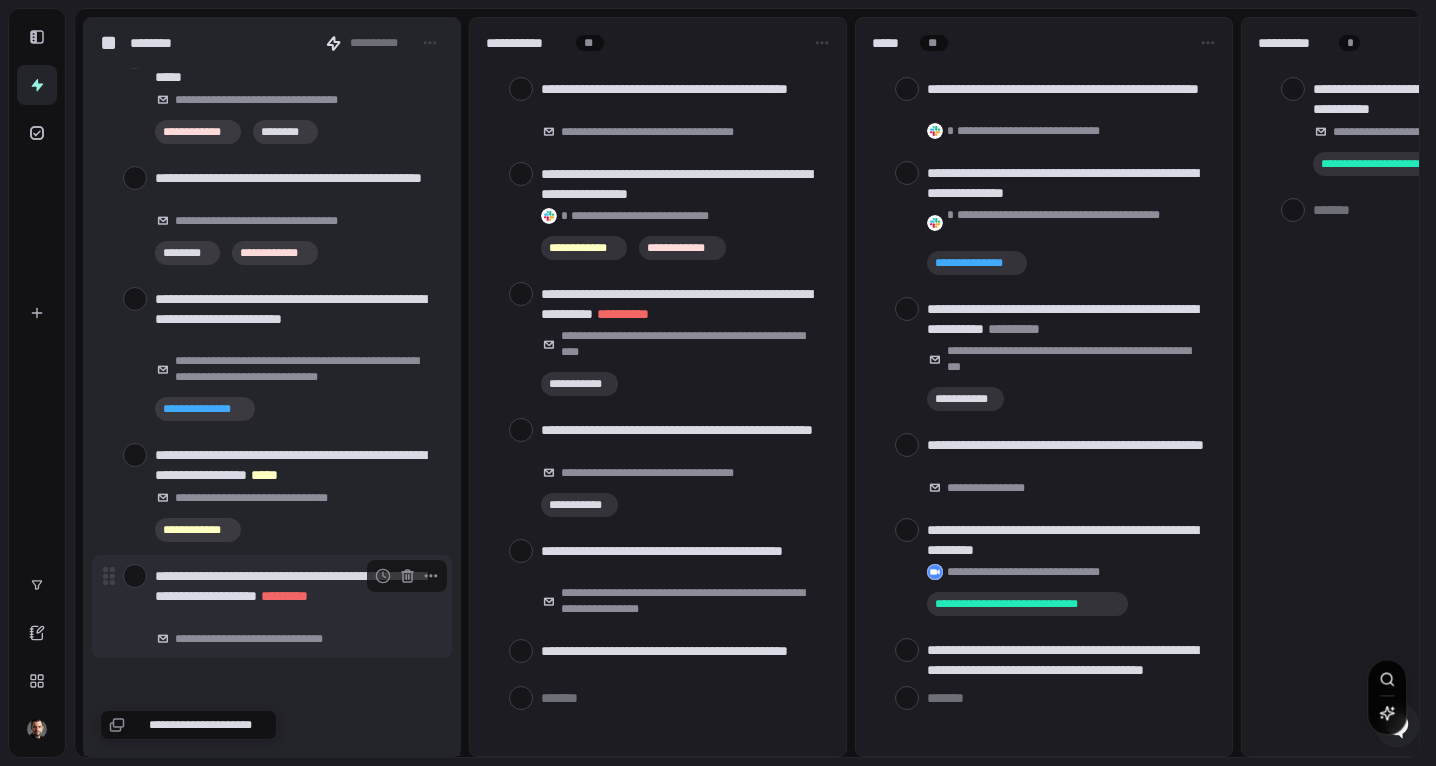 click at bounding box center (135, 576) 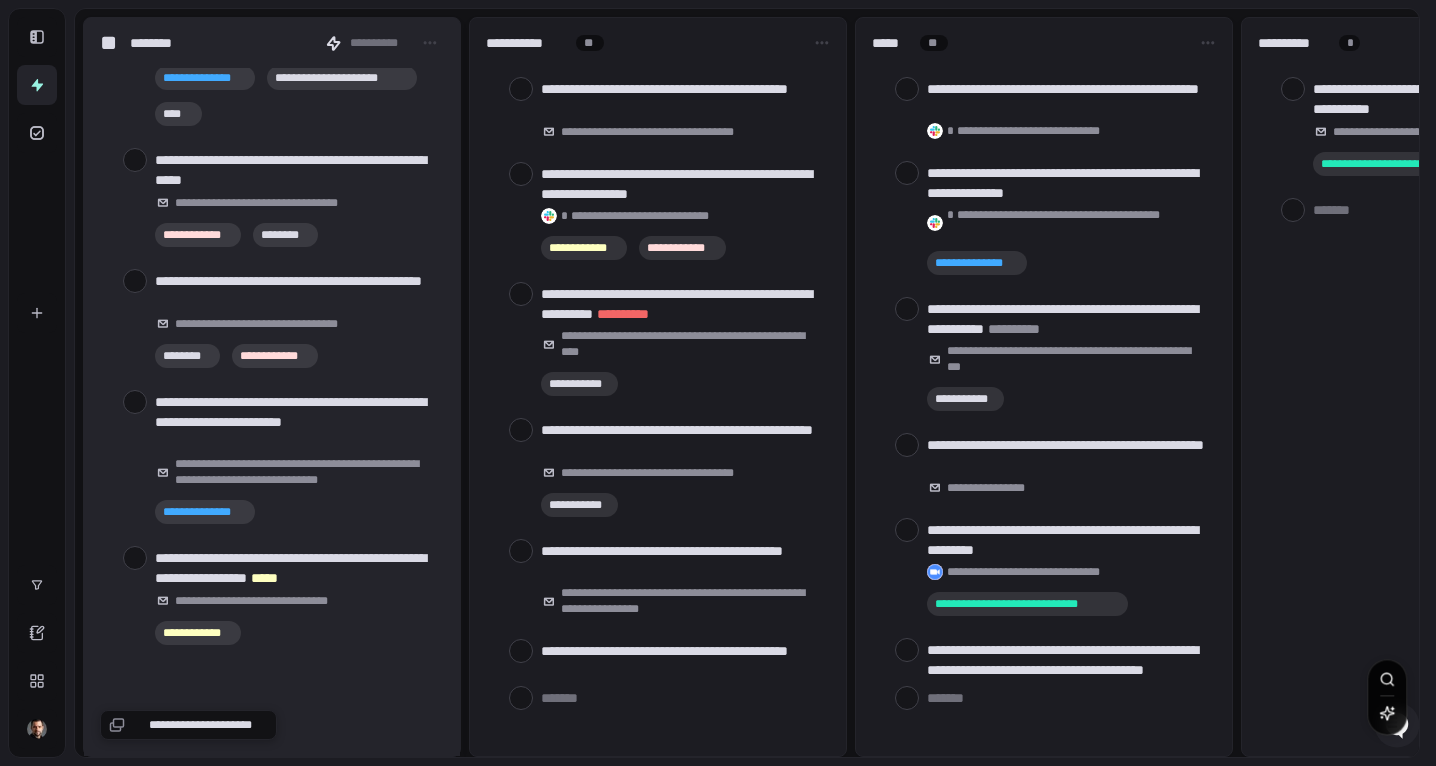 scroll, scrollTop: 824, scrollLeft: 0, axis: vertical 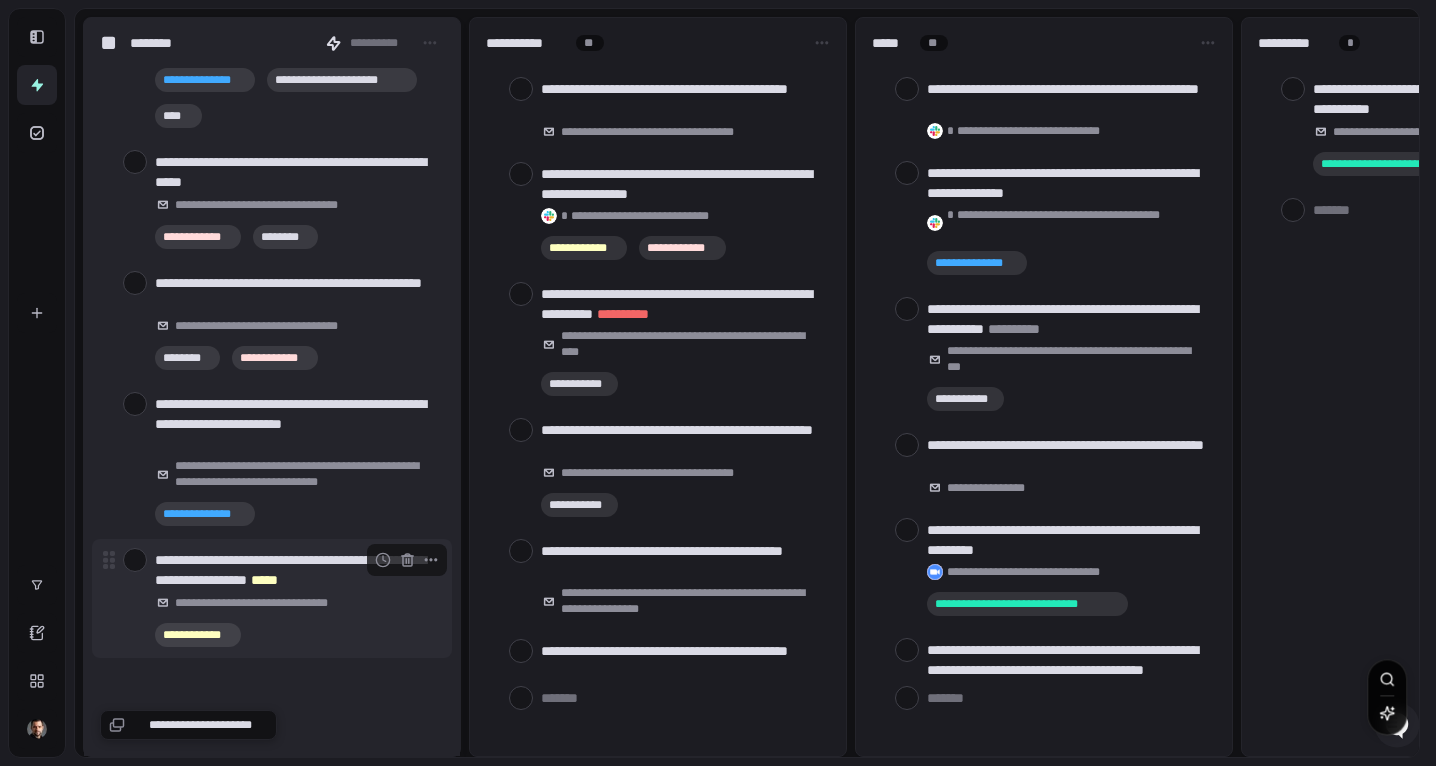 click at bounding box center (135, 560) 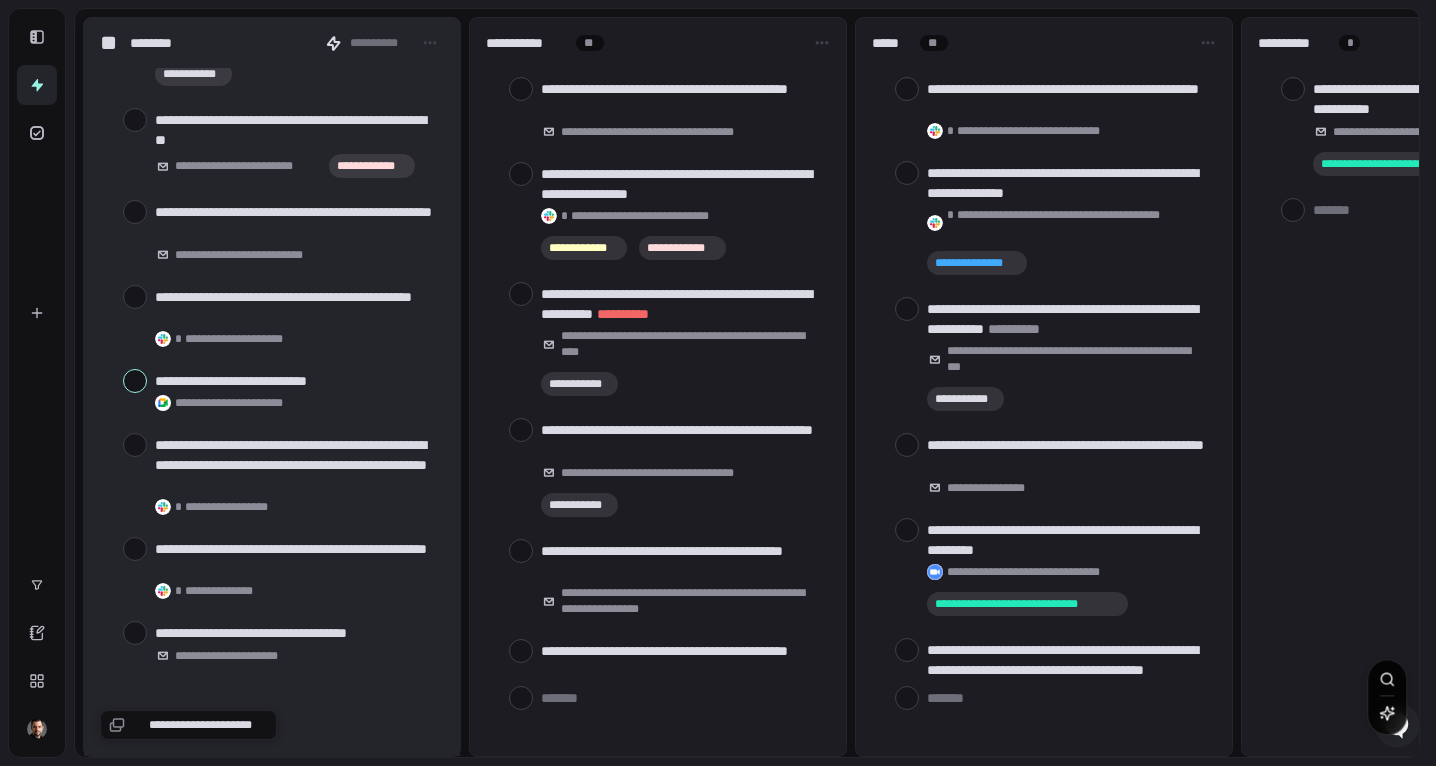 scroll, scrollTop: 3778, scrollLeft: 0, axis: vertical 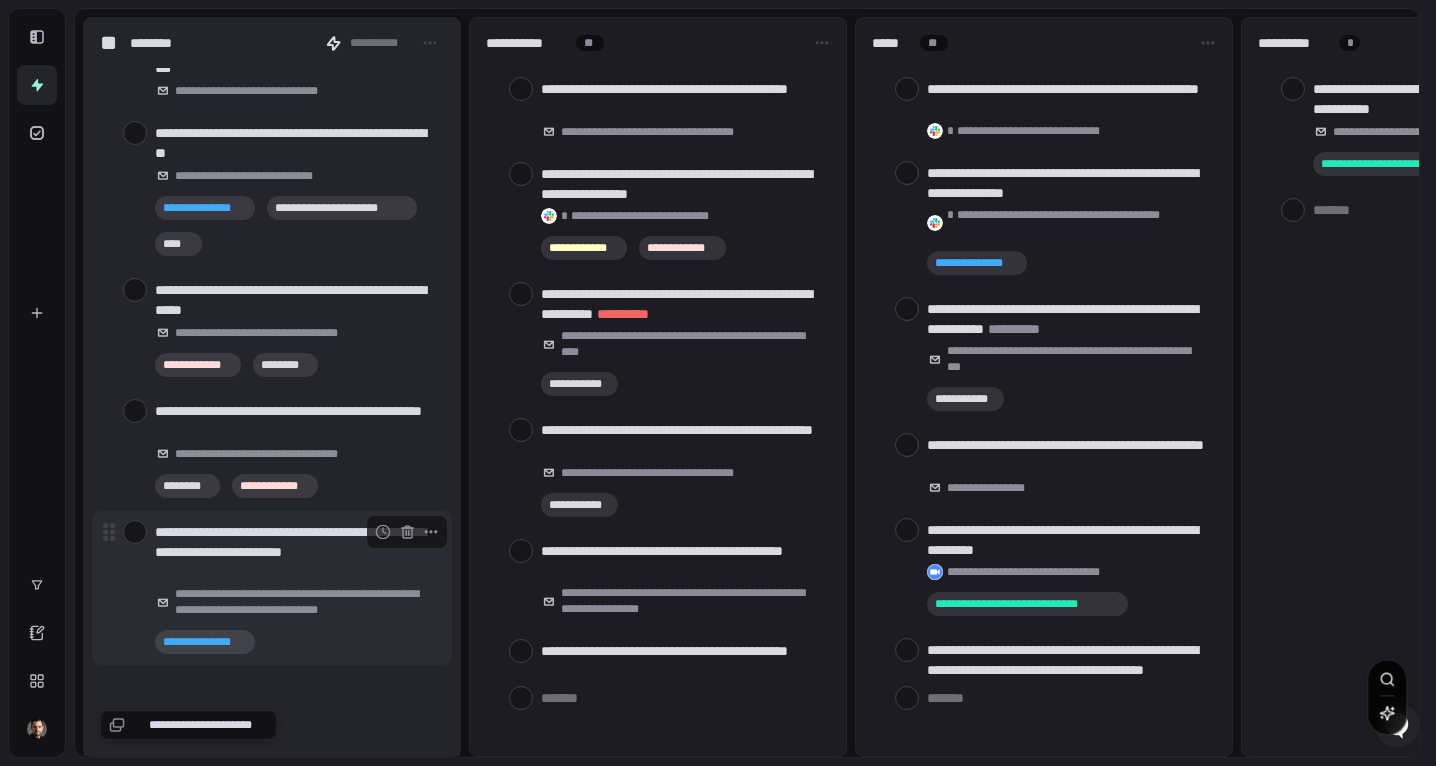 click on "**********" at bounding box center [295, 552] 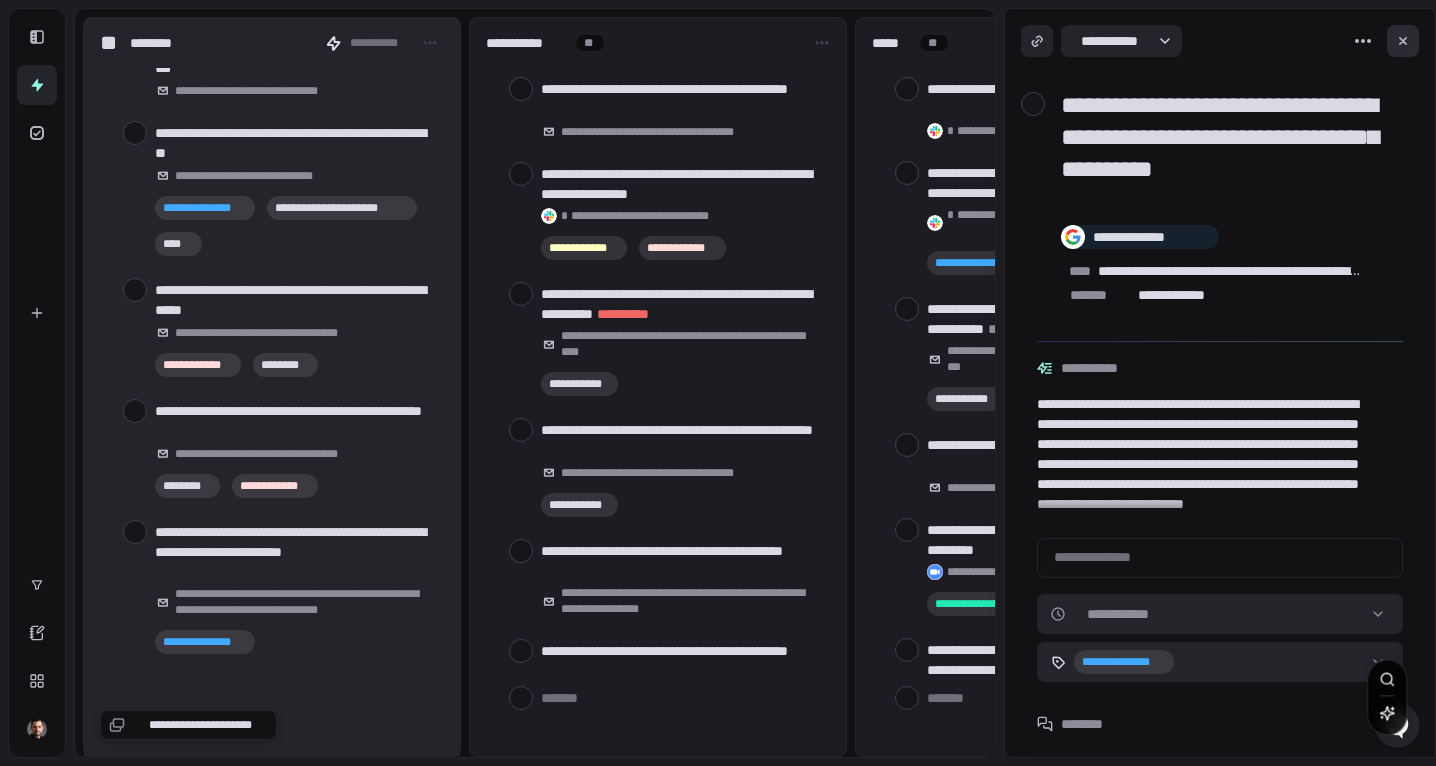 click at bounding box center (1403, 41) 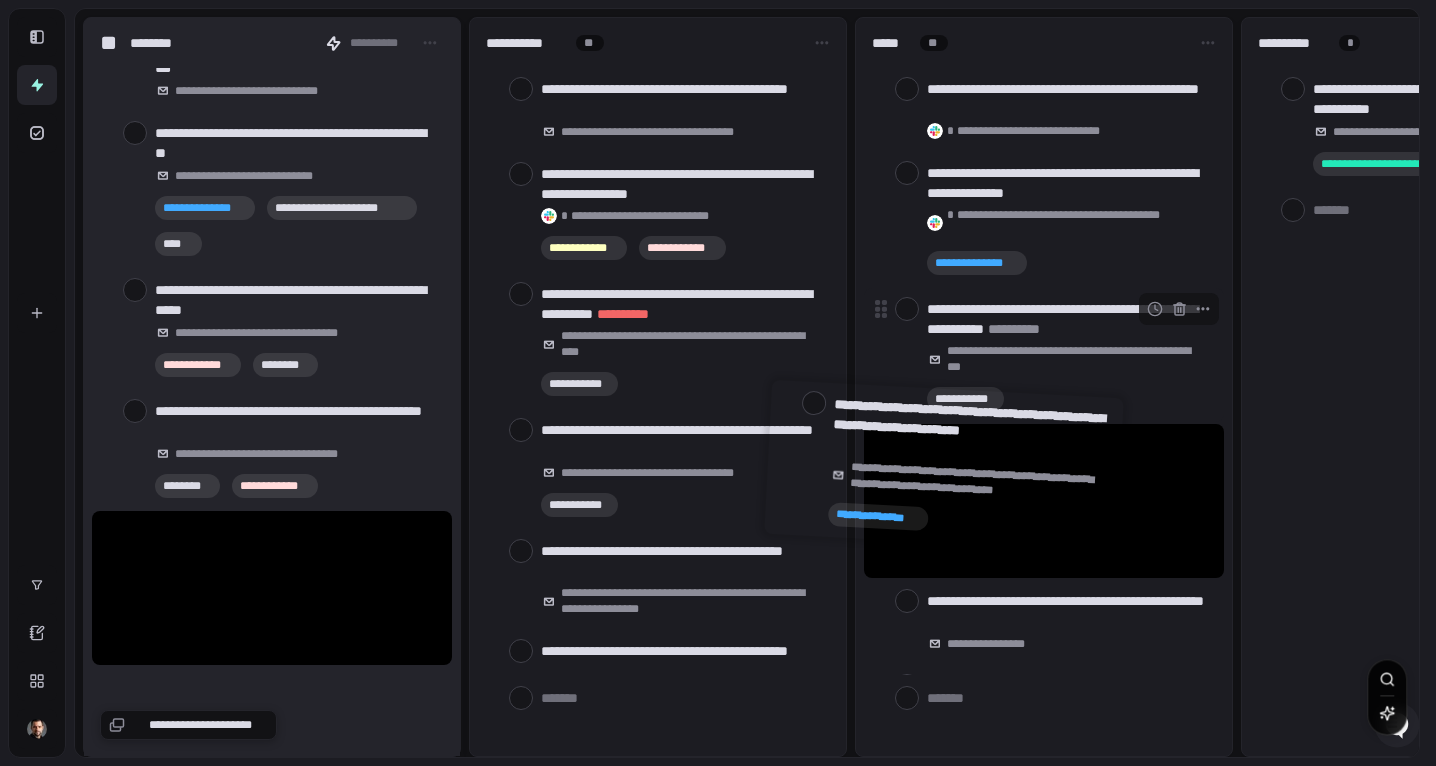 drag, startPoint x: 317, startPoint y: 531, endPoint x: 993, endPoint y: 413, distance: 686.22156 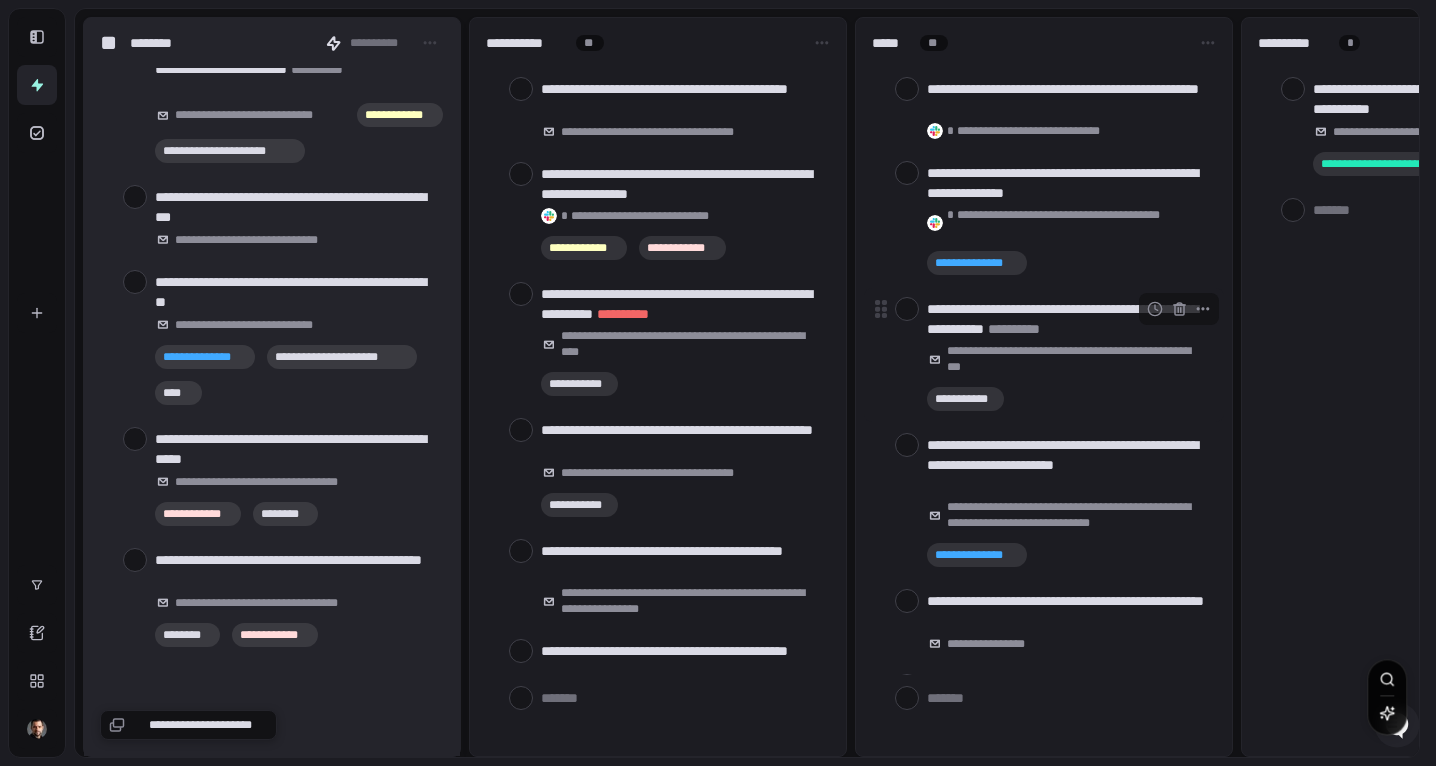 scroll, scrollTop: 3622, scrollLeft: 0, axis: vertical 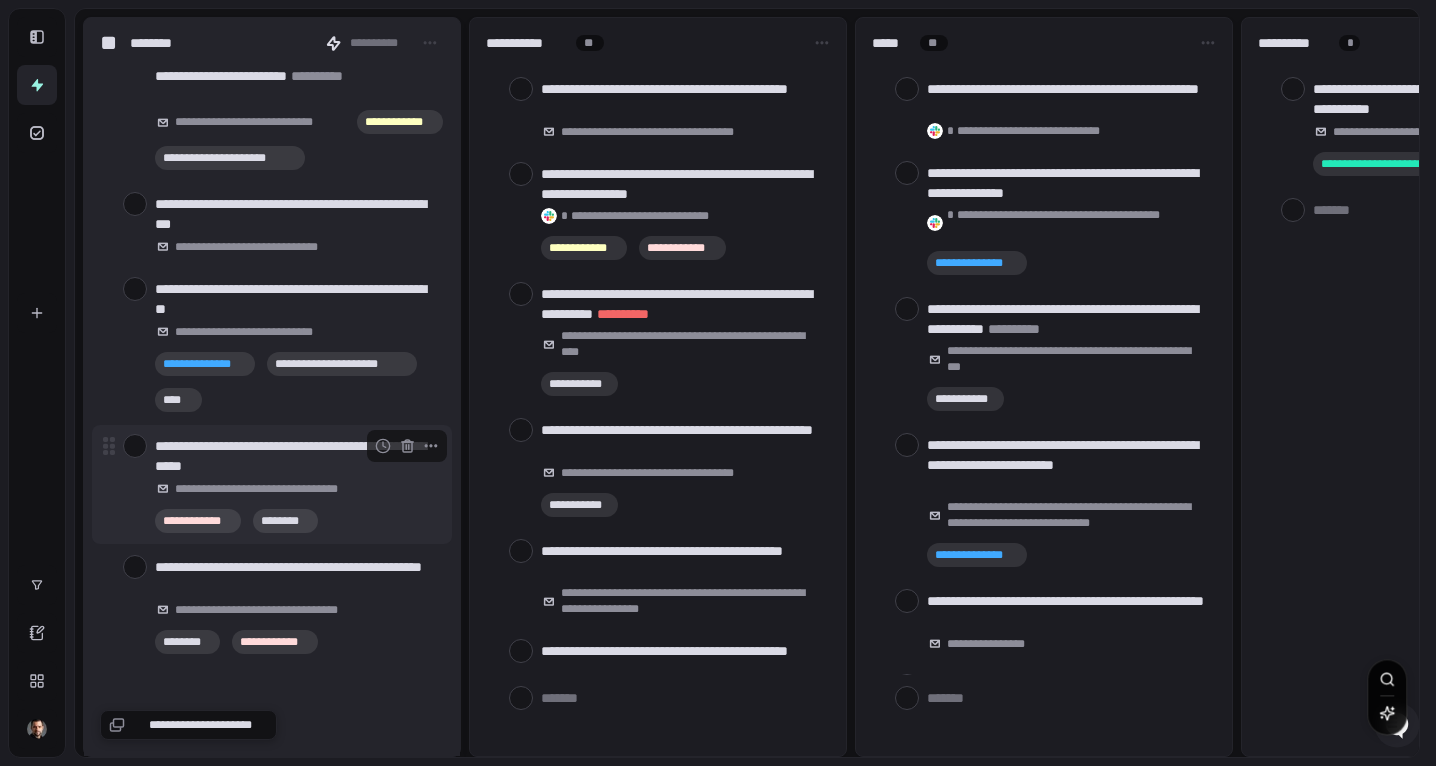 click on "**********" at bounding box center [295, 456] 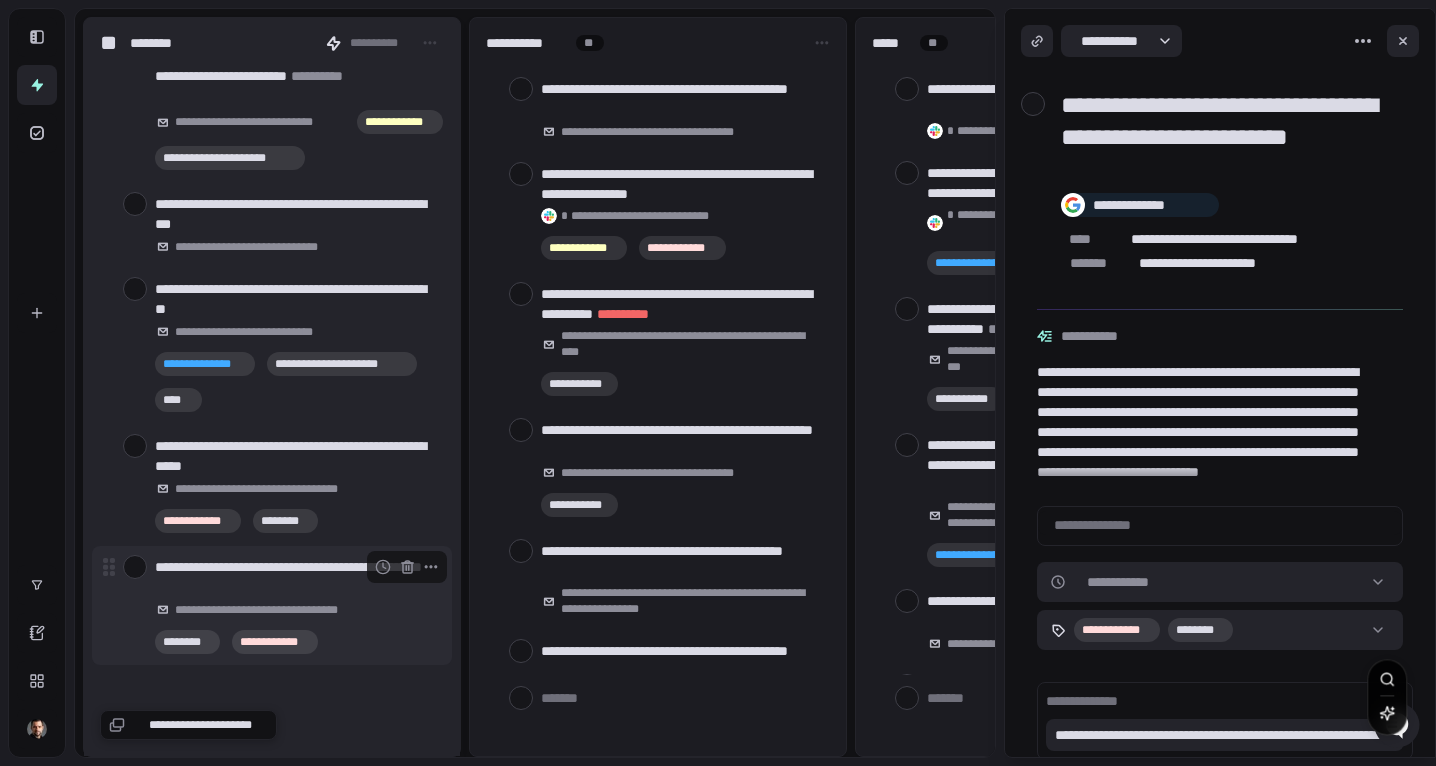 click on "**********" at bounding box center [295, 577] 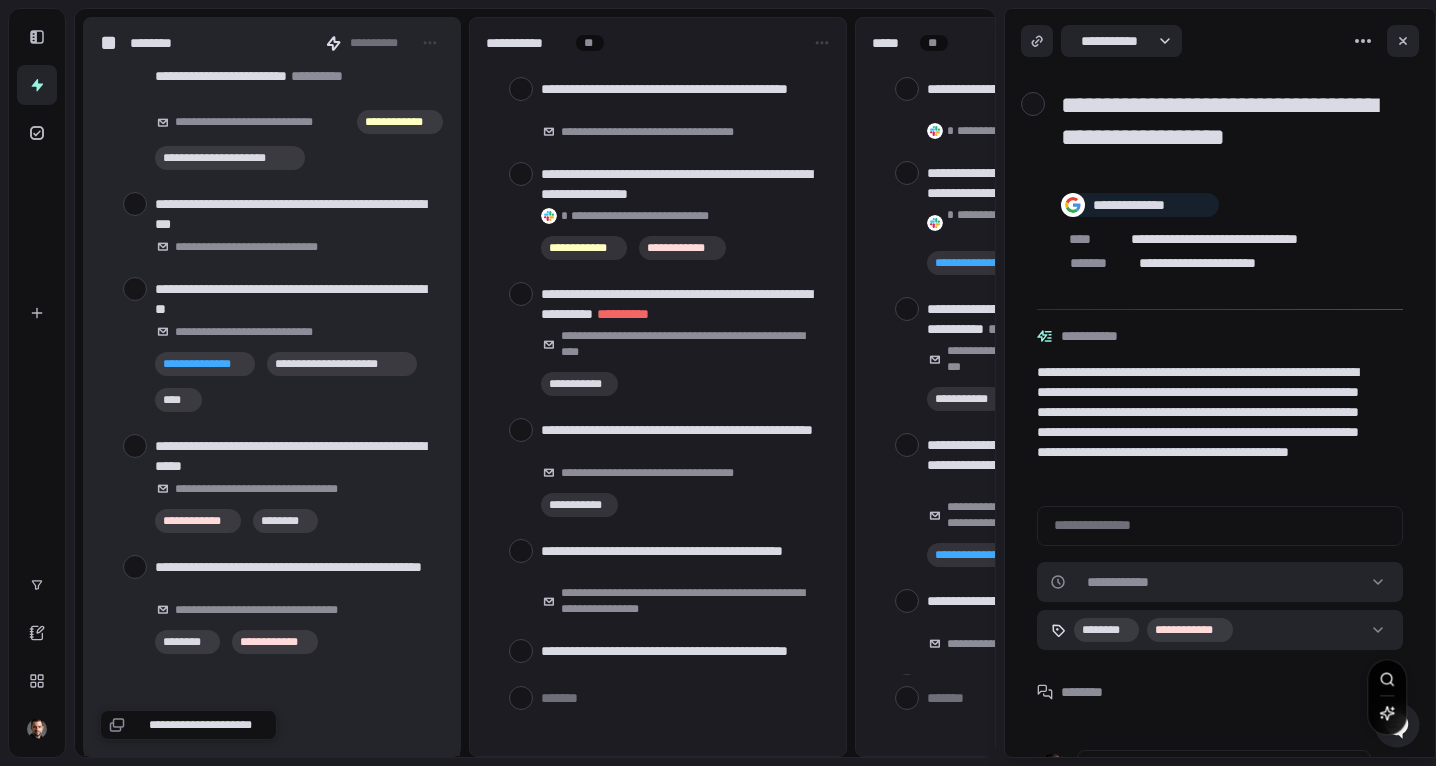 scroll, scrollTop: 12, scrollLeft: 0, axis: vertical 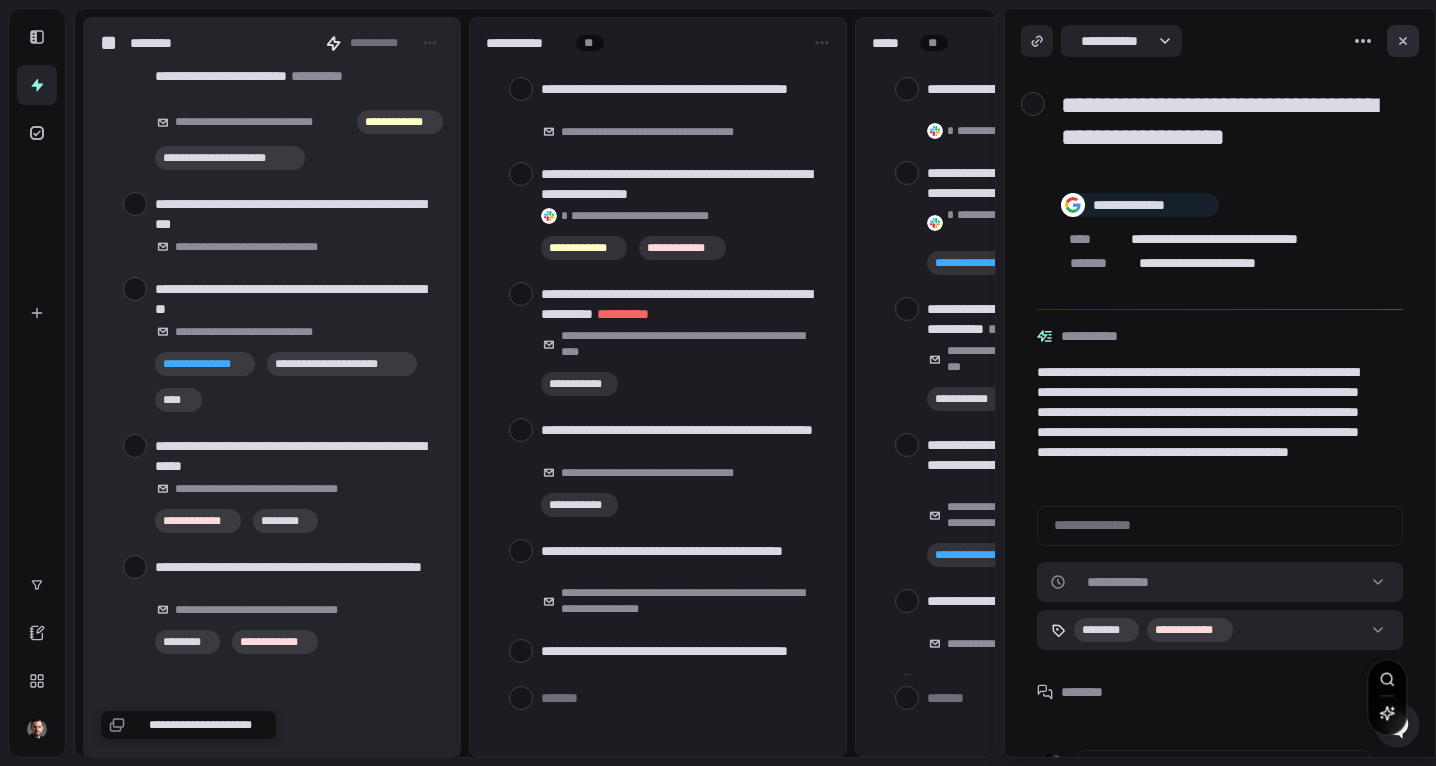 click at bounding box center (1403, 41) 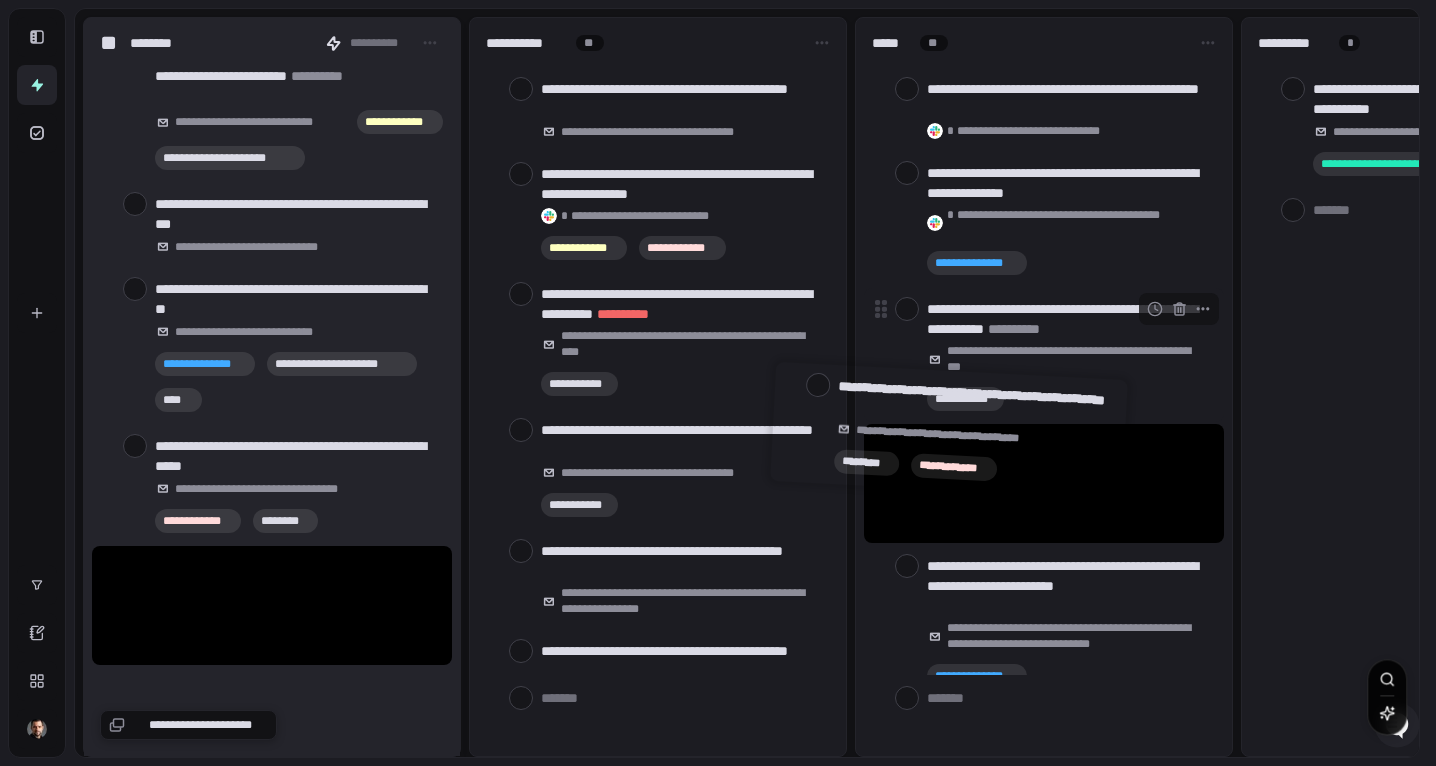 drag, startPoint x: 306, startPoint y: 582, endPoint x: 987, endPoint y: 415, distance: 701.17755 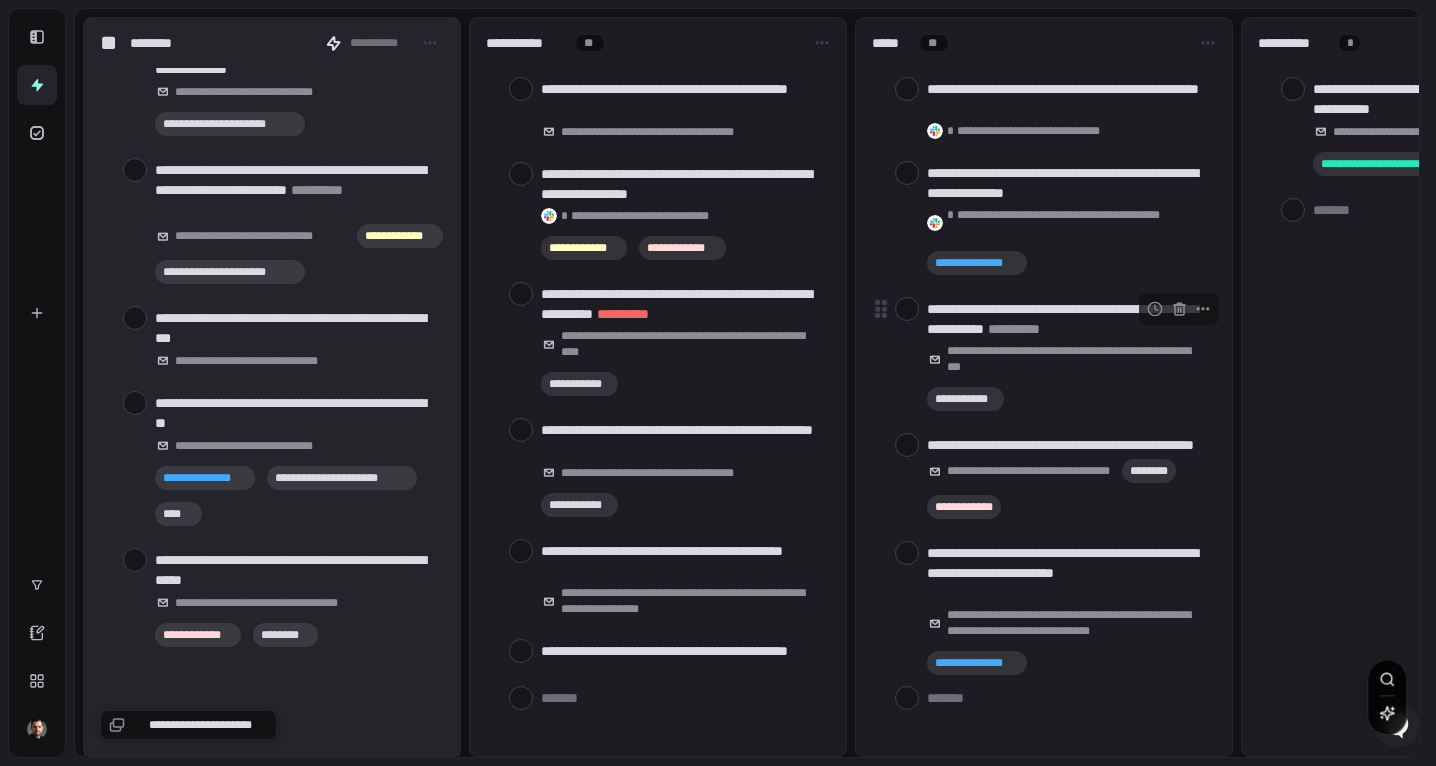 scroll, scrollTop: 3501, scrollLeft: 0, axis: vertical 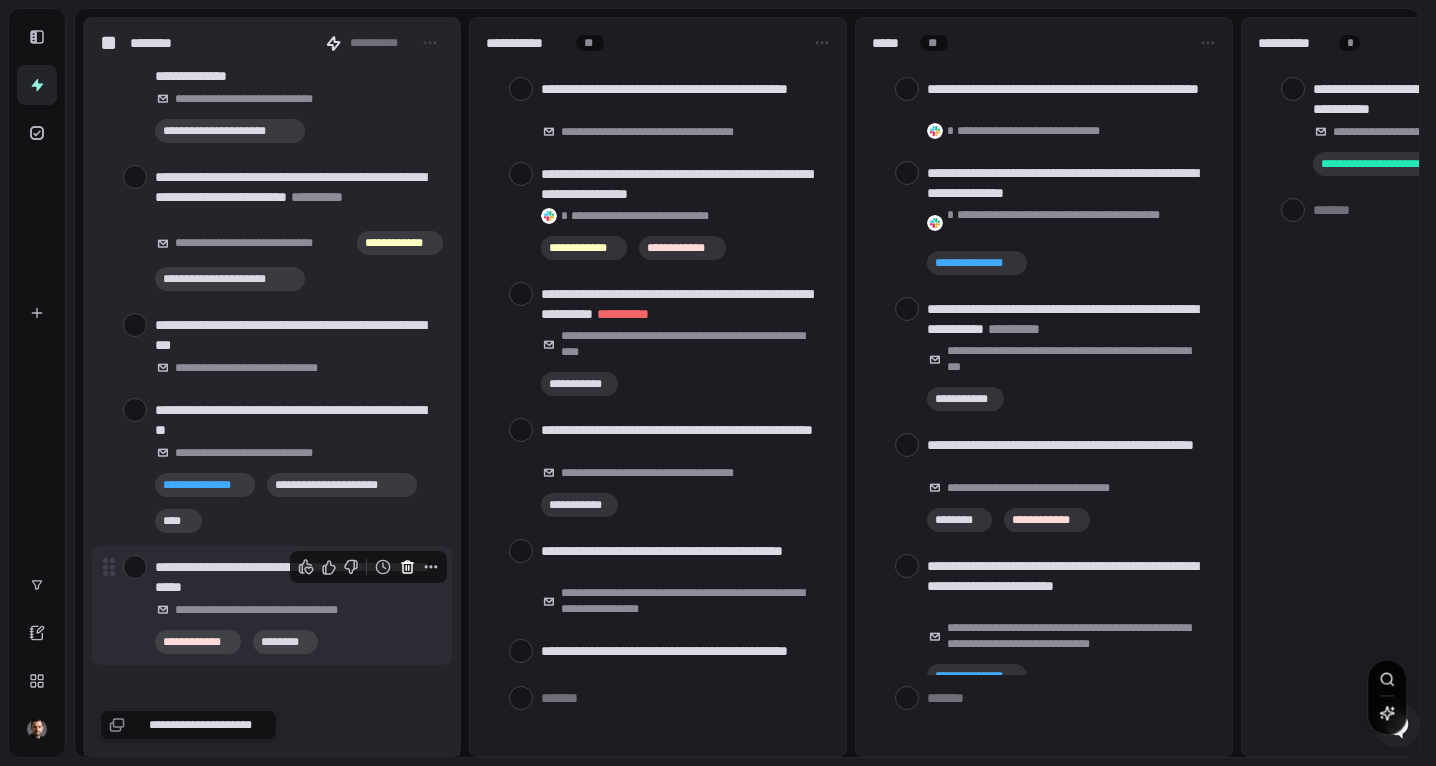 click 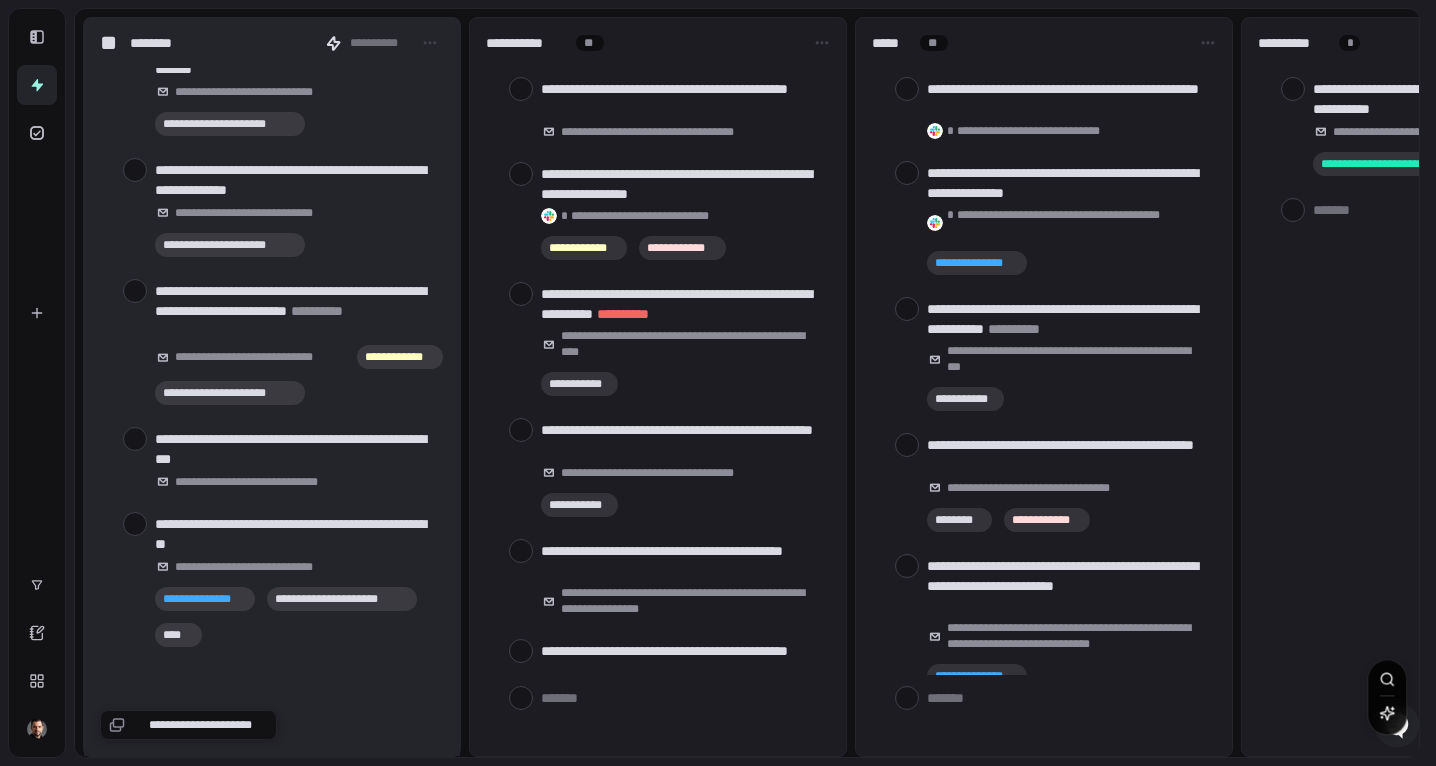 scroll, scrollTop: 3380, scrollLeft: 0, axis: vertical 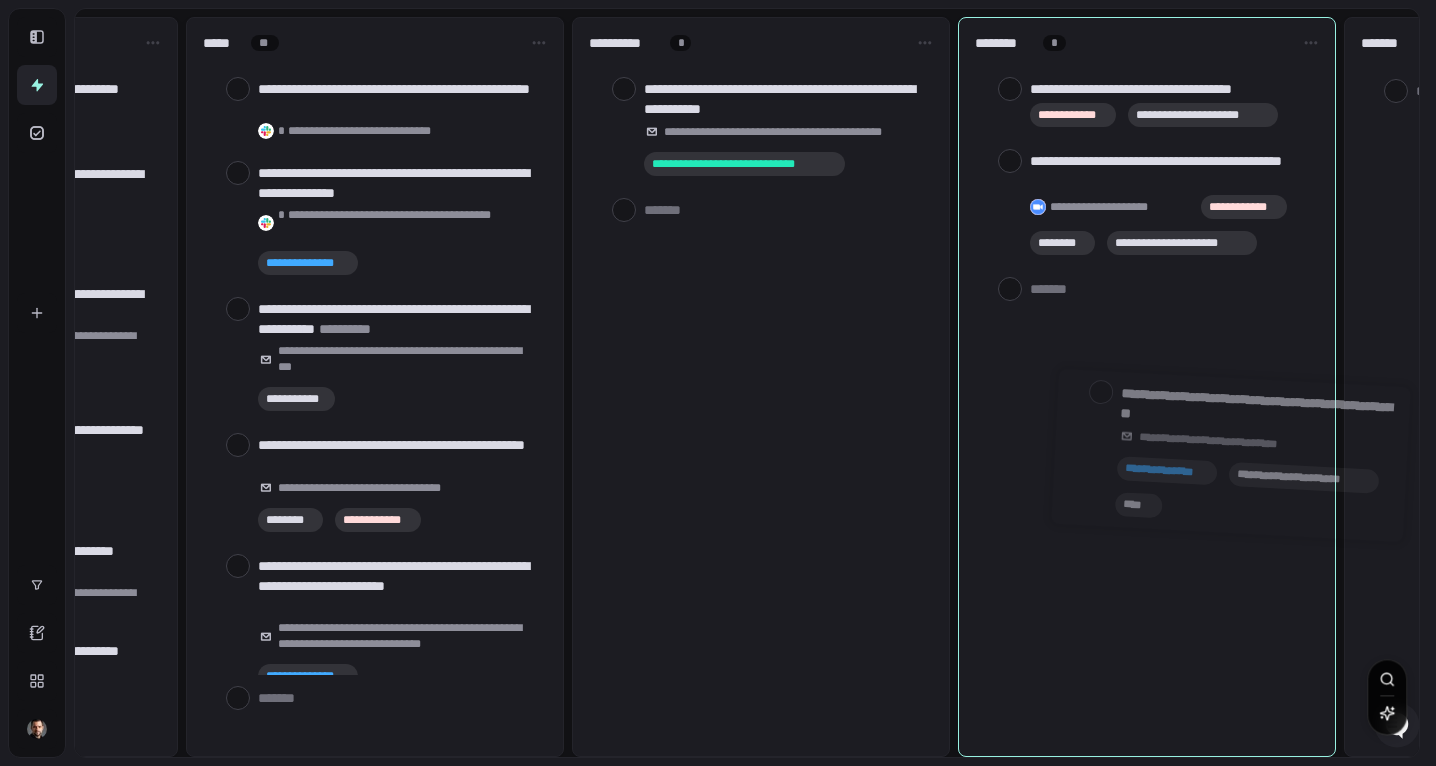 drag, startPoint x: 280, startPoint y: 555, endPoint x: 1324, endPoint y: 431, distance: 1051.3381 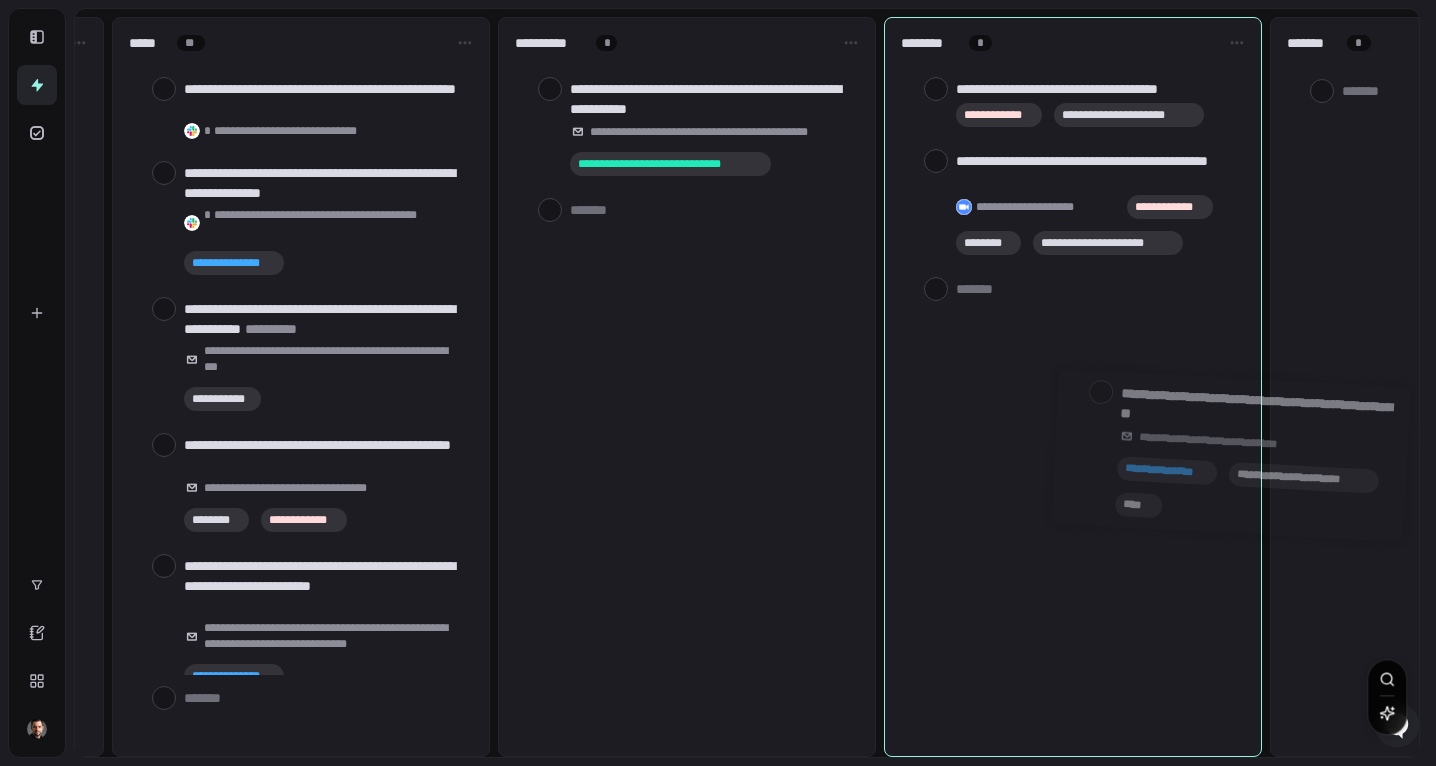 scroll, scrollTop: 3223, scrollLeft: 0, axis: vertical 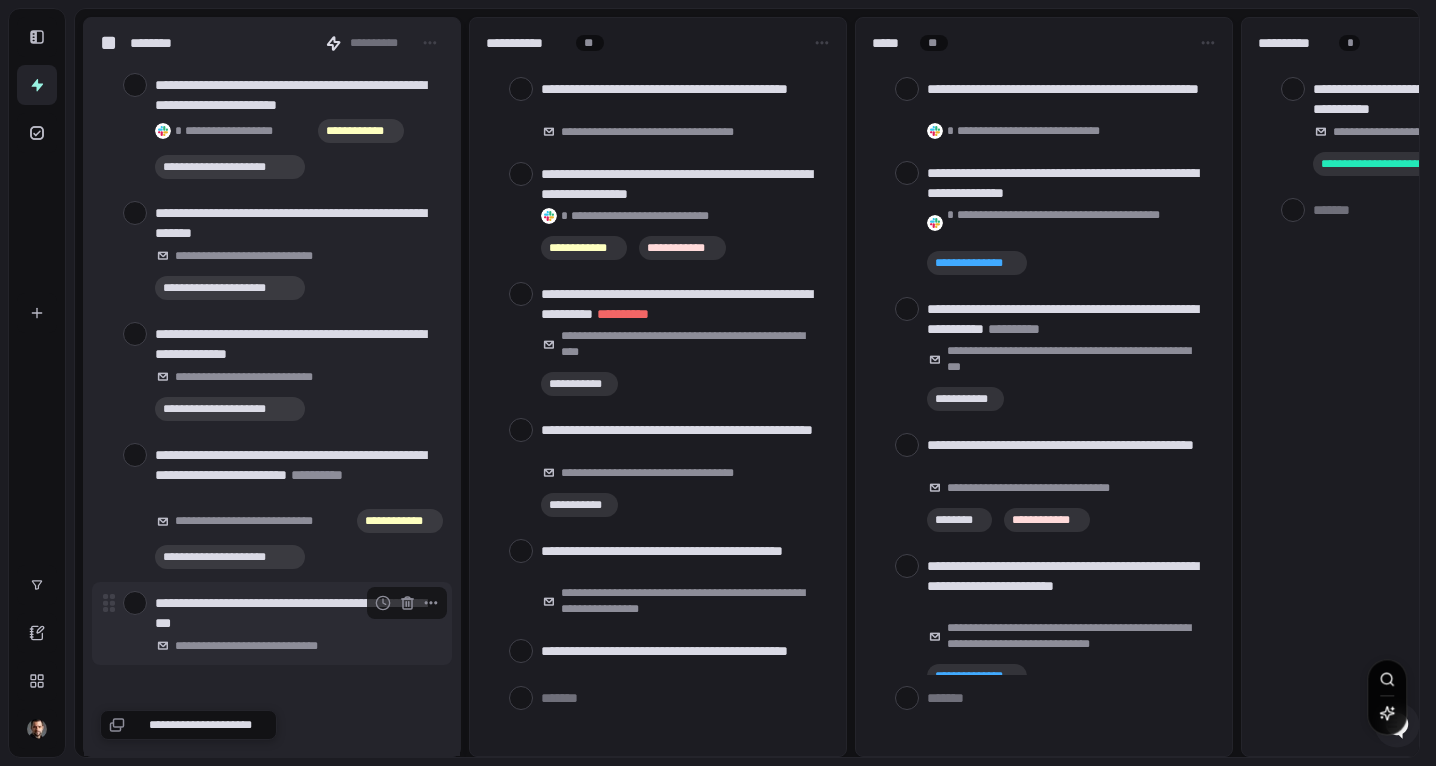 click at bounding box center [135, 603] 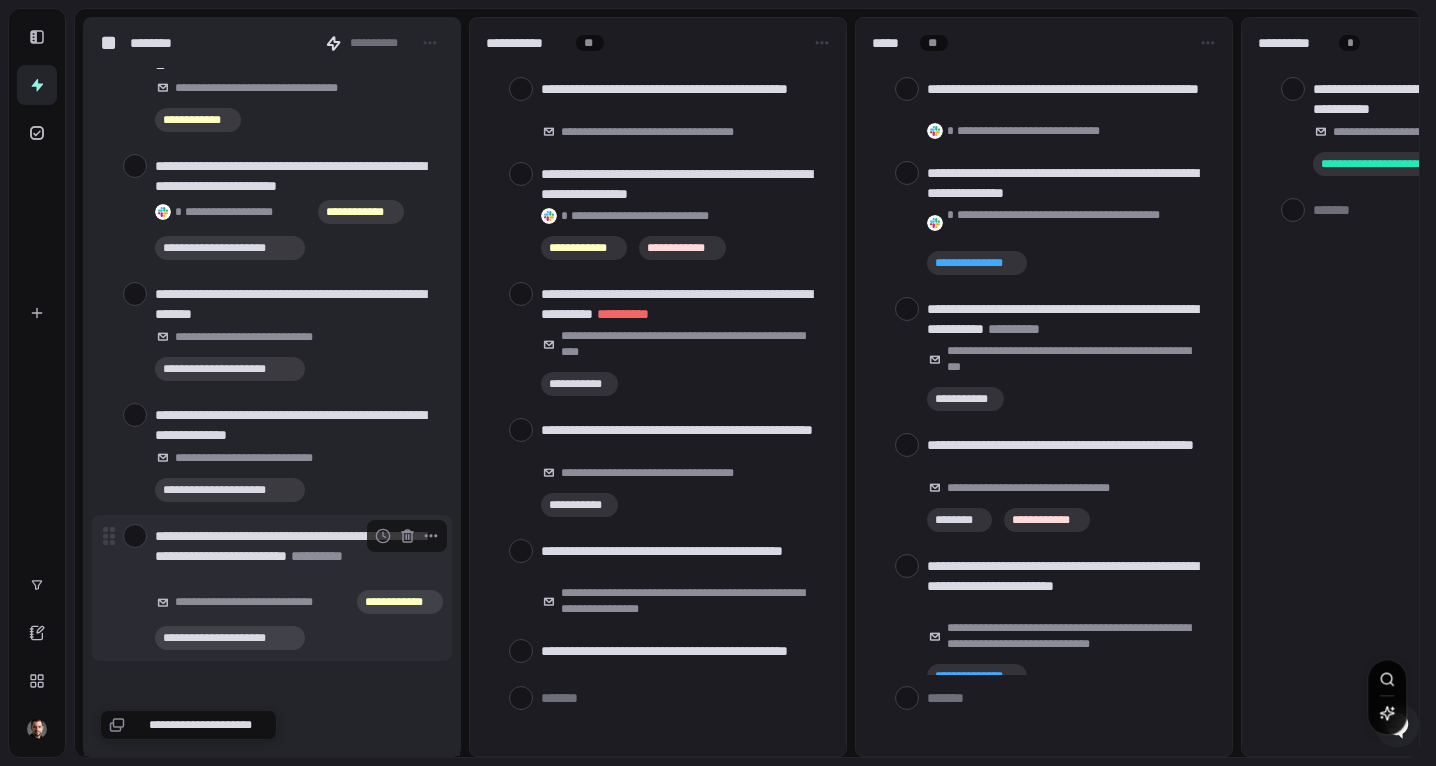 scroll, scrollTop: 3138, scrollLeft: 0, axis: vertical 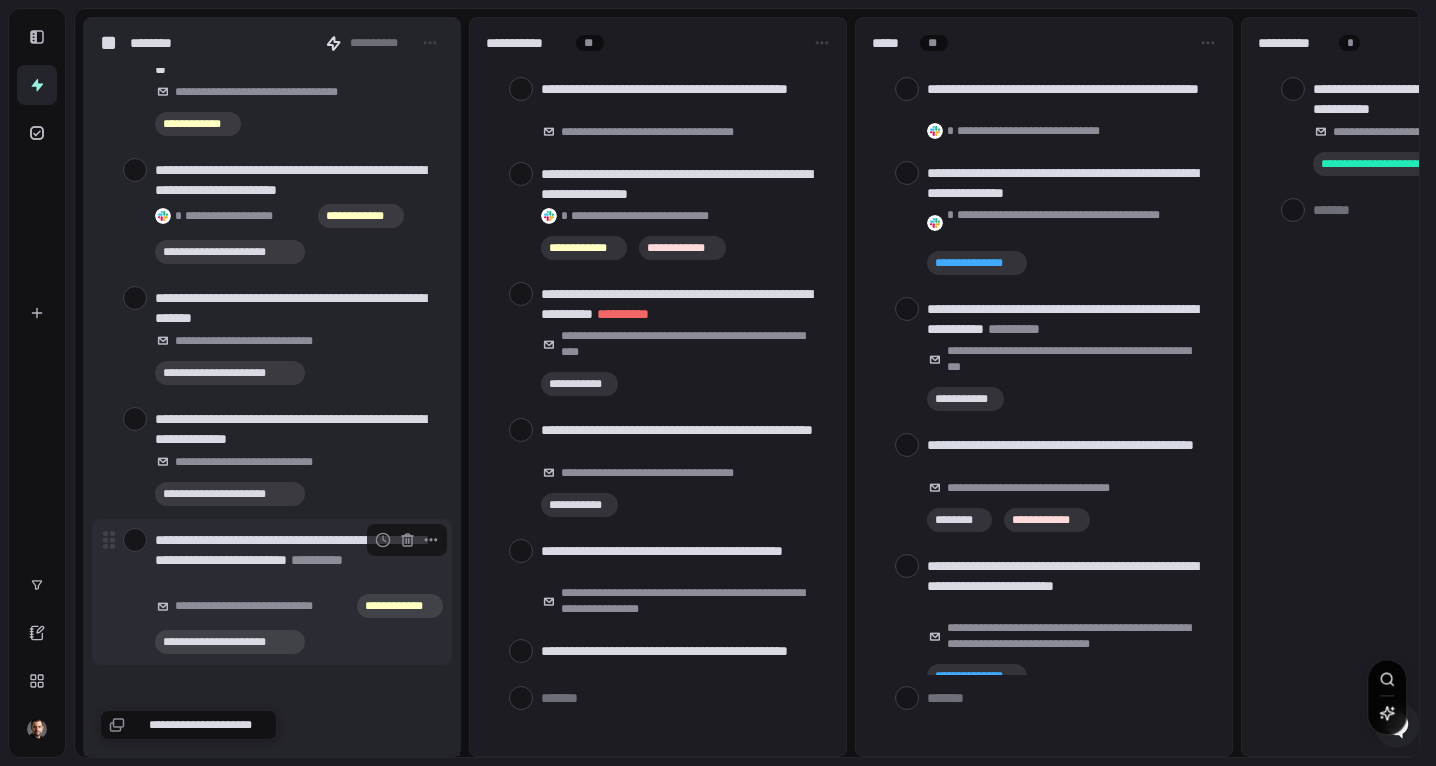 click on "**********" at bounding box center [295, 560] 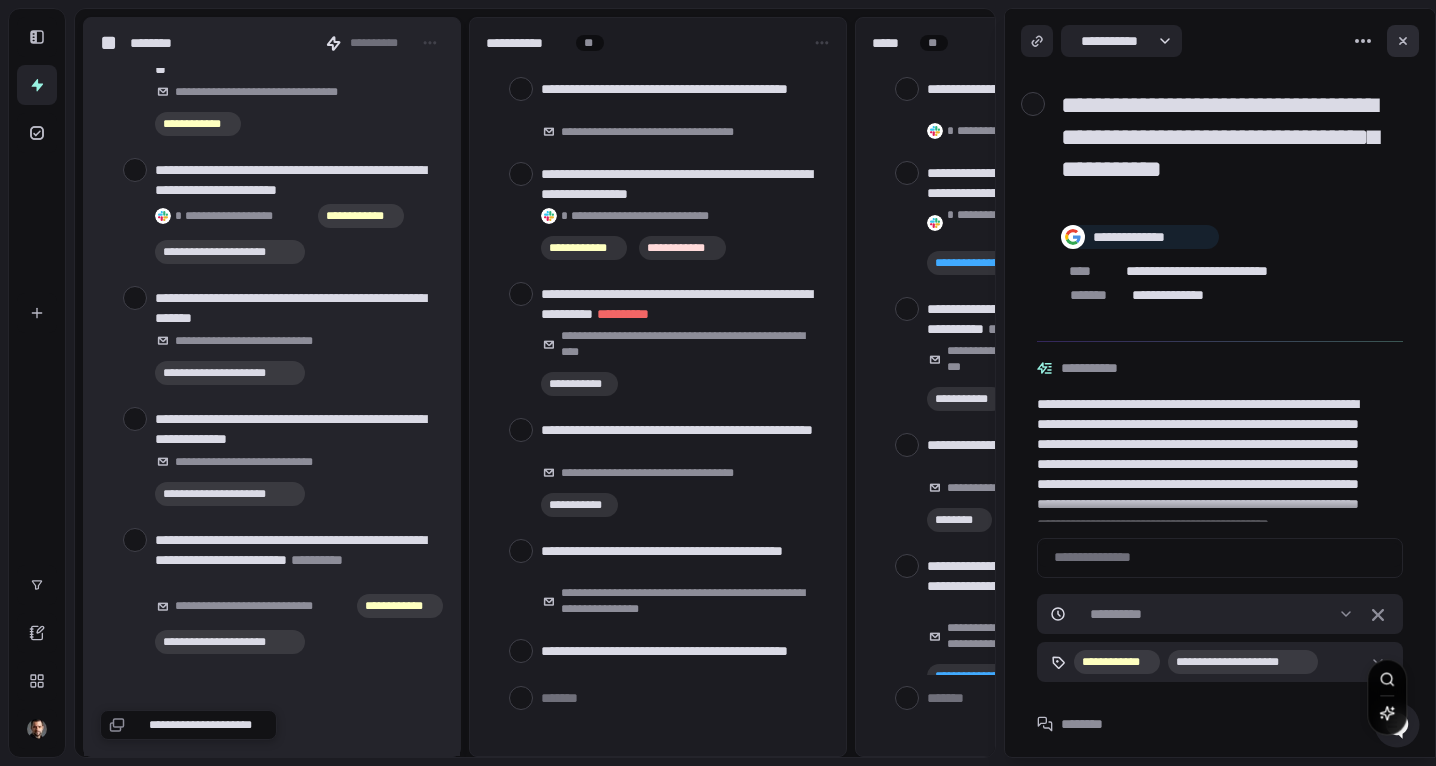 click at bounding box center (1403, 41) 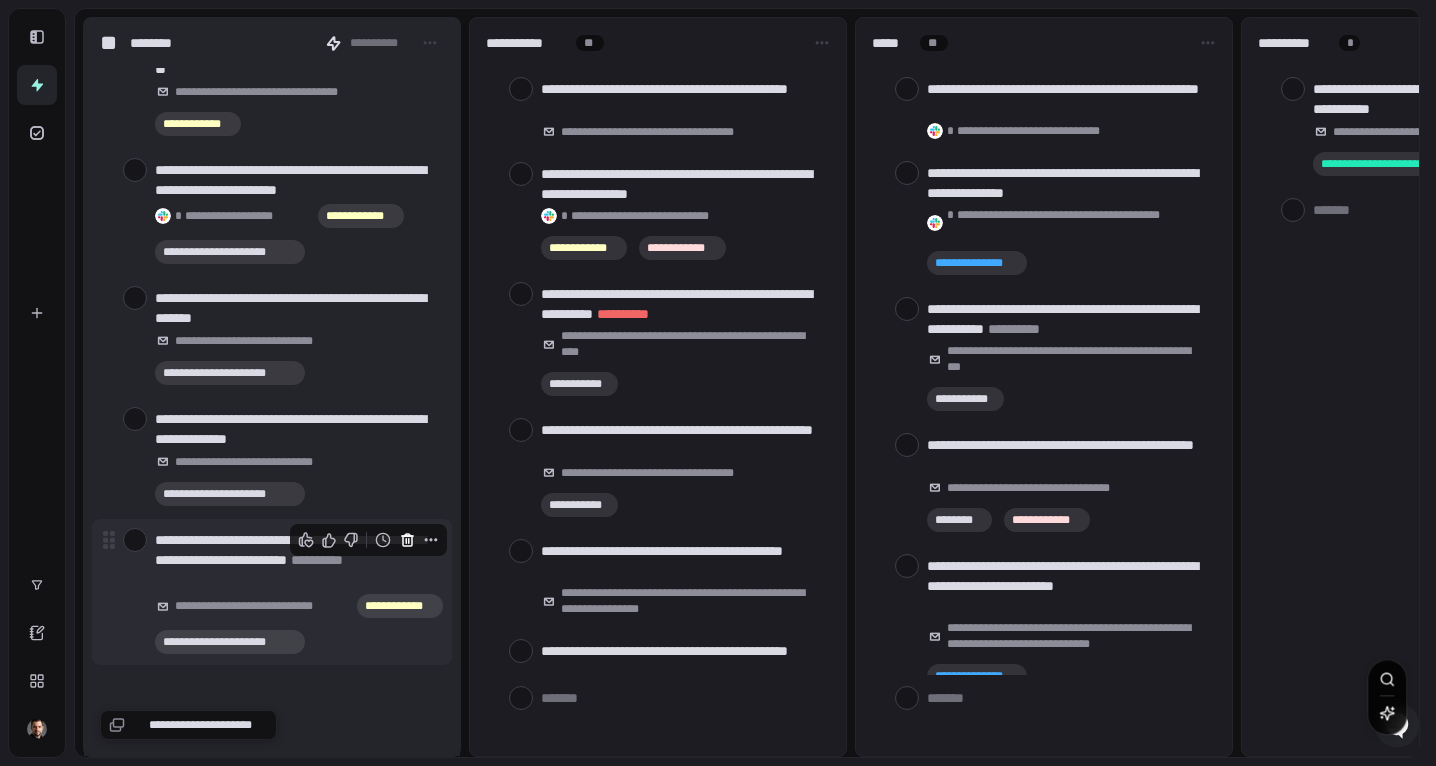 click 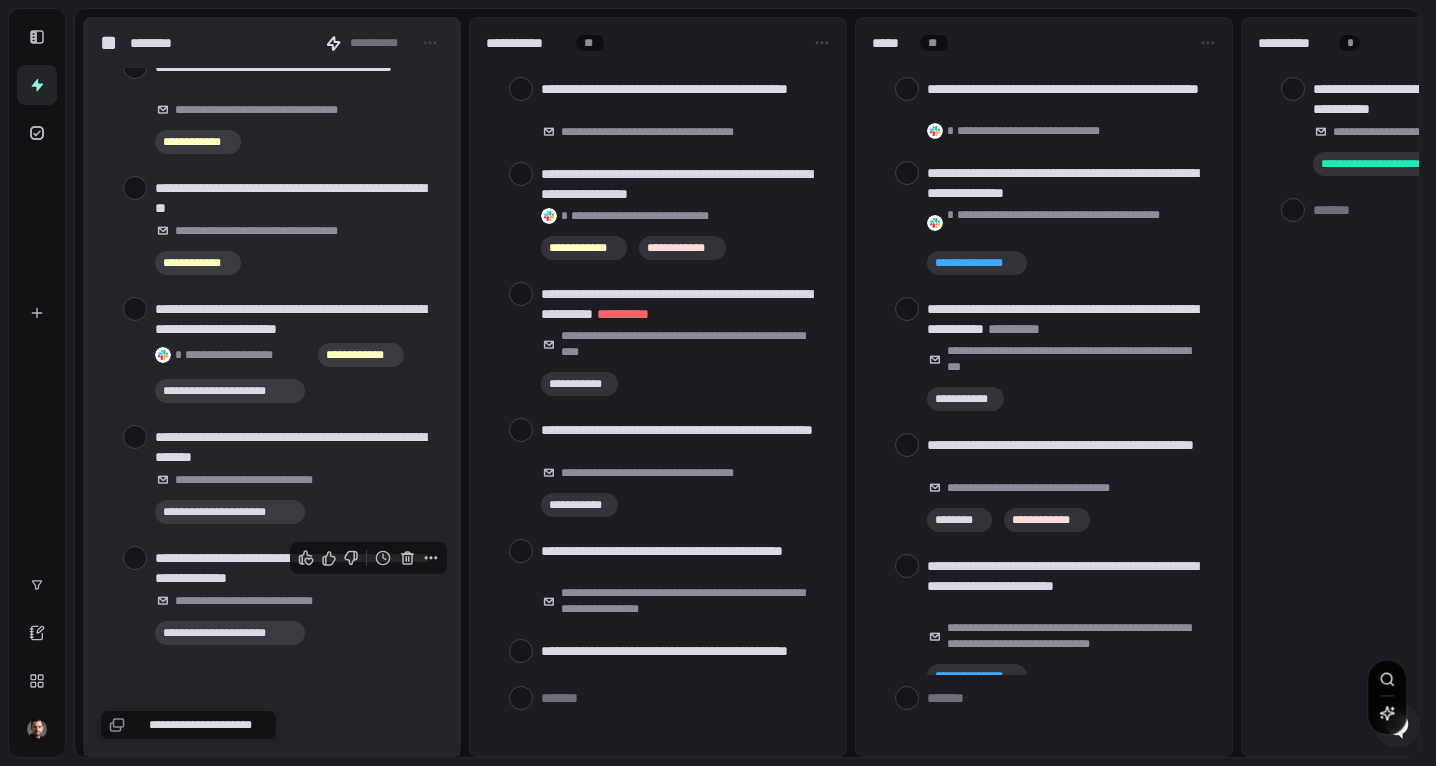 scroll, scrollTop: 2997, scrollLeft: 0, axis: vertical 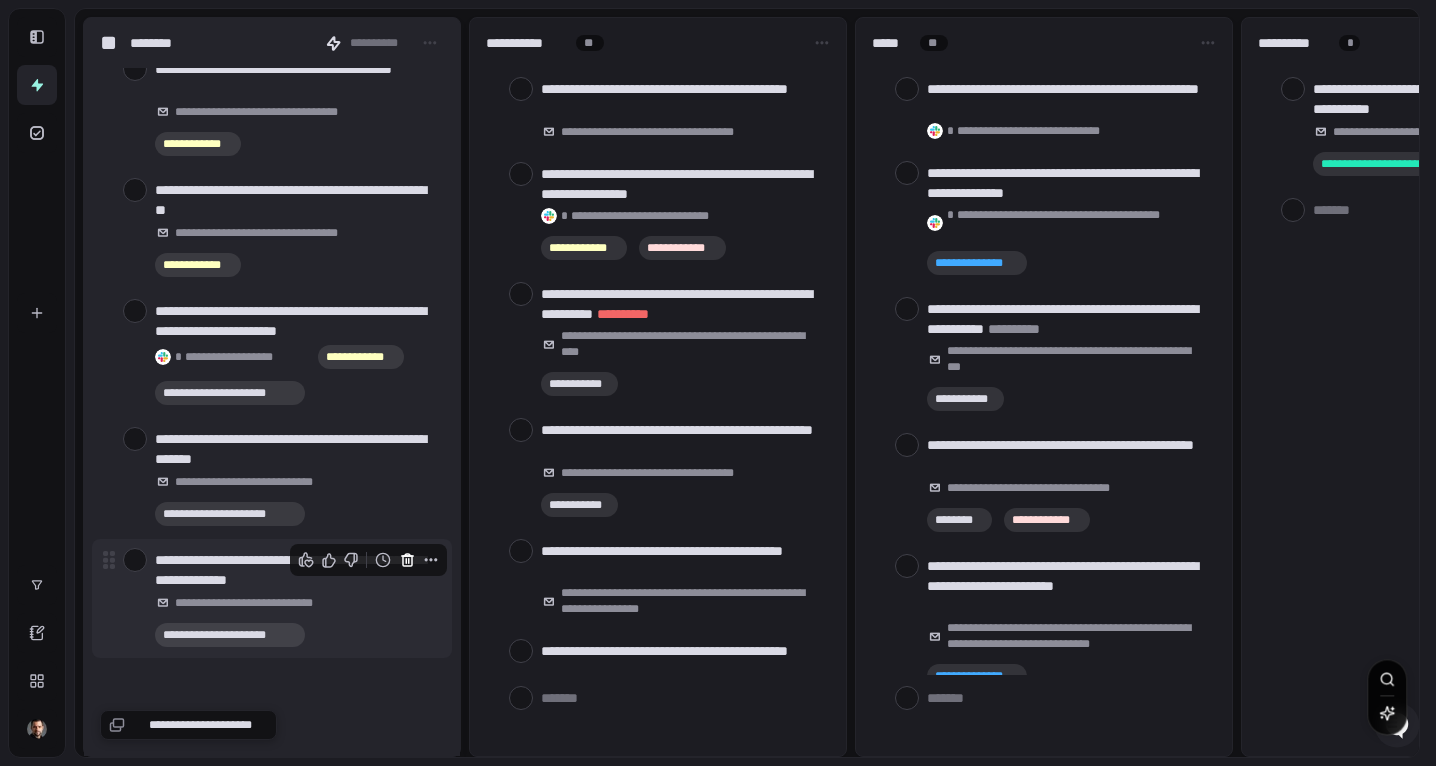 click 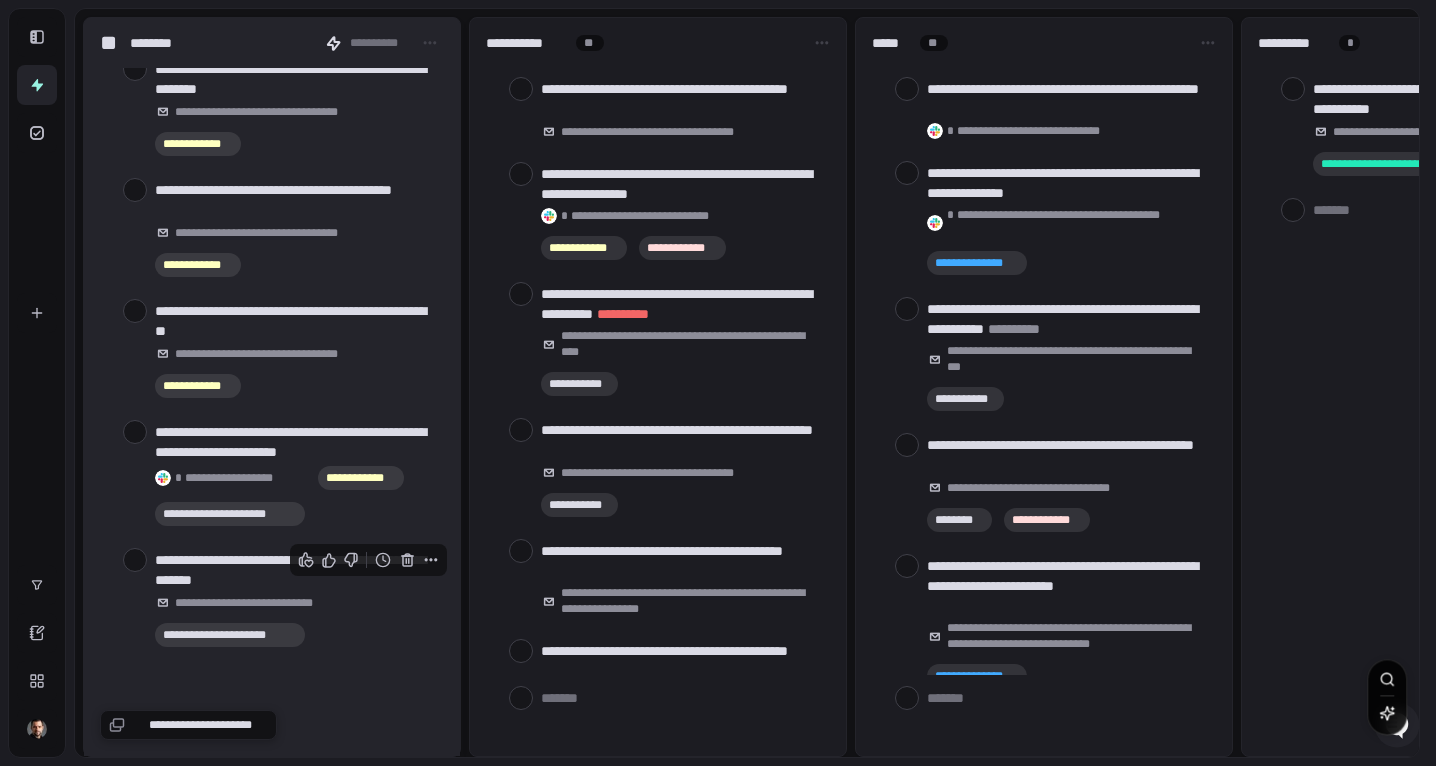 scroll, scrollTop: 2876, scrollLeft: 0, axis: vertical 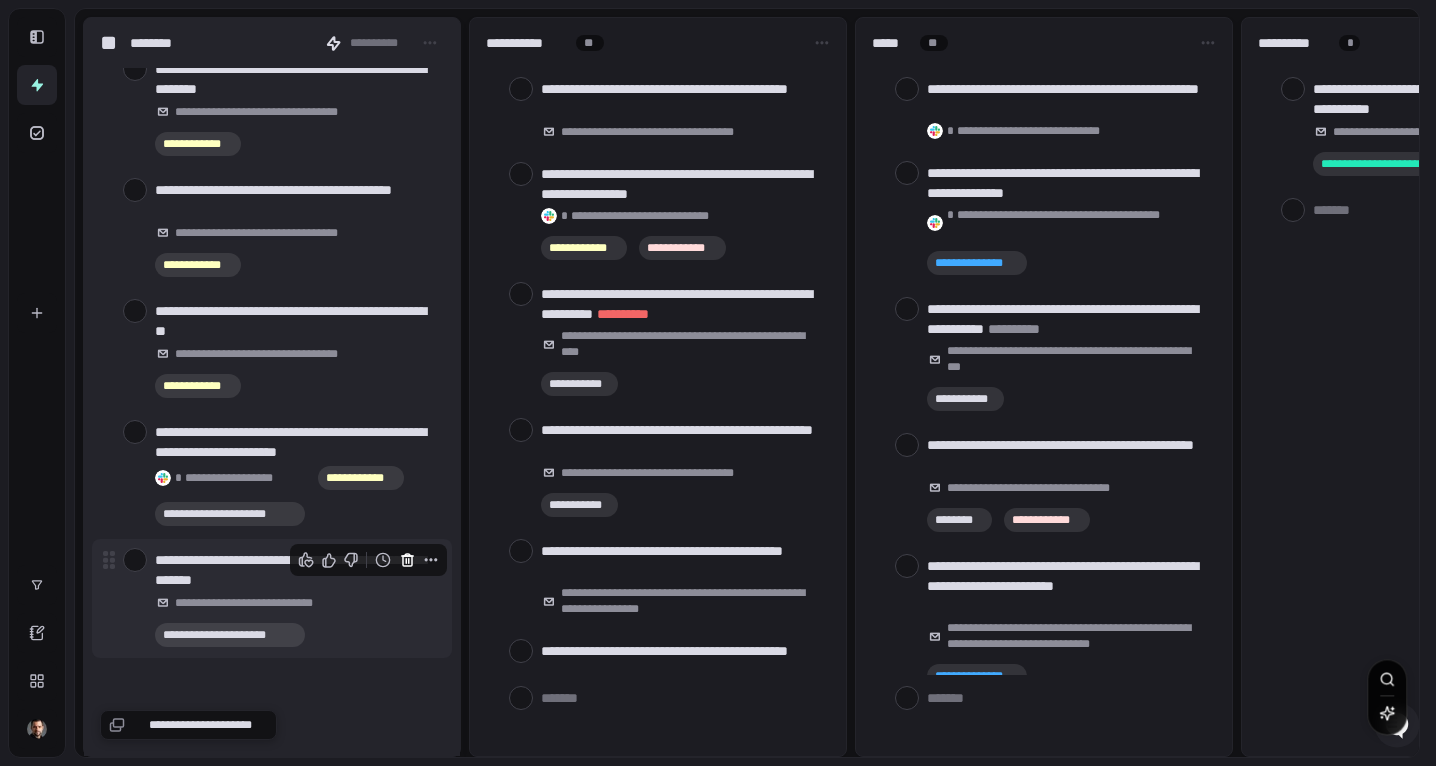 click 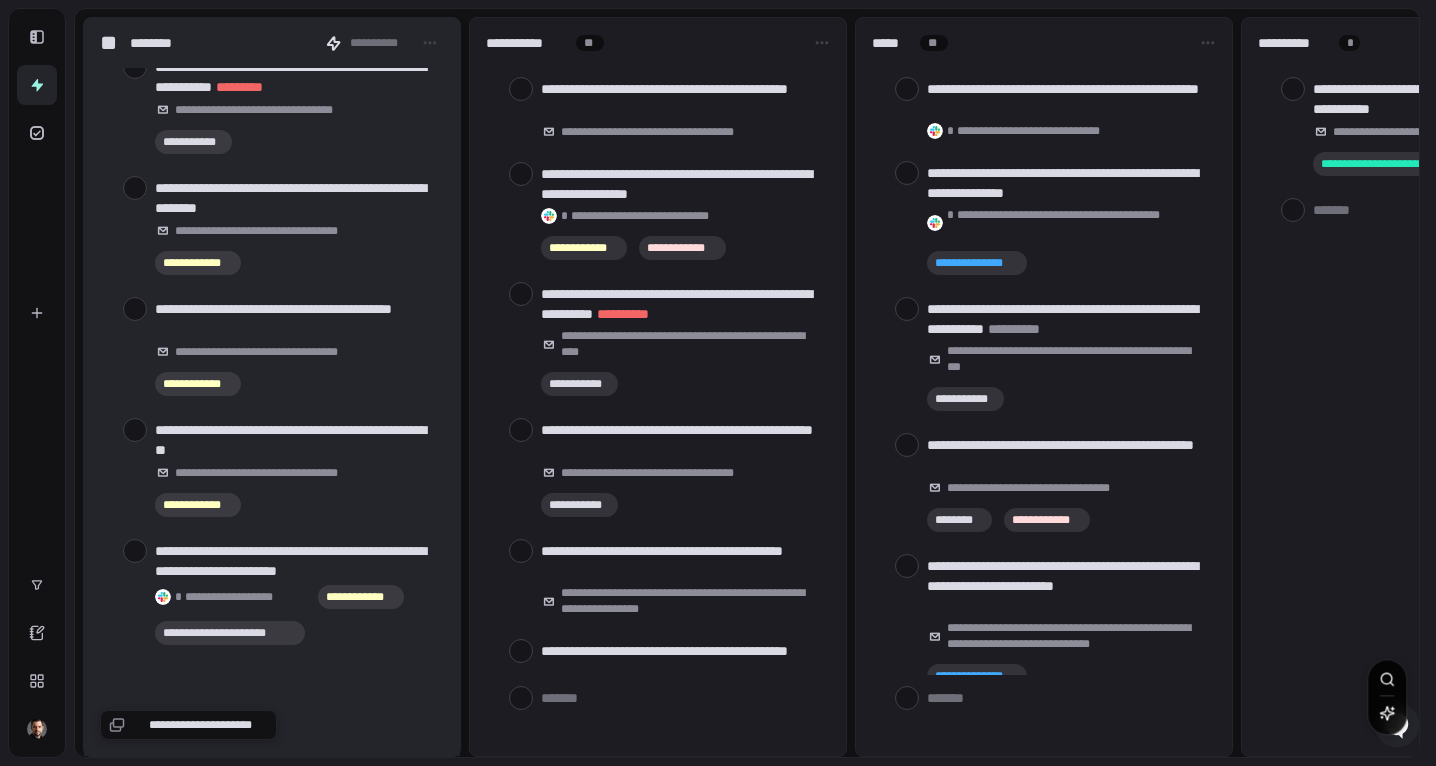 scroll, scrollTop: 2755, scrollLeft: 0, axis: vertical 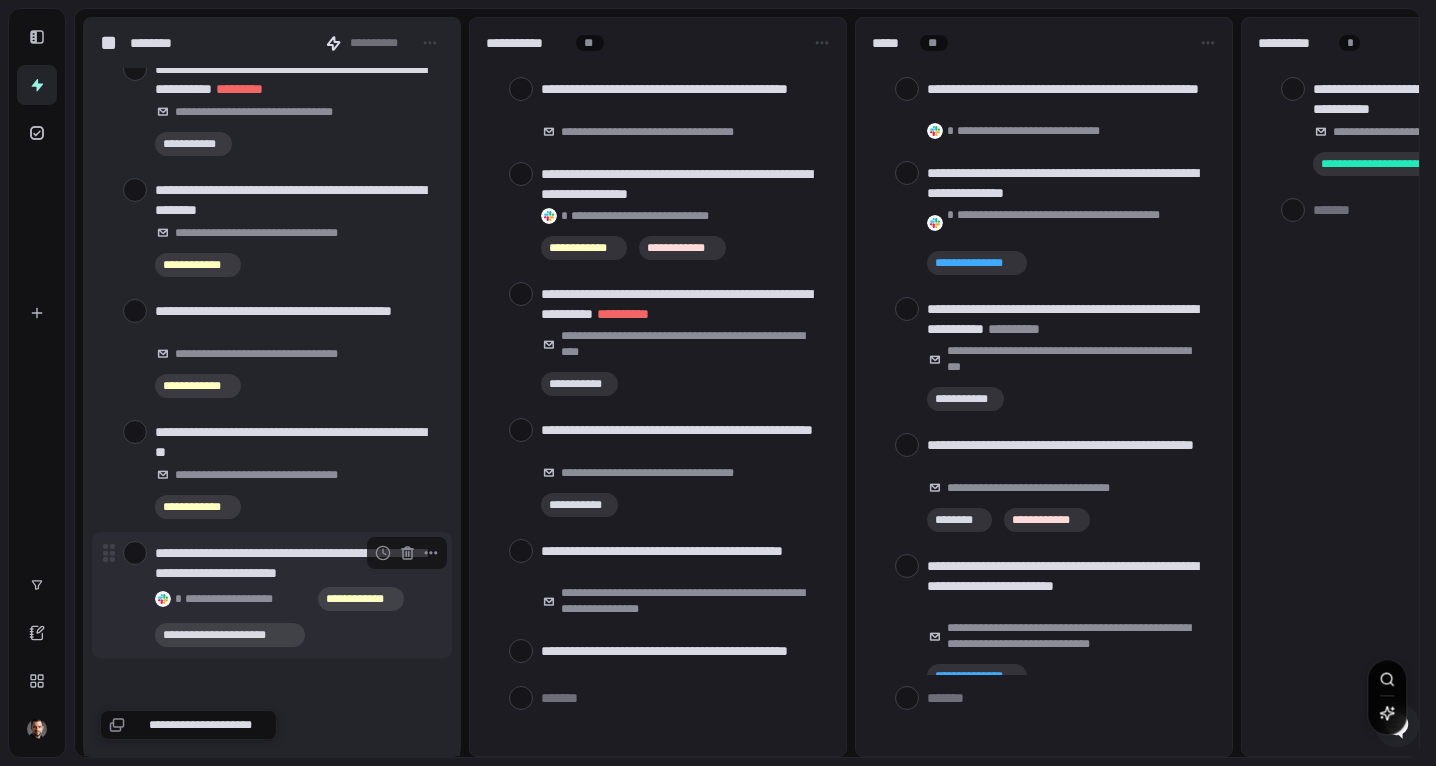 click at bounding box center [135, 553] 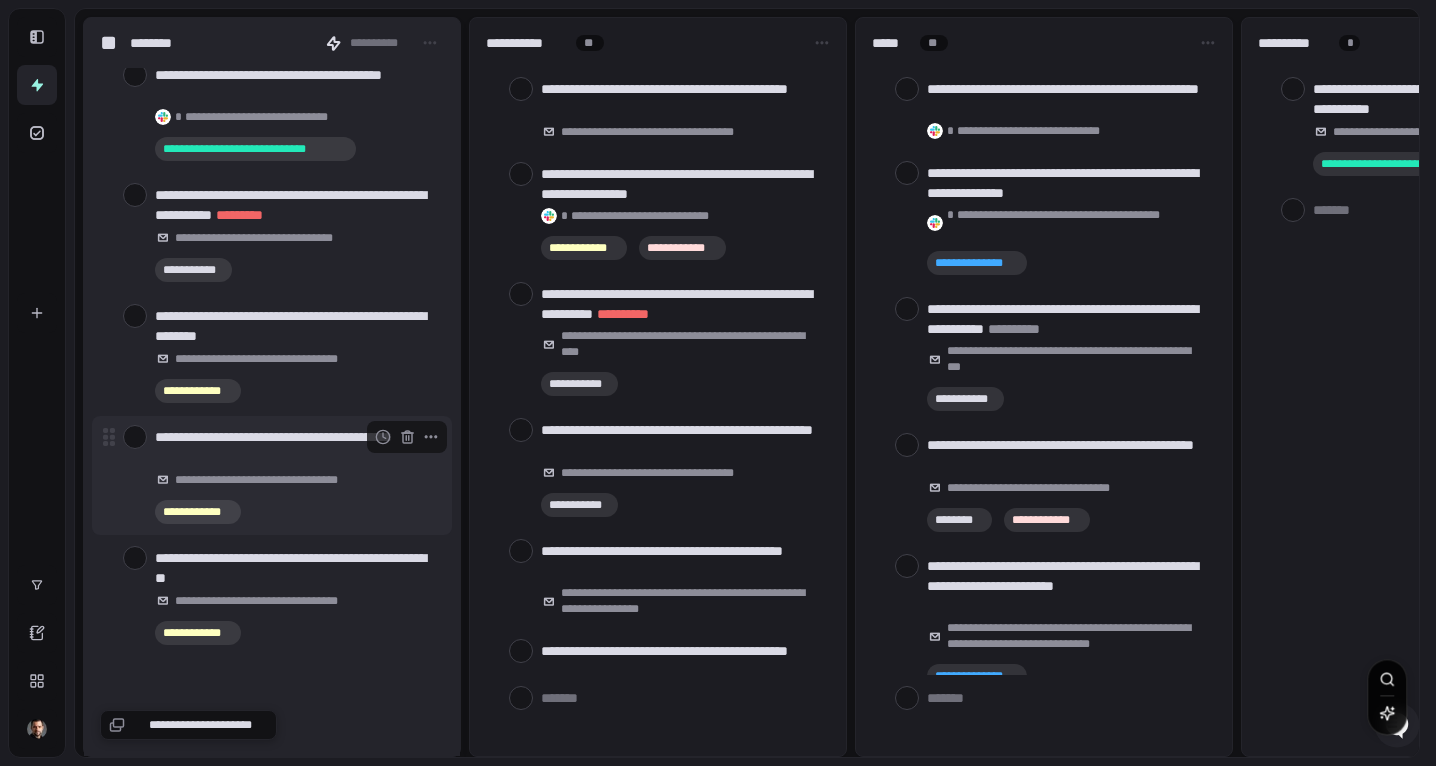 scroll, scrollTop: 2627, scrollLeft: 0, axis: vertical 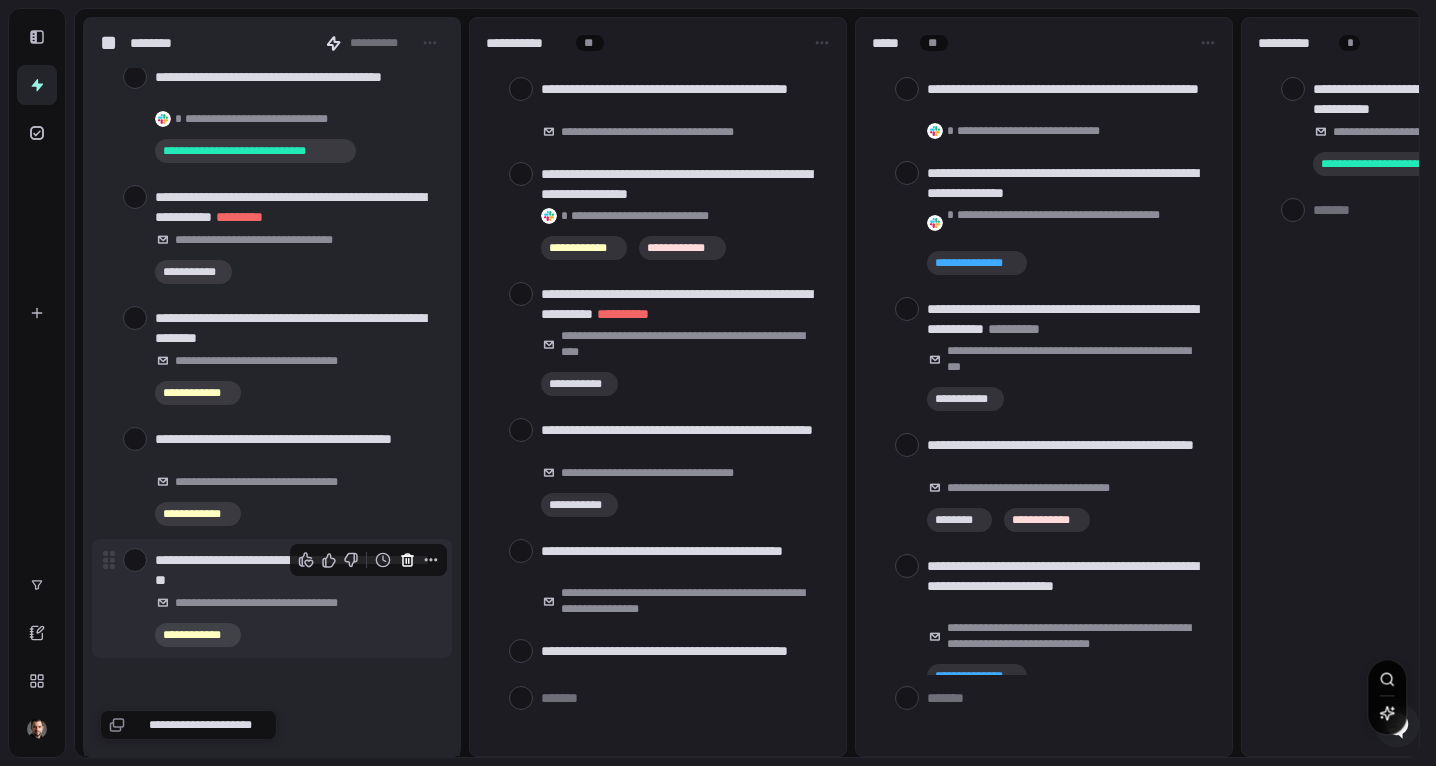 click 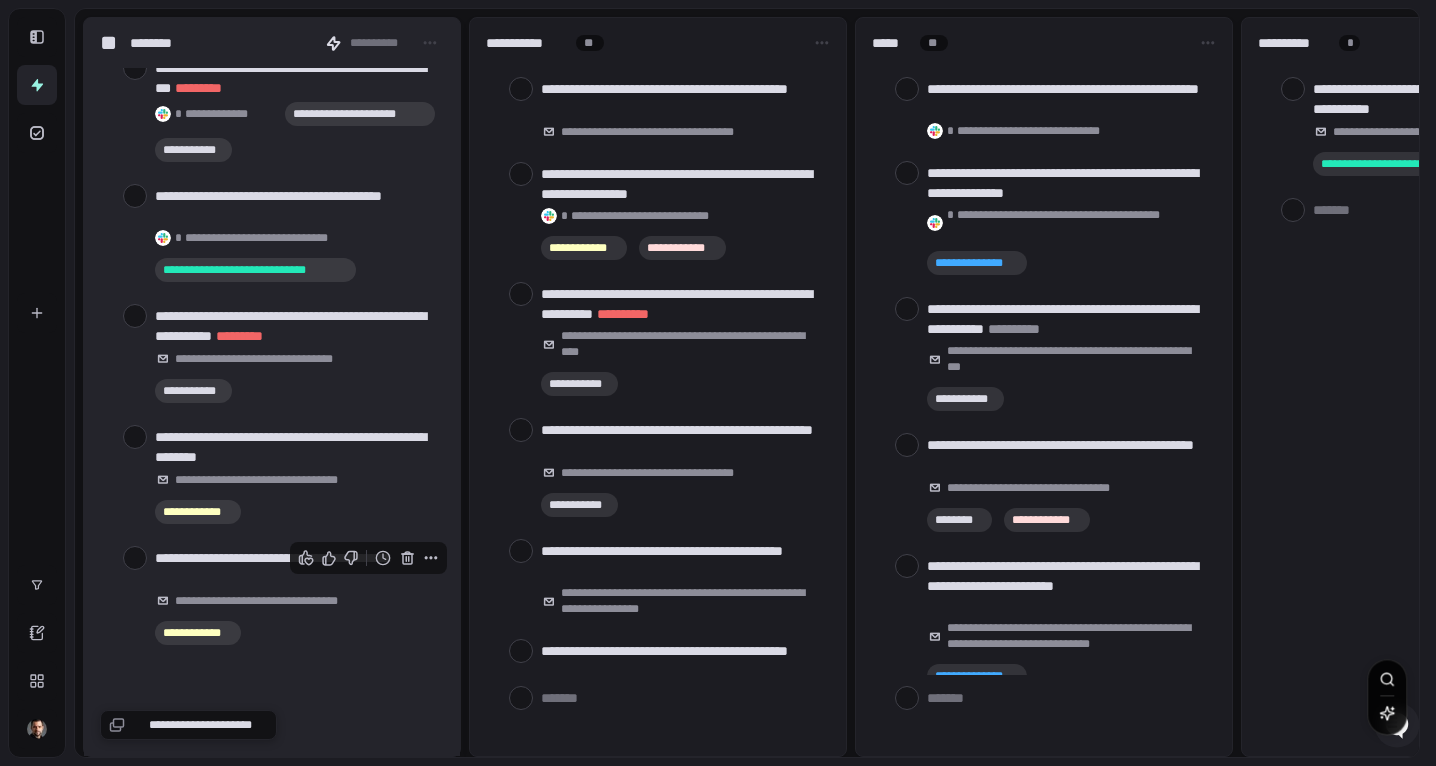 scroll, scrollTop: 2506, scrollLeft: 0, axis: vertical 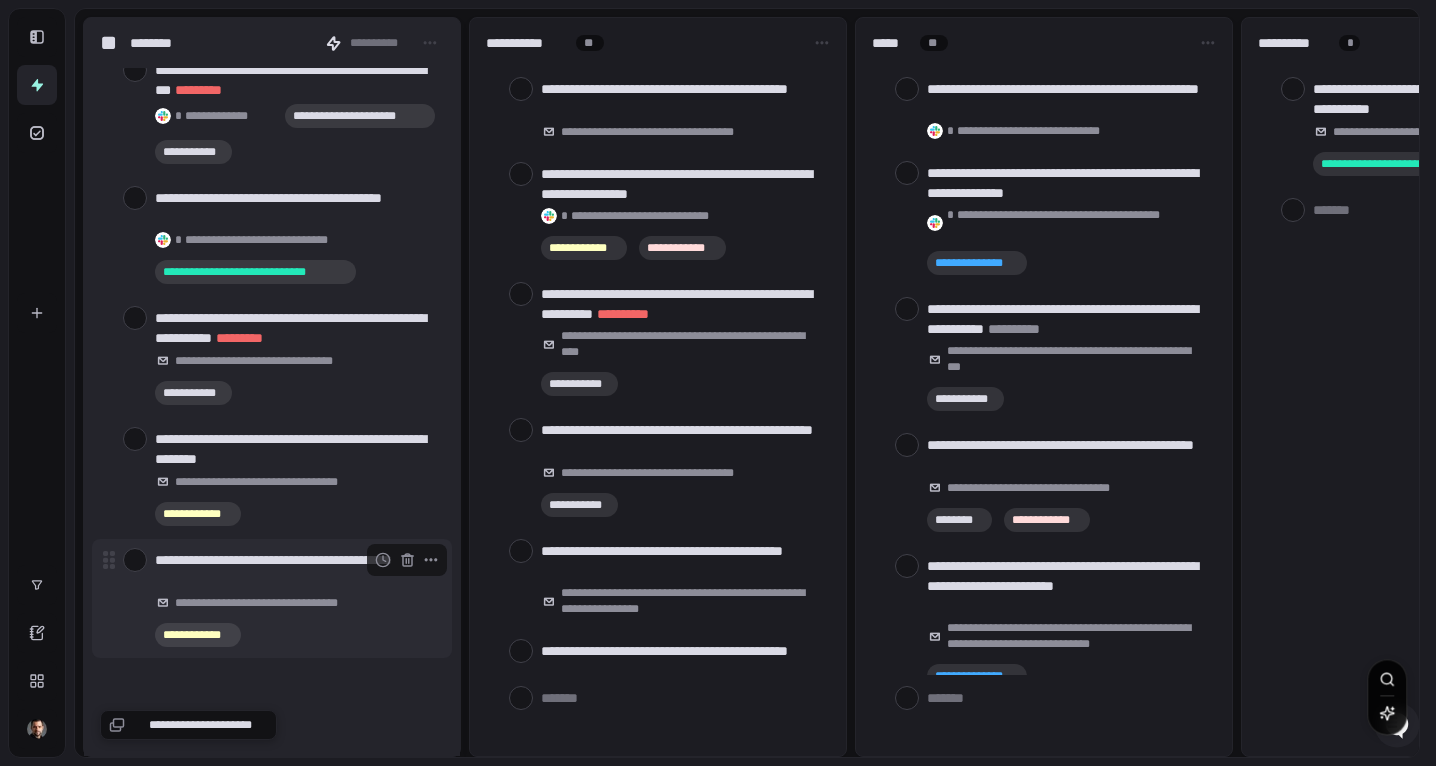 click at bounding box center (135, 560) 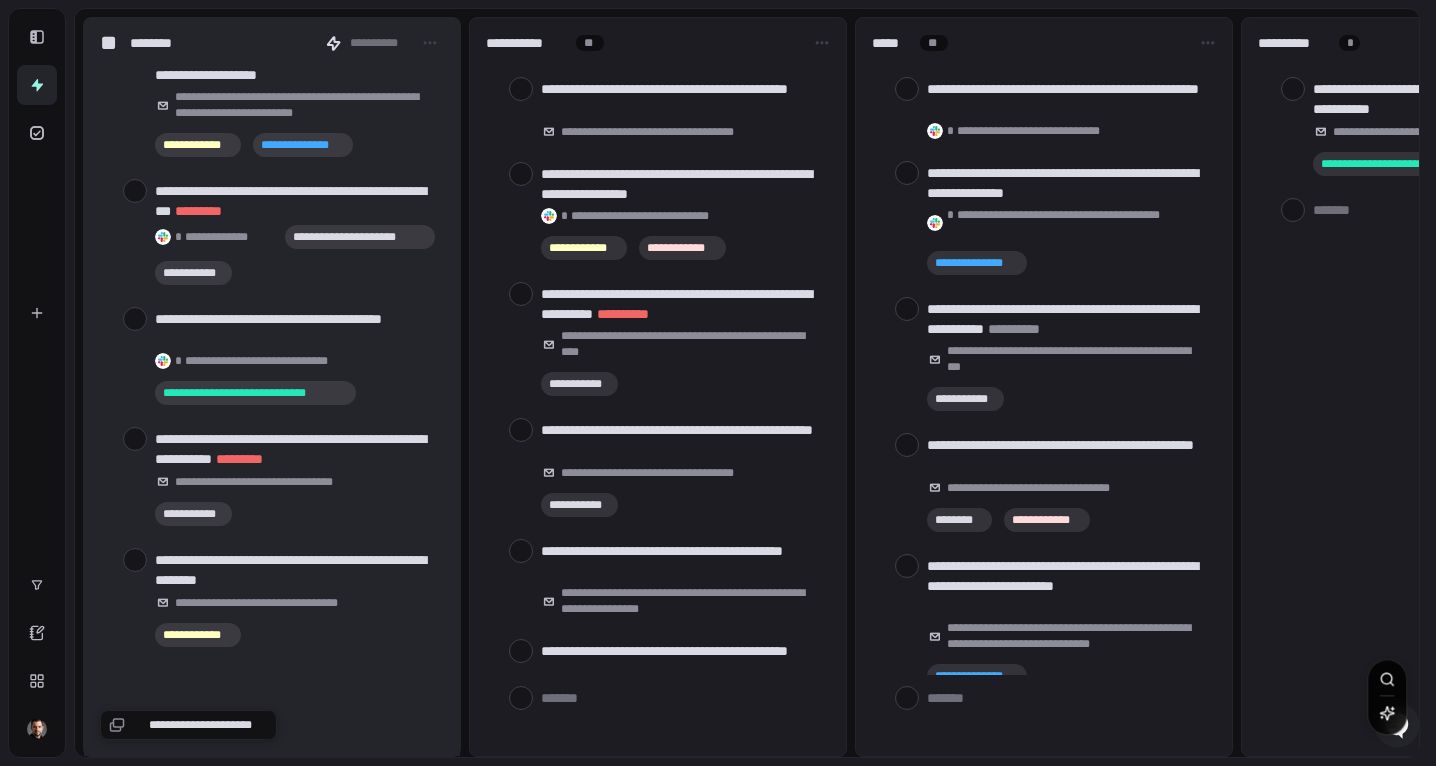 scroll, scrollTop: 2385, scrollLeft: 0, axis: vertical 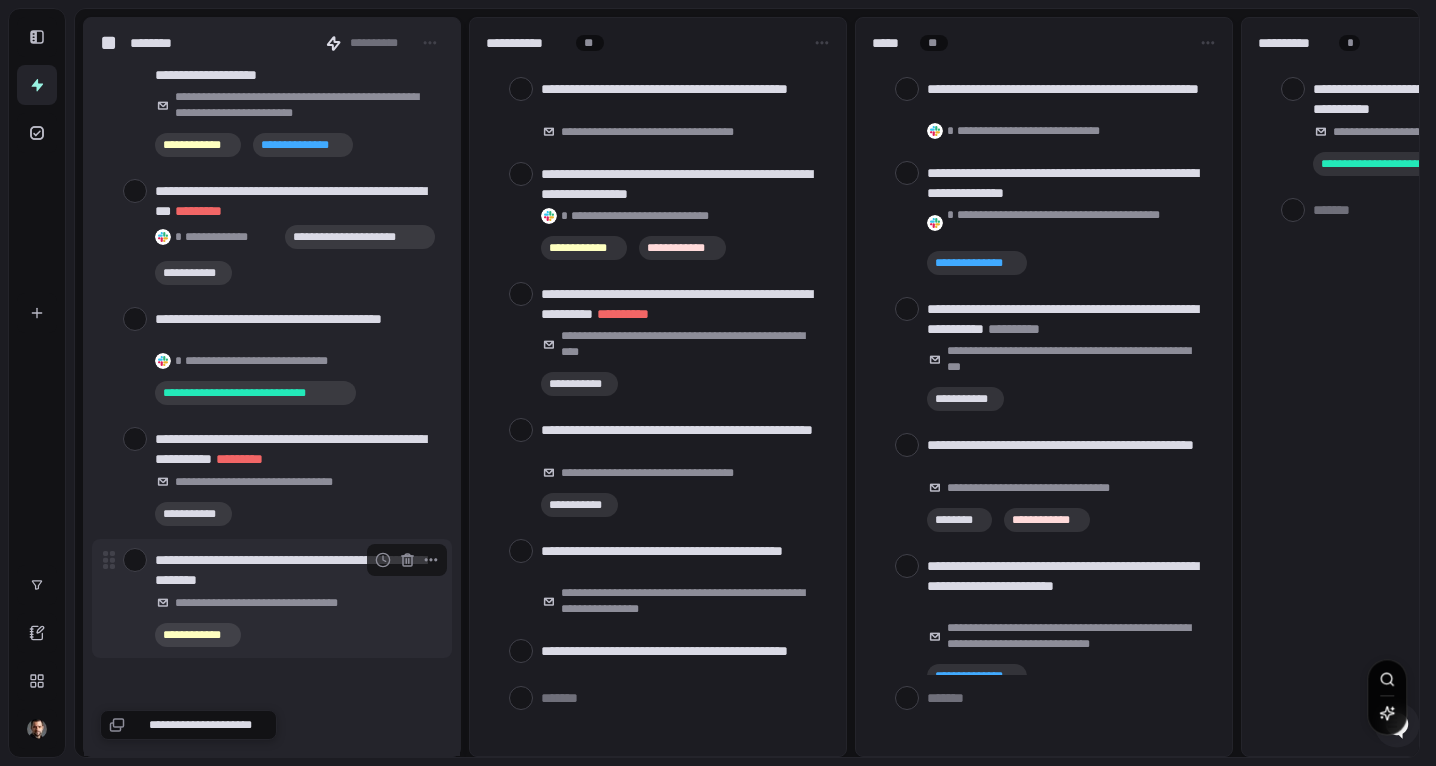 click at bounding box center [135, 560] 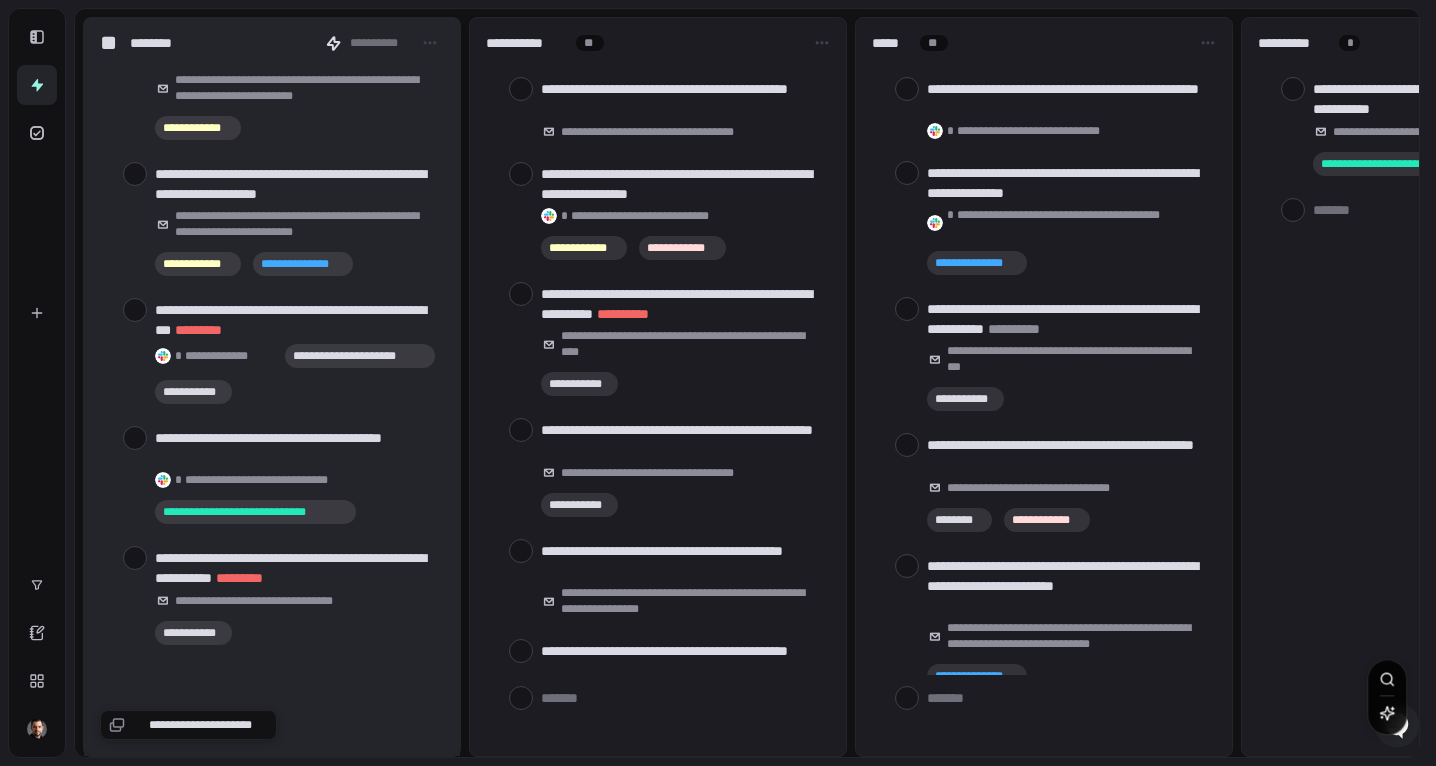 scroll, scrollTop: 2264, scrollLeft: 0, axis: vertical 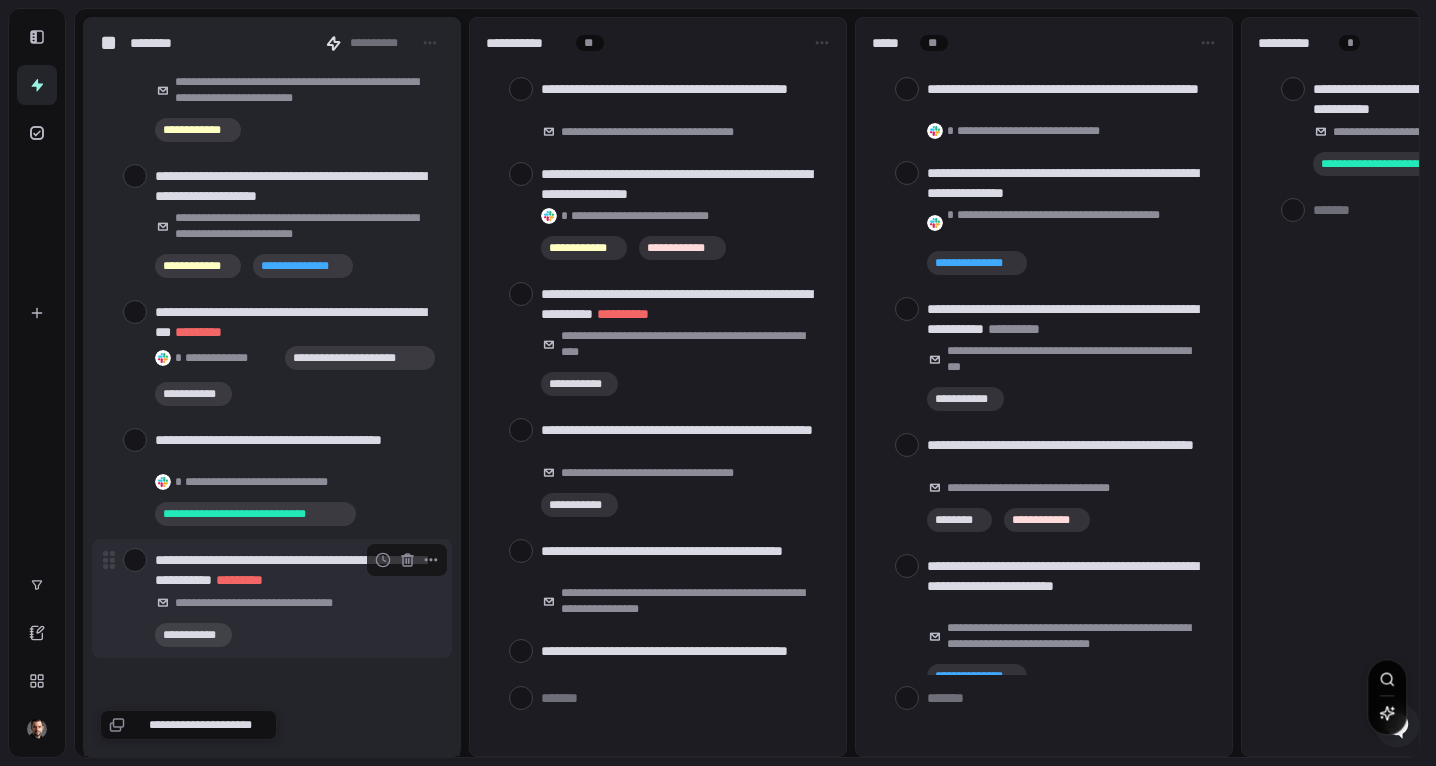 click at bounding box center (135, 560) 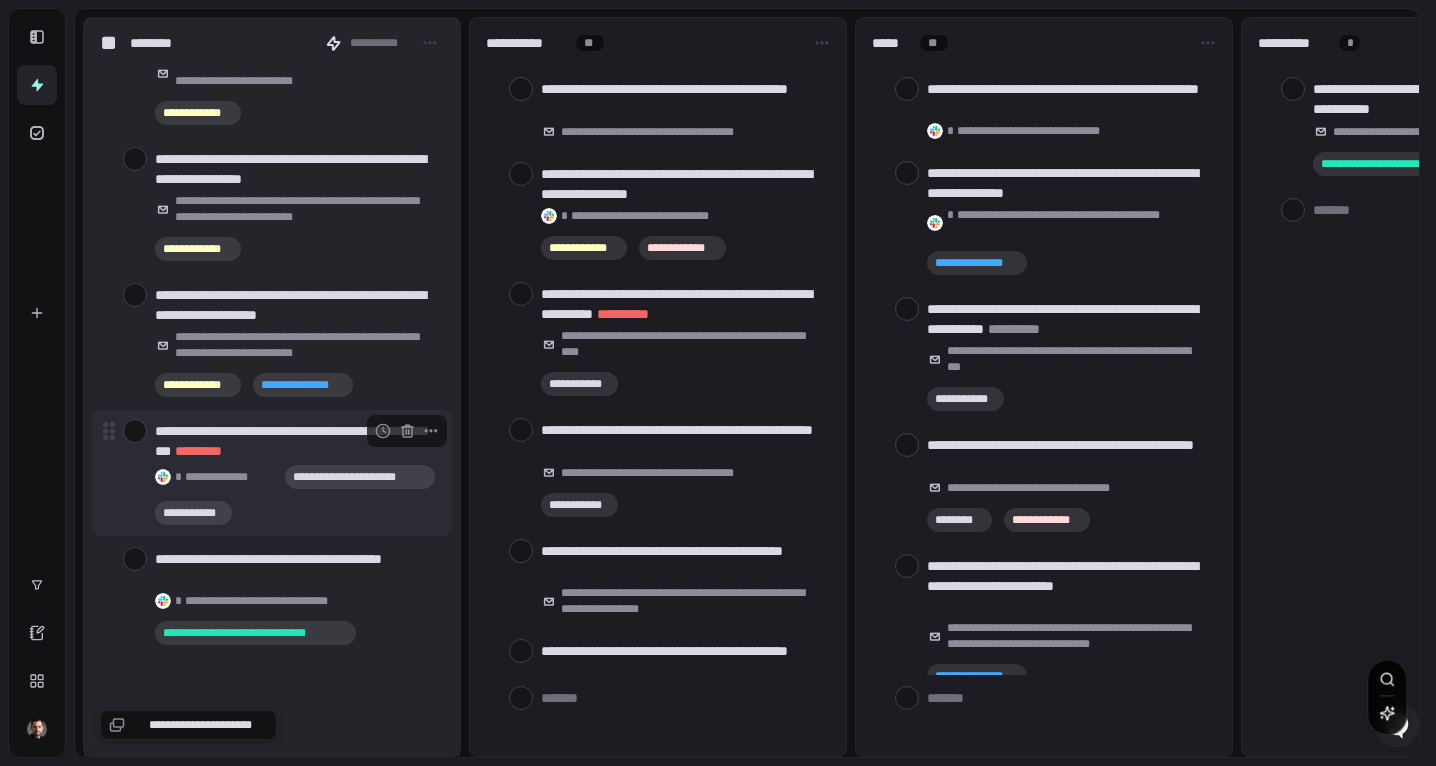 scroll, scrollTop: 2143, scrollLeft: 0, axis: vertical 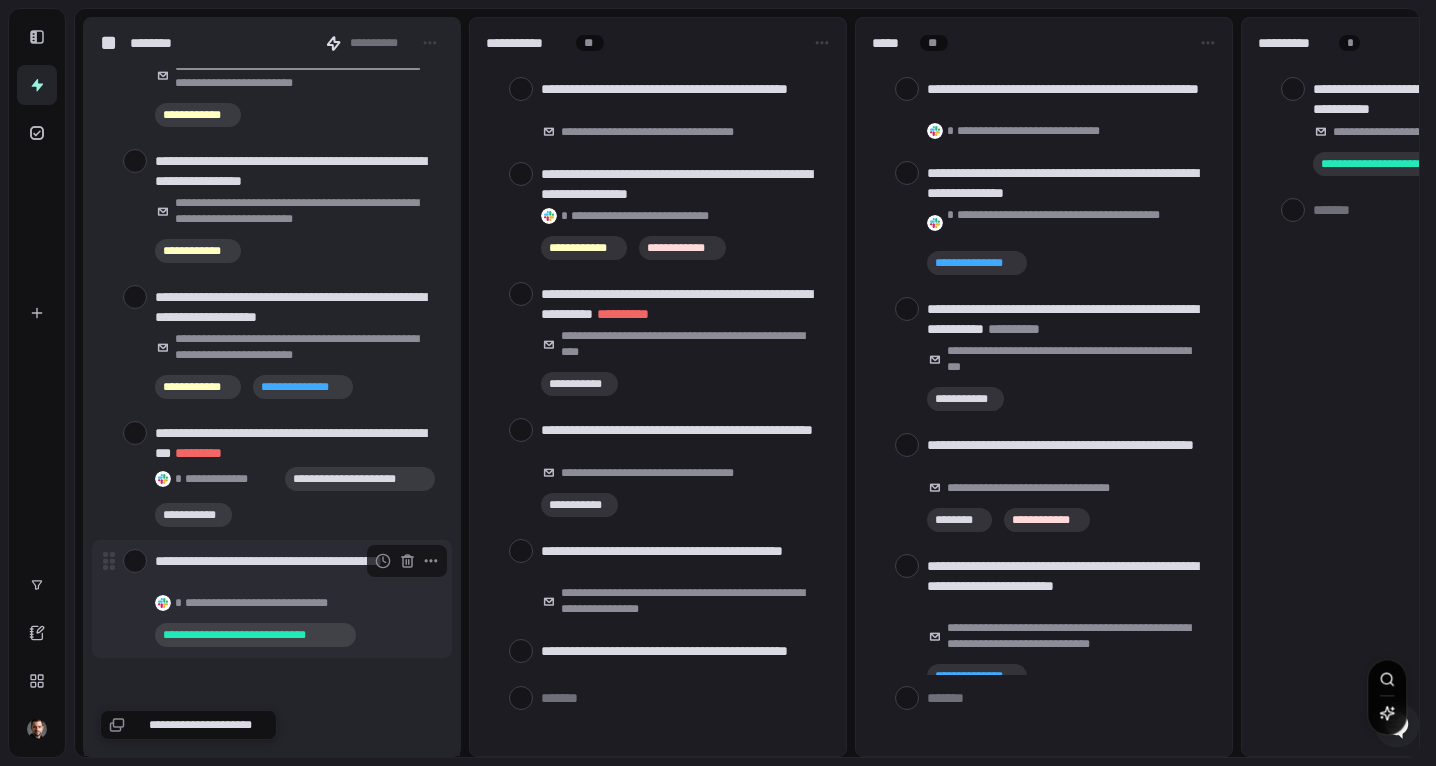 click at bounding box center [135, 561] 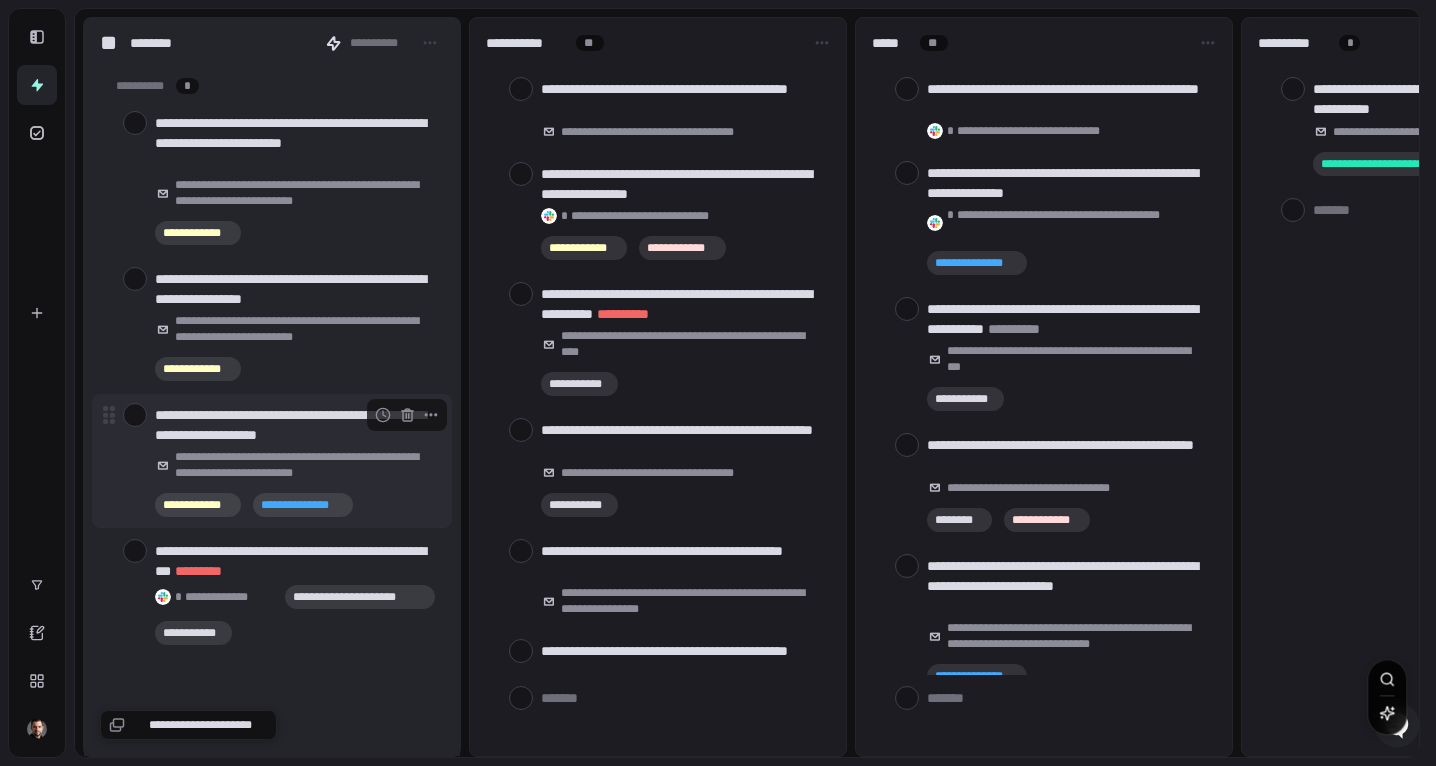 scroll, scrollTop: 2023, scrollLeft: 0, axis: vertical 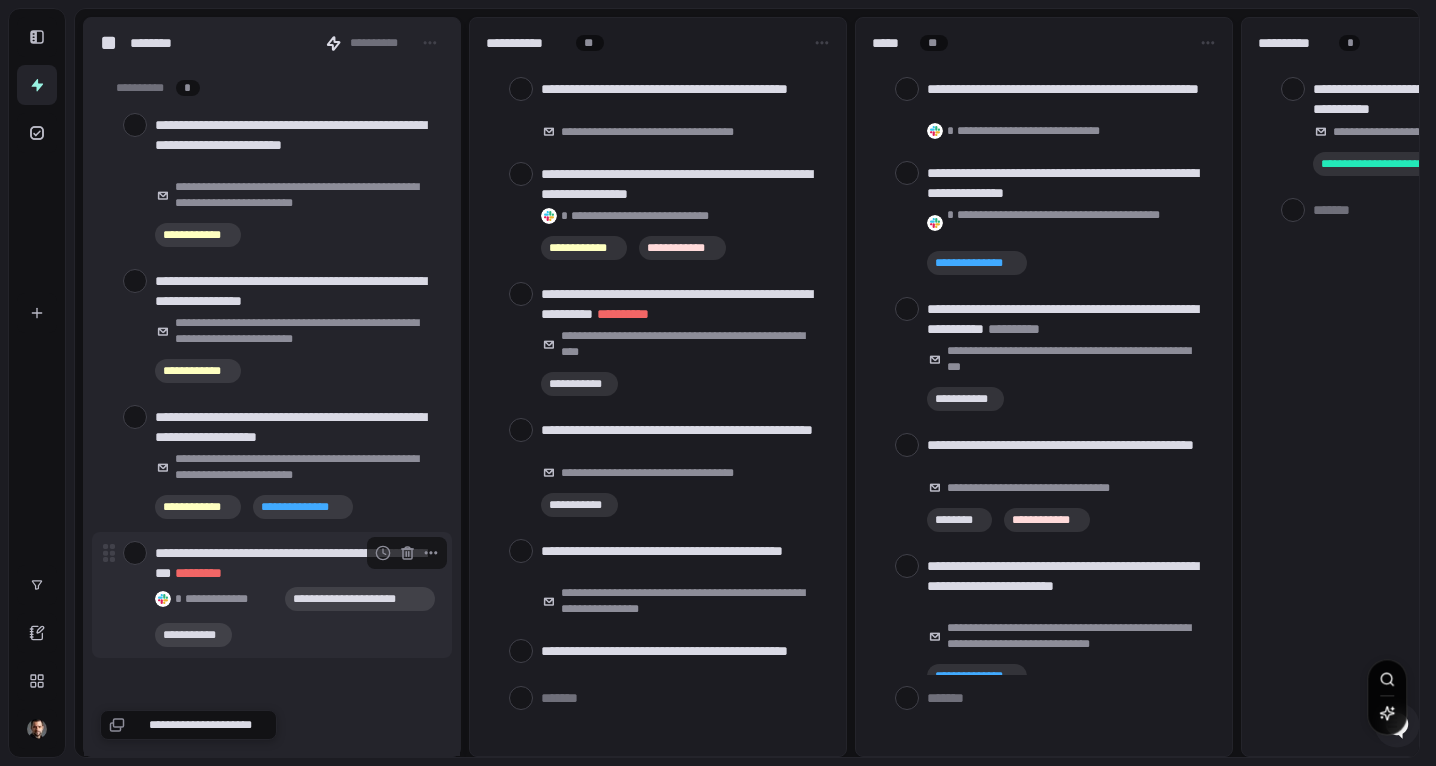 click on "**********" at bounding box center (295, 563) 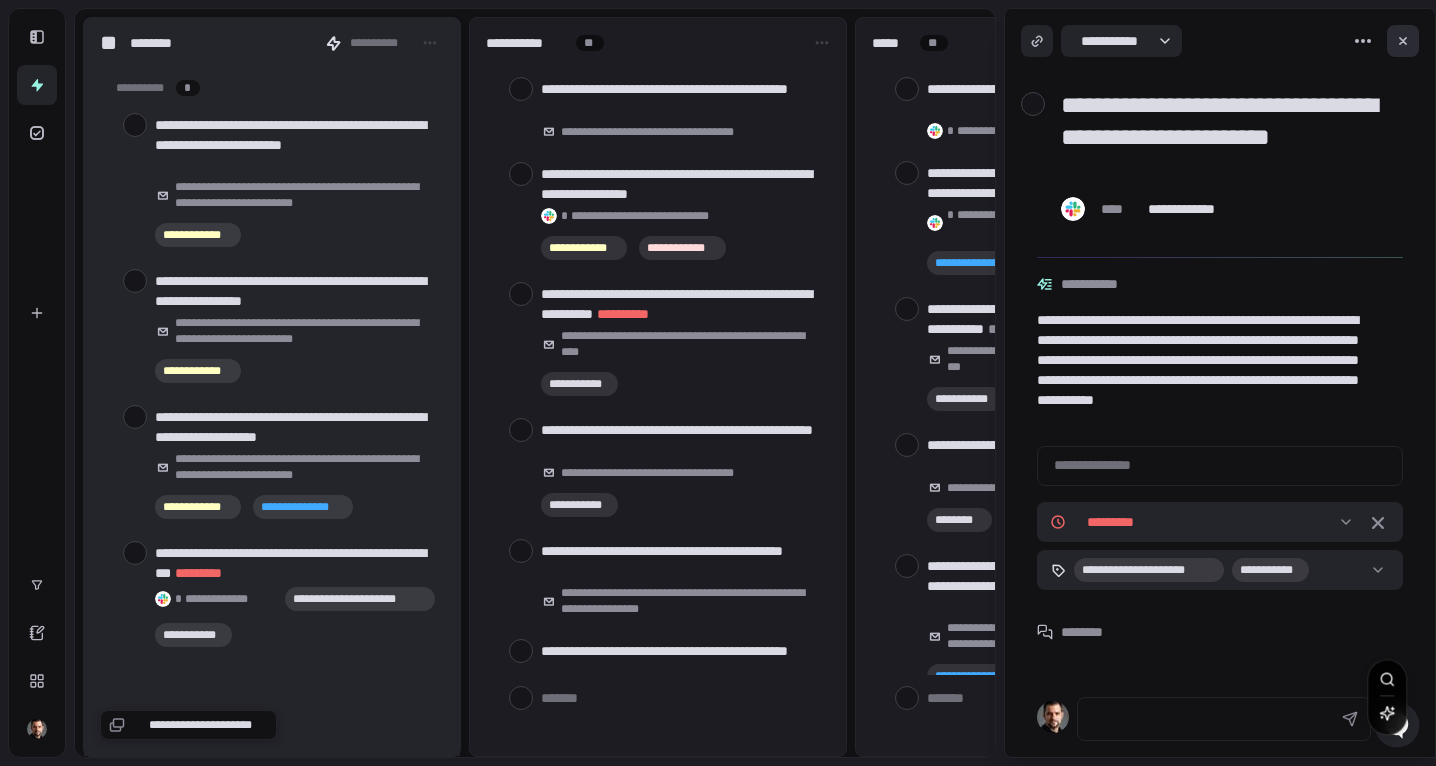 click at bounding box center [1403, 41] 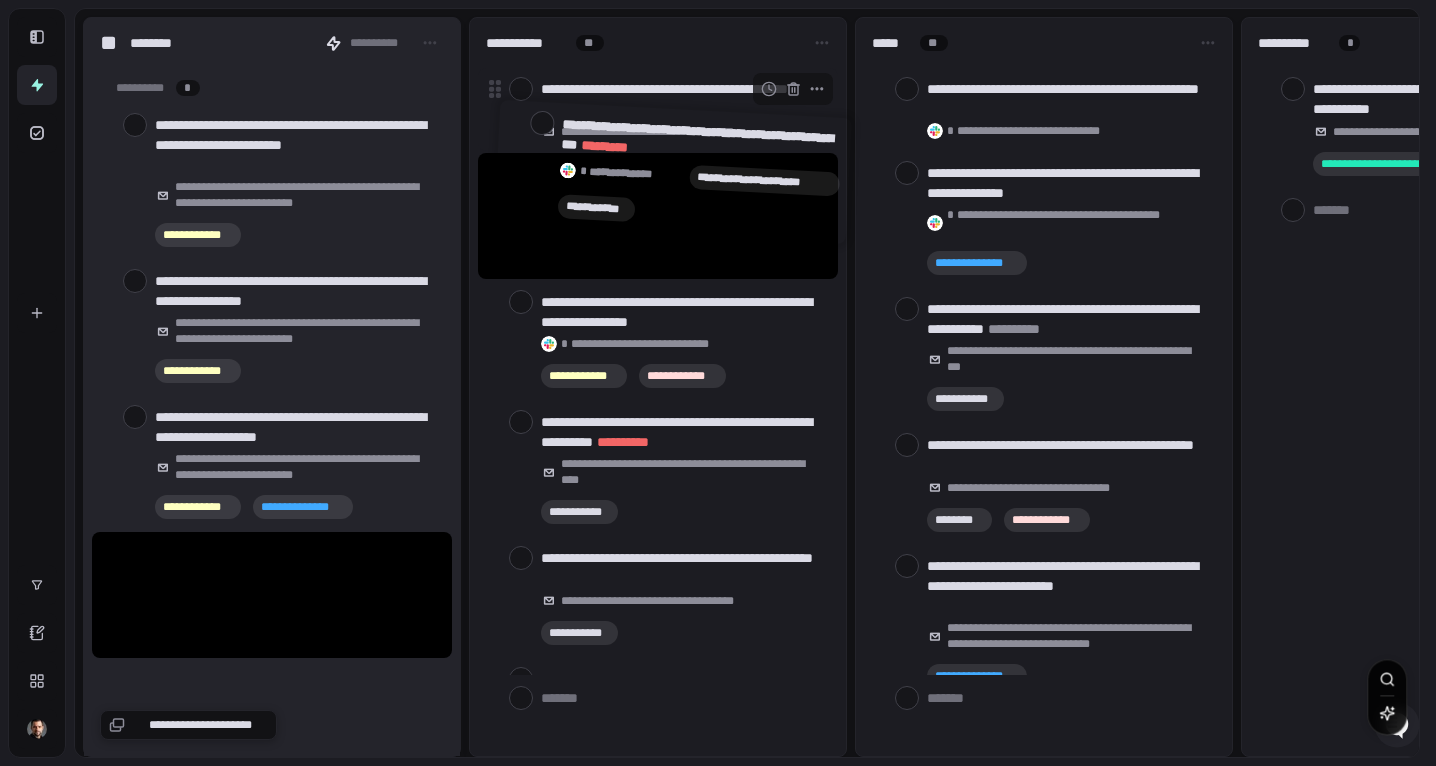 drag, startPoint x: 302, startPoint y: 557, endPoint x: 707, endPoint y: 136, distance: 584.17975 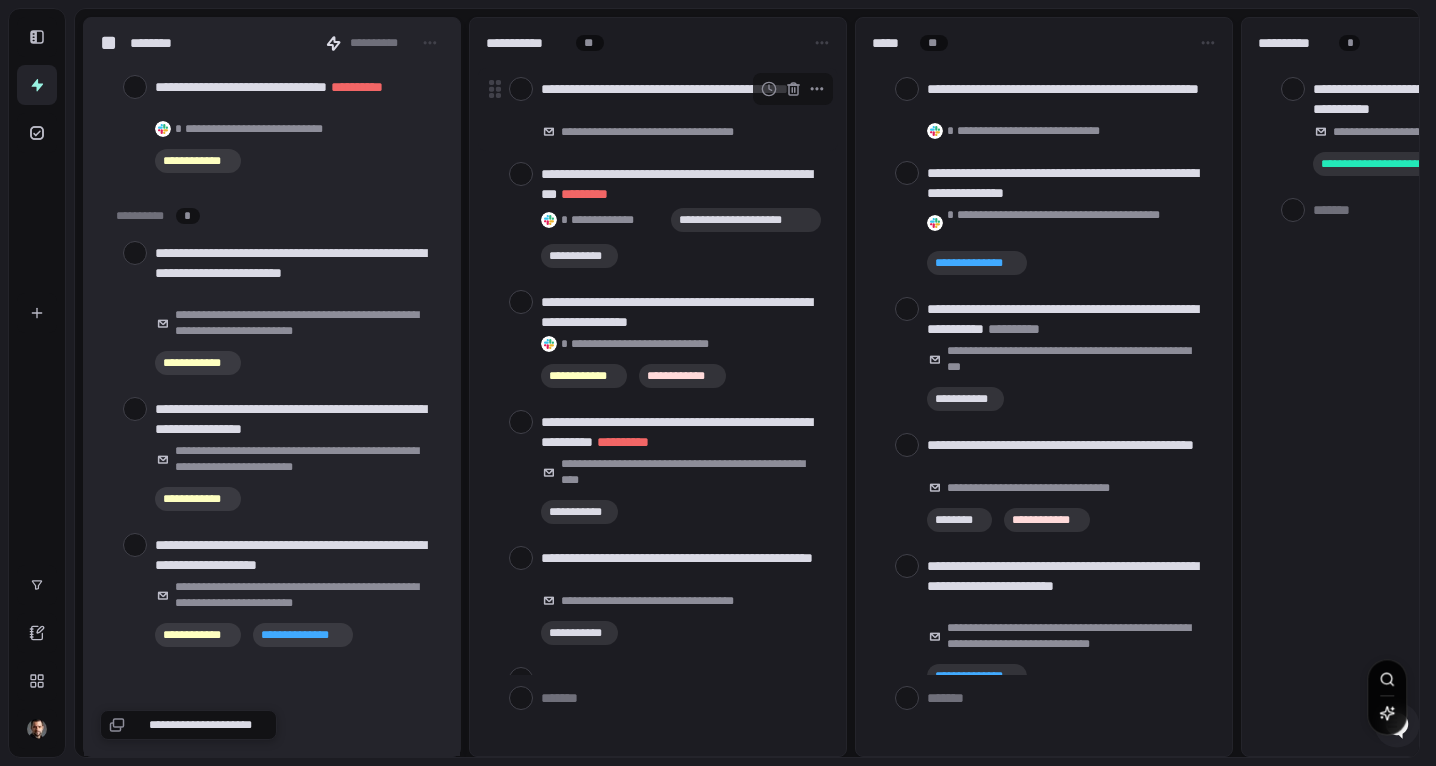 scroll, scrollTop: 1895, scrollLeft: 0, axis: vertical 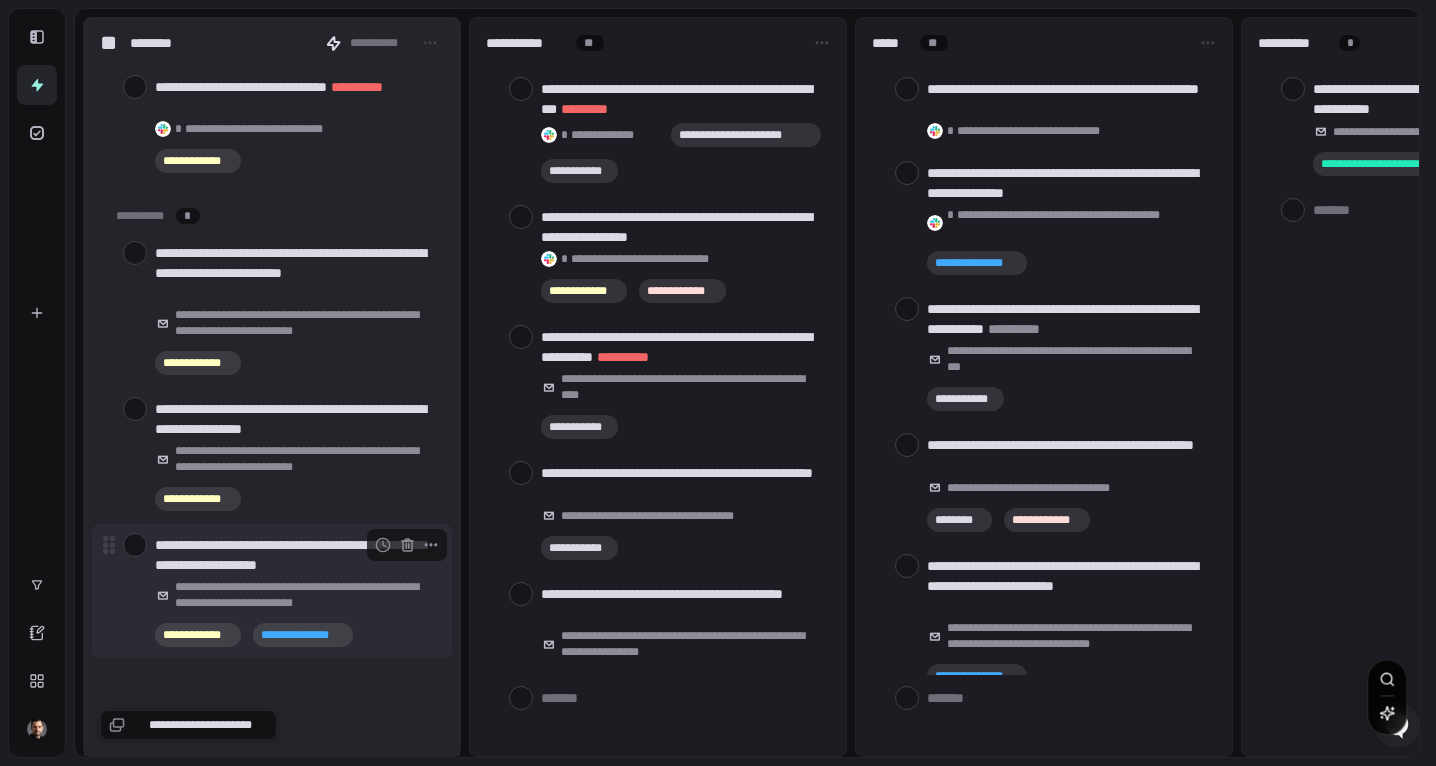 click at bounding box center [135, 545] 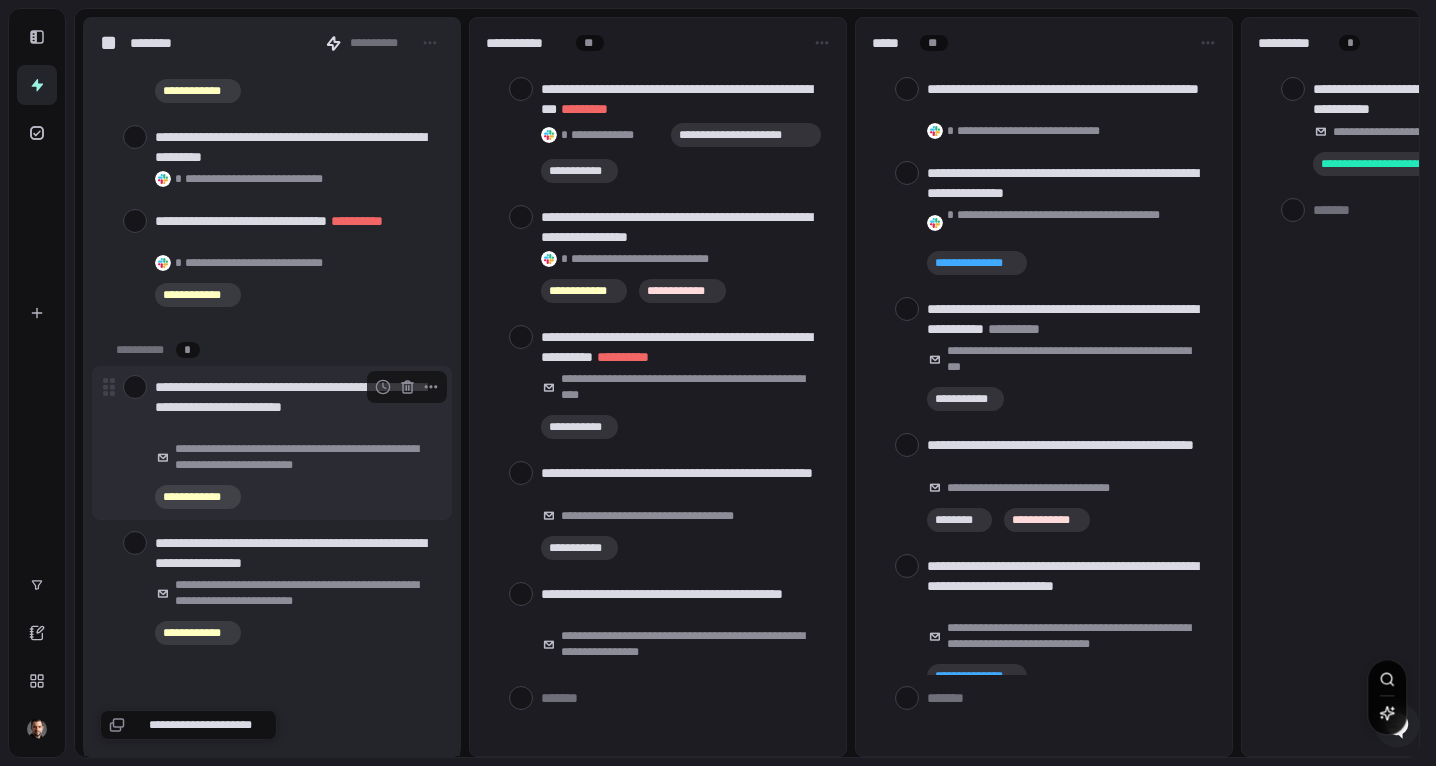 scroll, scrollTop: 1759, scrollLeft: 0, axis: vertical 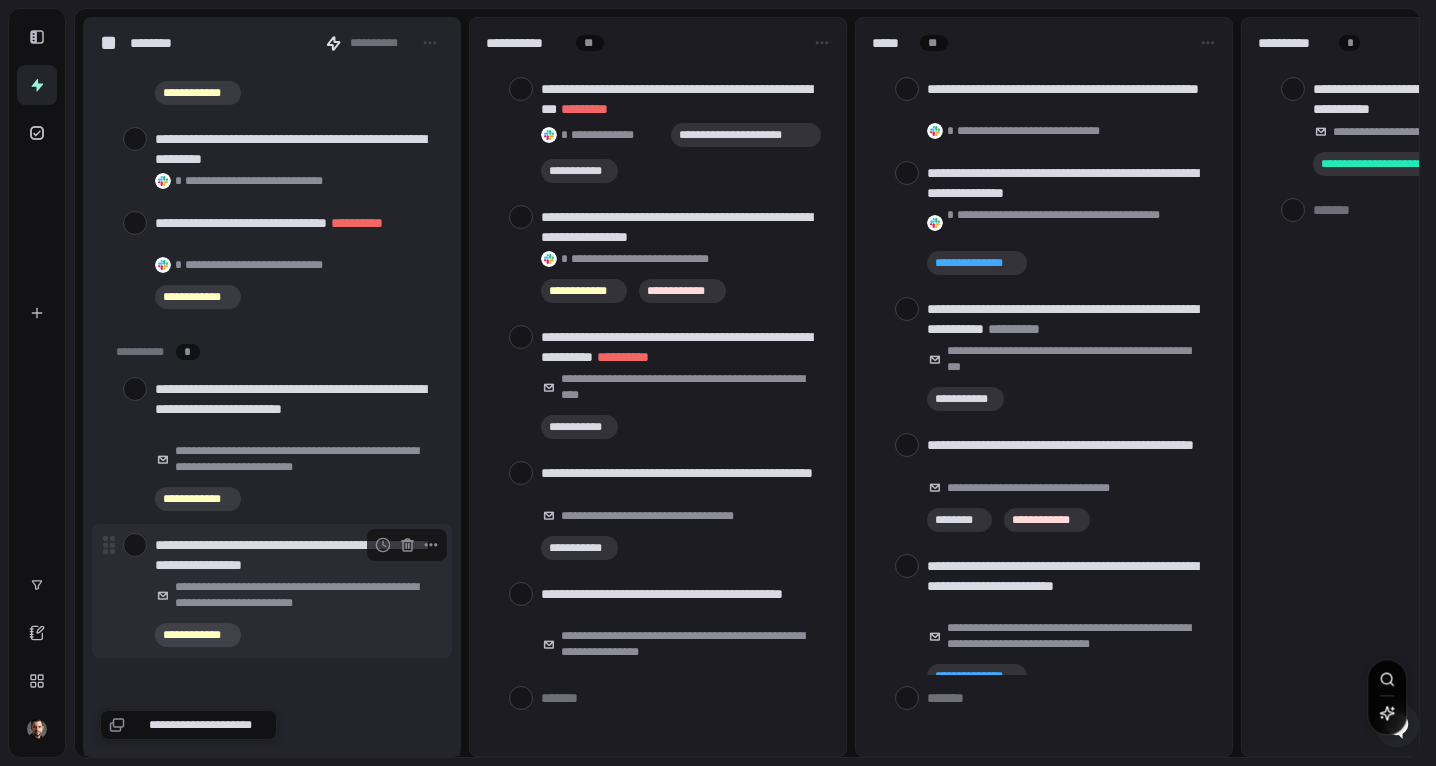click at bounding box center (135, 545) 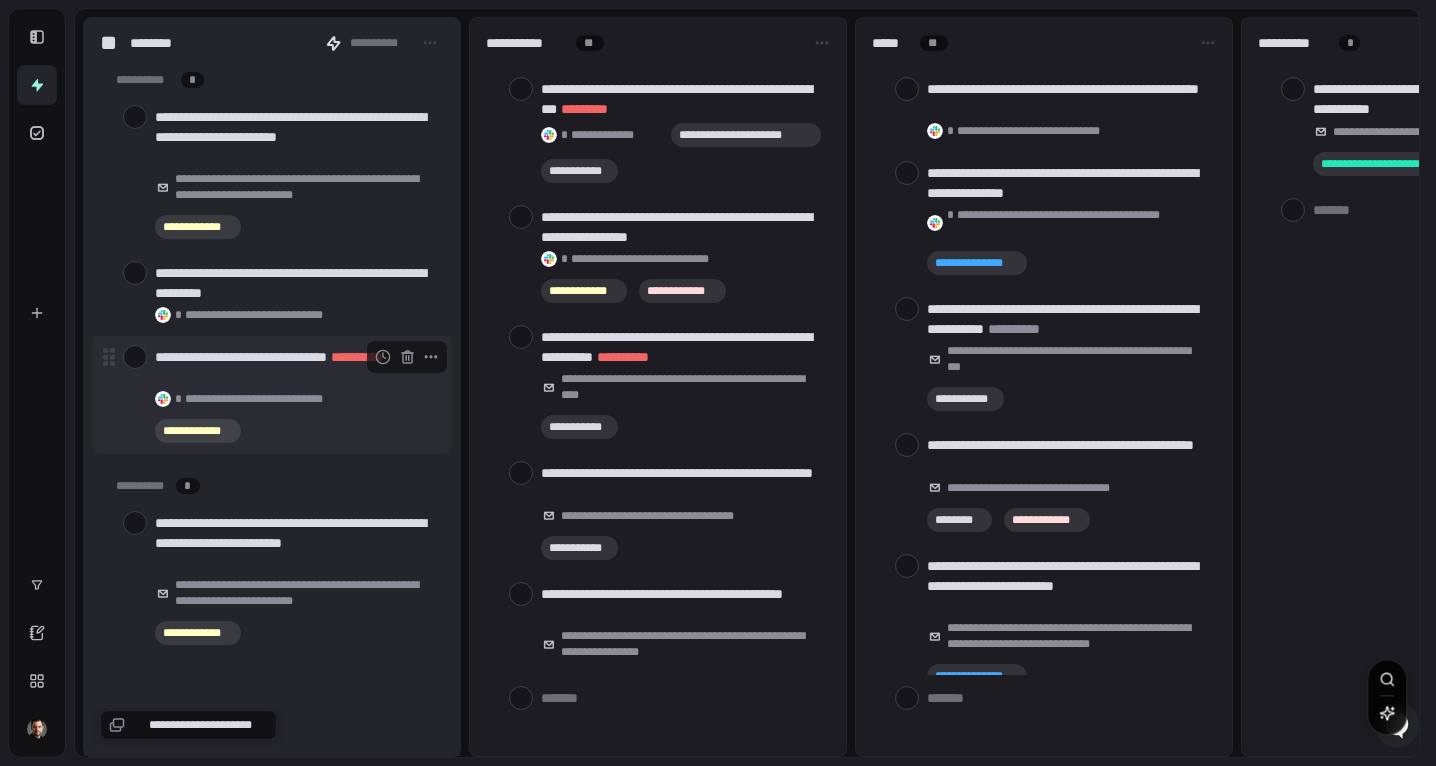 scroll, scrollTop: 1623, scrollLeft: 0, axis: vertical 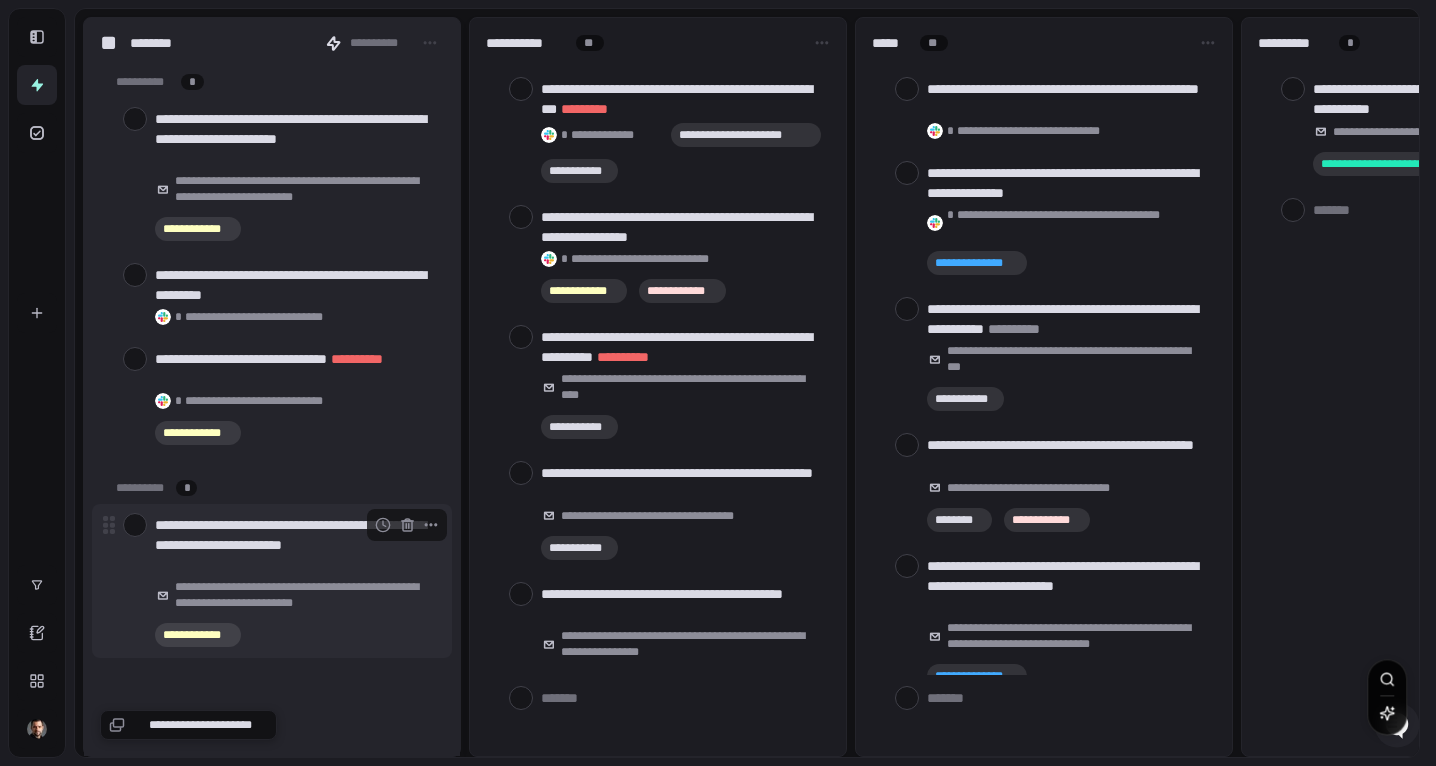 click at bounding box center [135, 525] 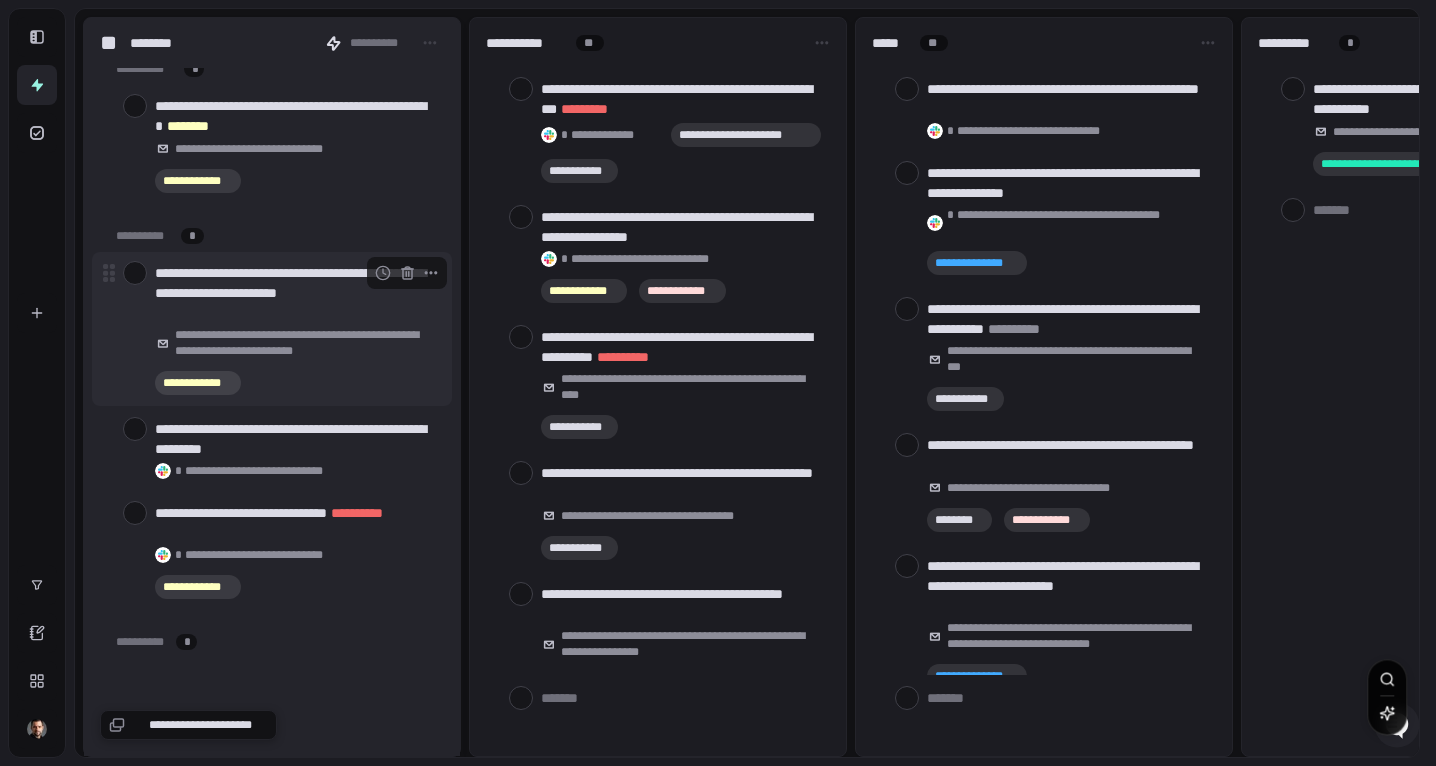scroll, scrollTop: 1421, scrollLeft: 0, axis: vertical 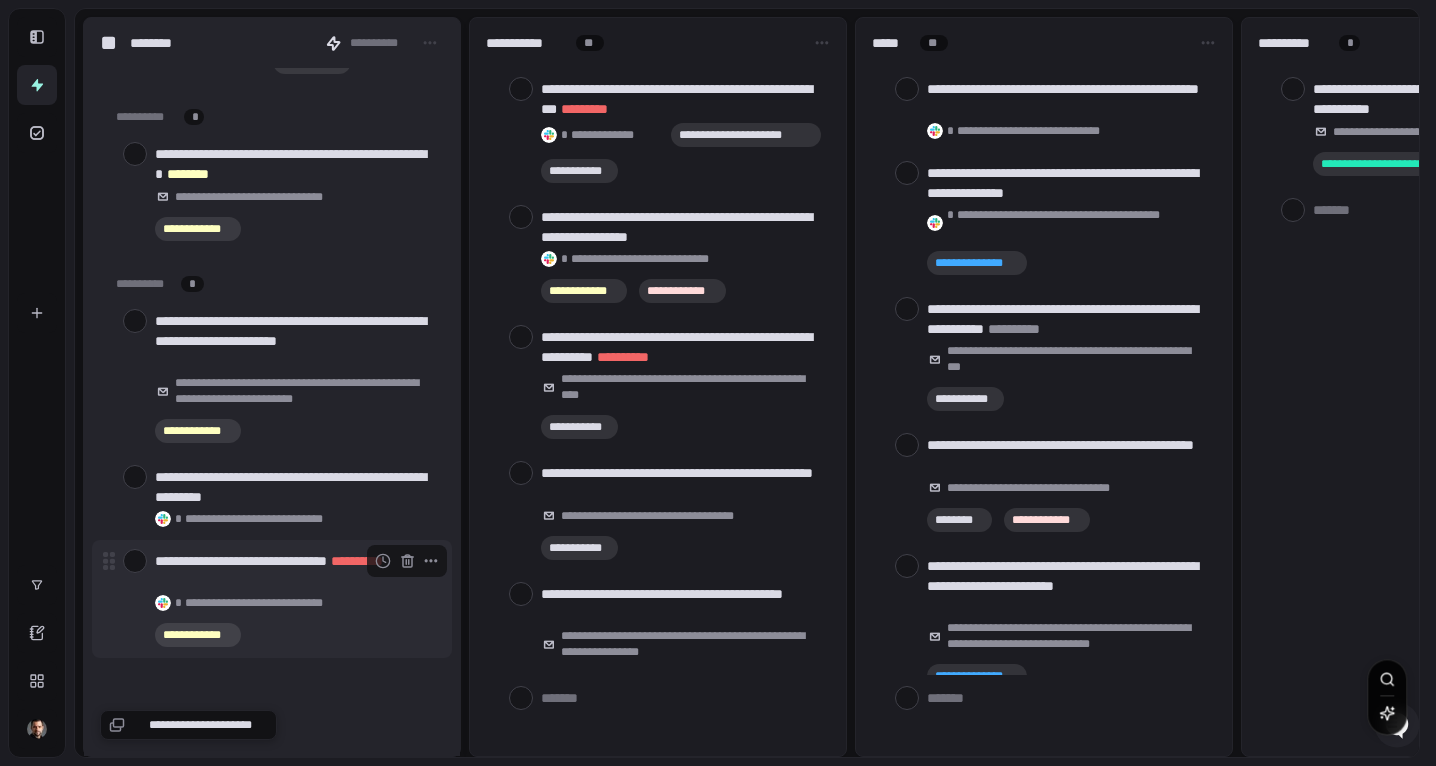 click at bounding box center [135, 561] 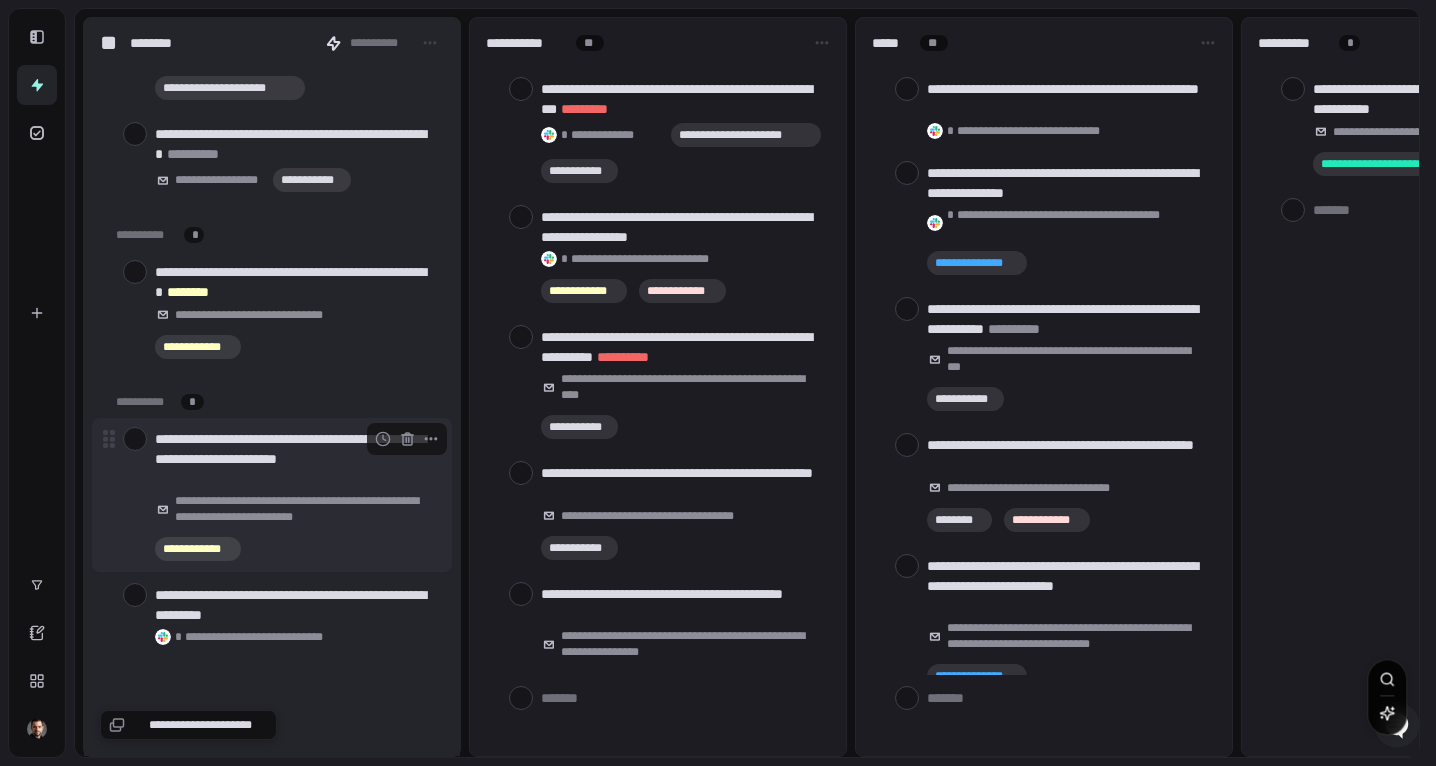 scroll, scrollTop: 1301, scrollLeft: 0, axis: vertical 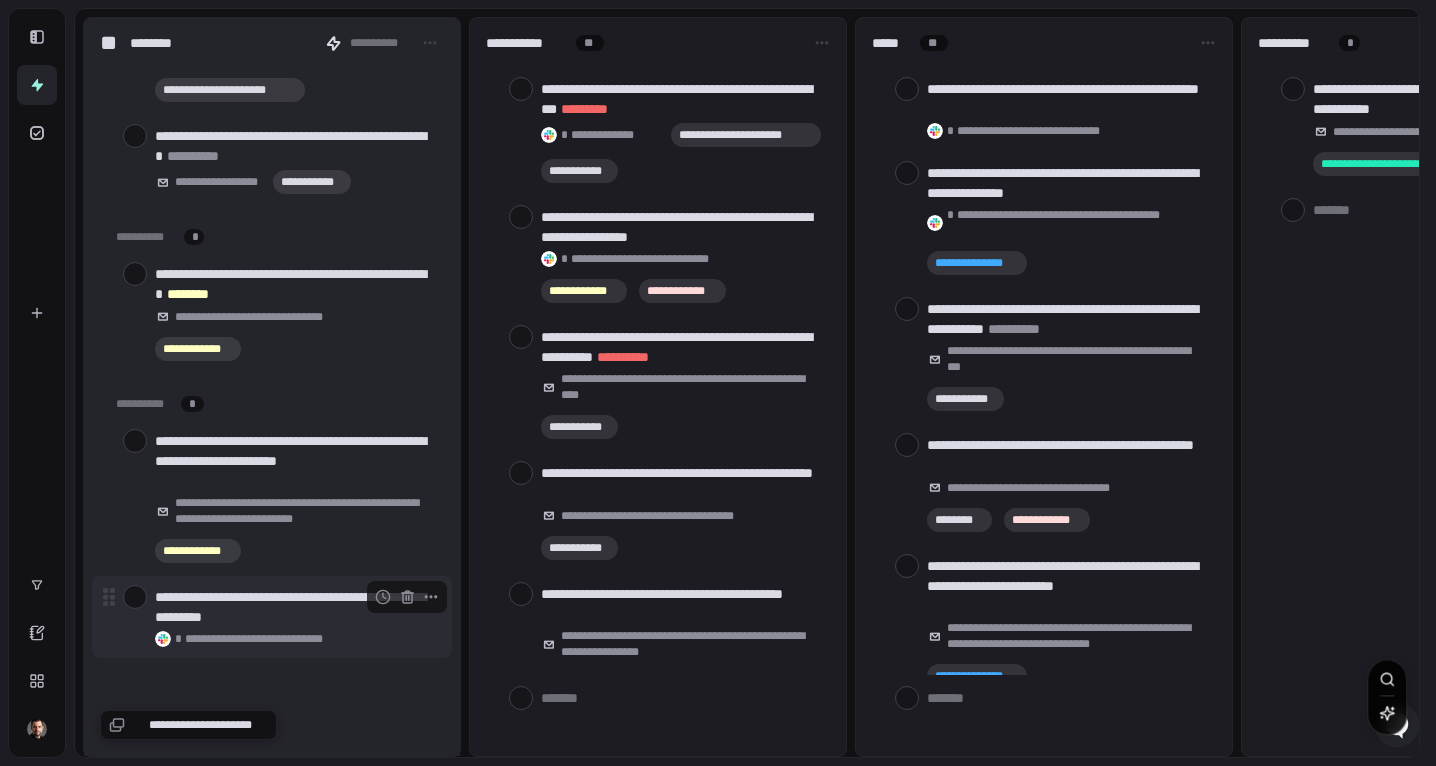 click on "**********" at bounding box center [295, 607] 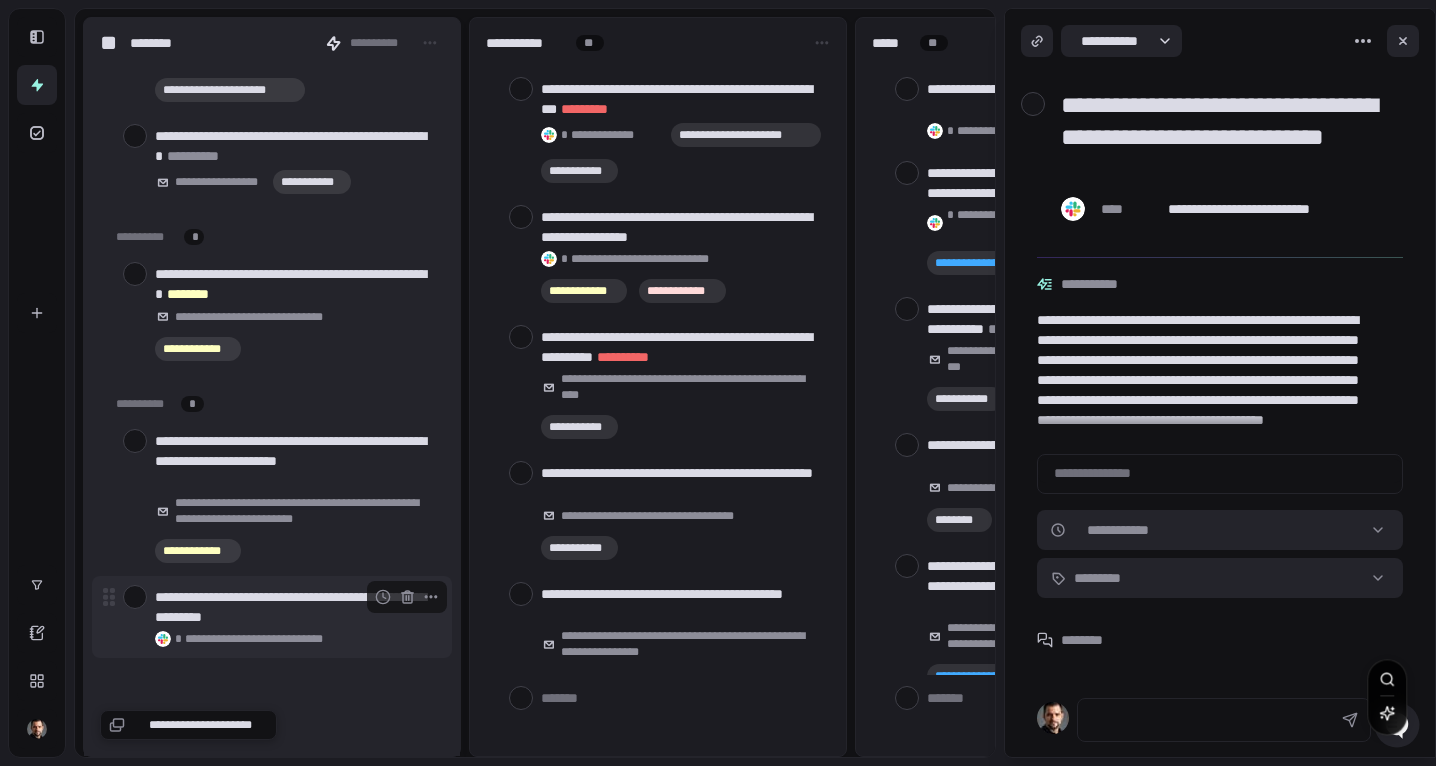 click at bounding box center [135, 597] 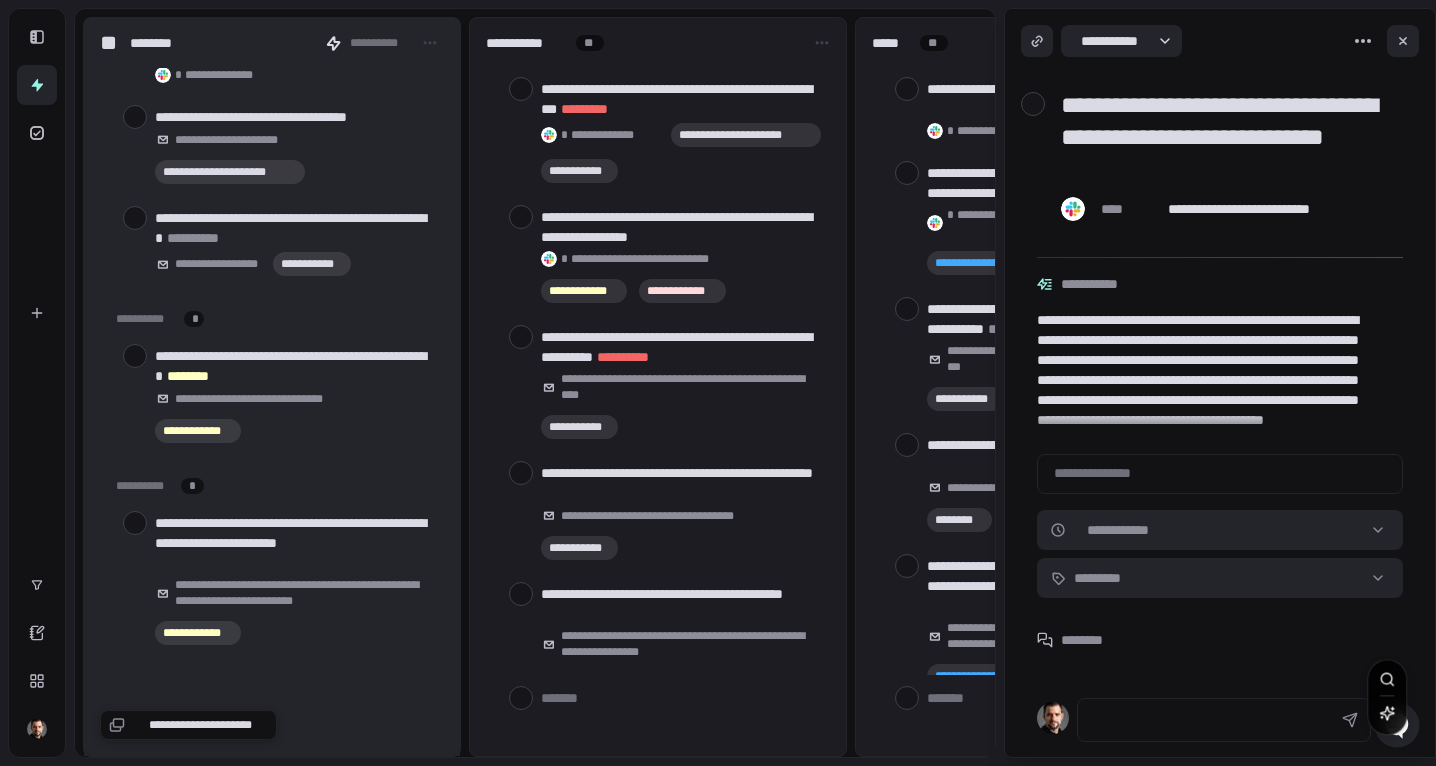 scroll, scrollTop: 1217, scrollLeft: 0, axis: vertical 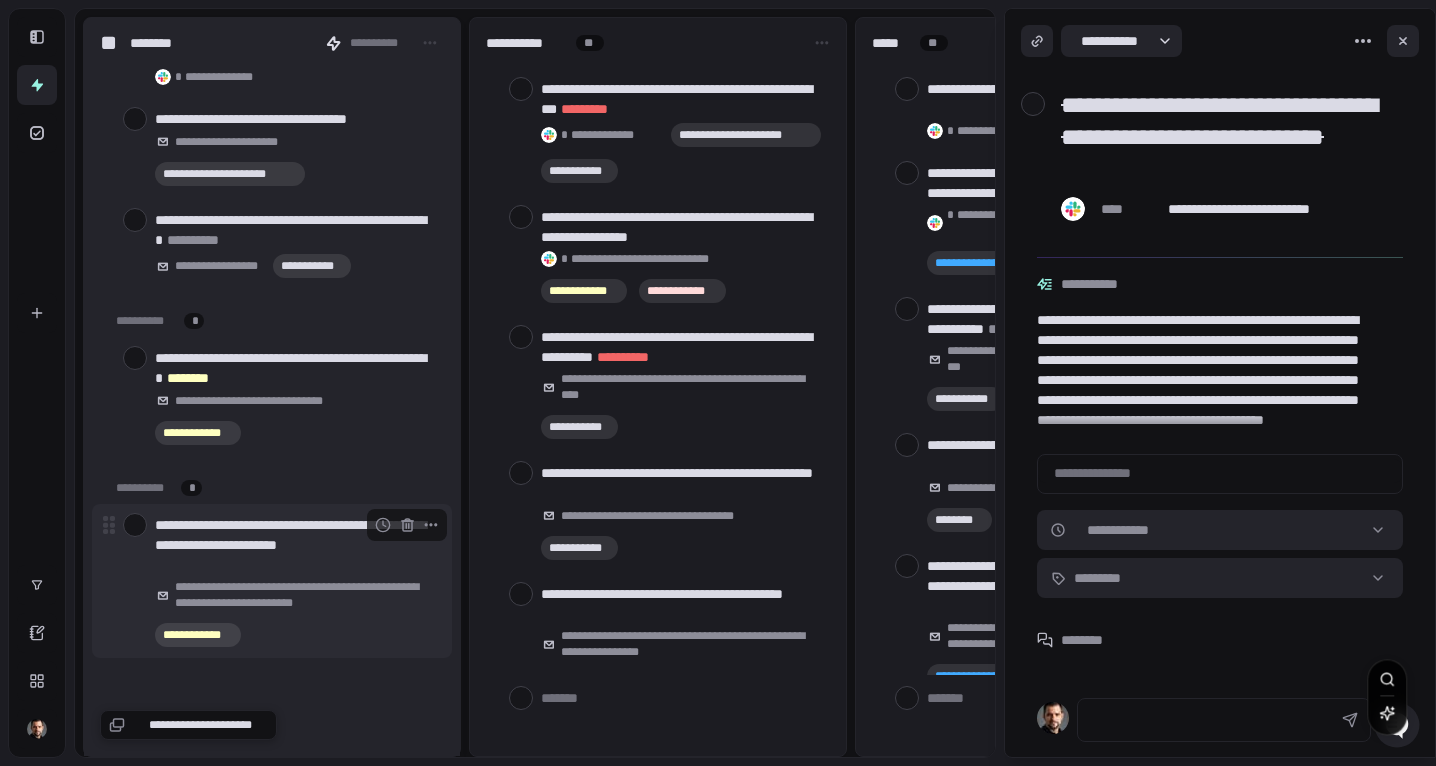 click at bounding box center [135, 525] 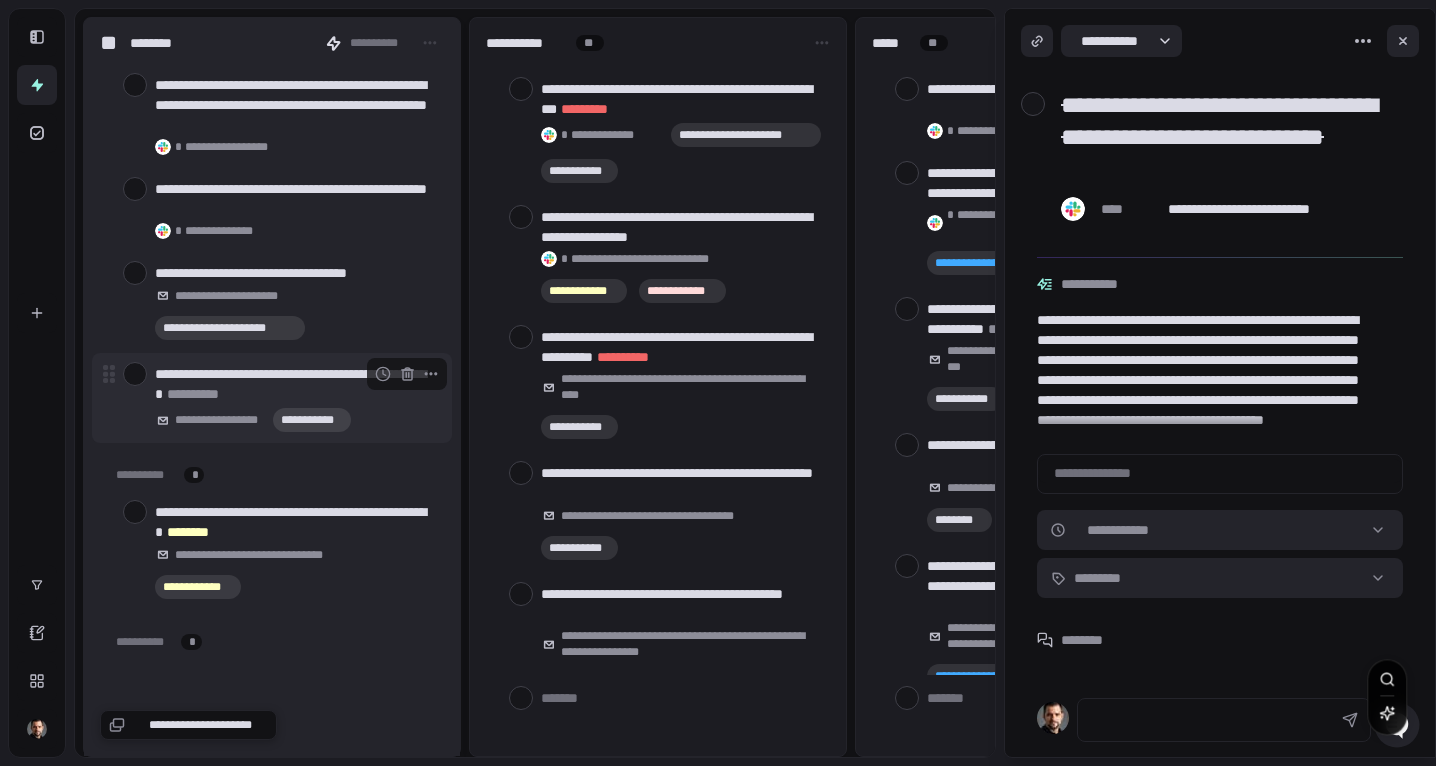 scroll, scrollTop: 1015, scrollLeft: 0, axis: vertical 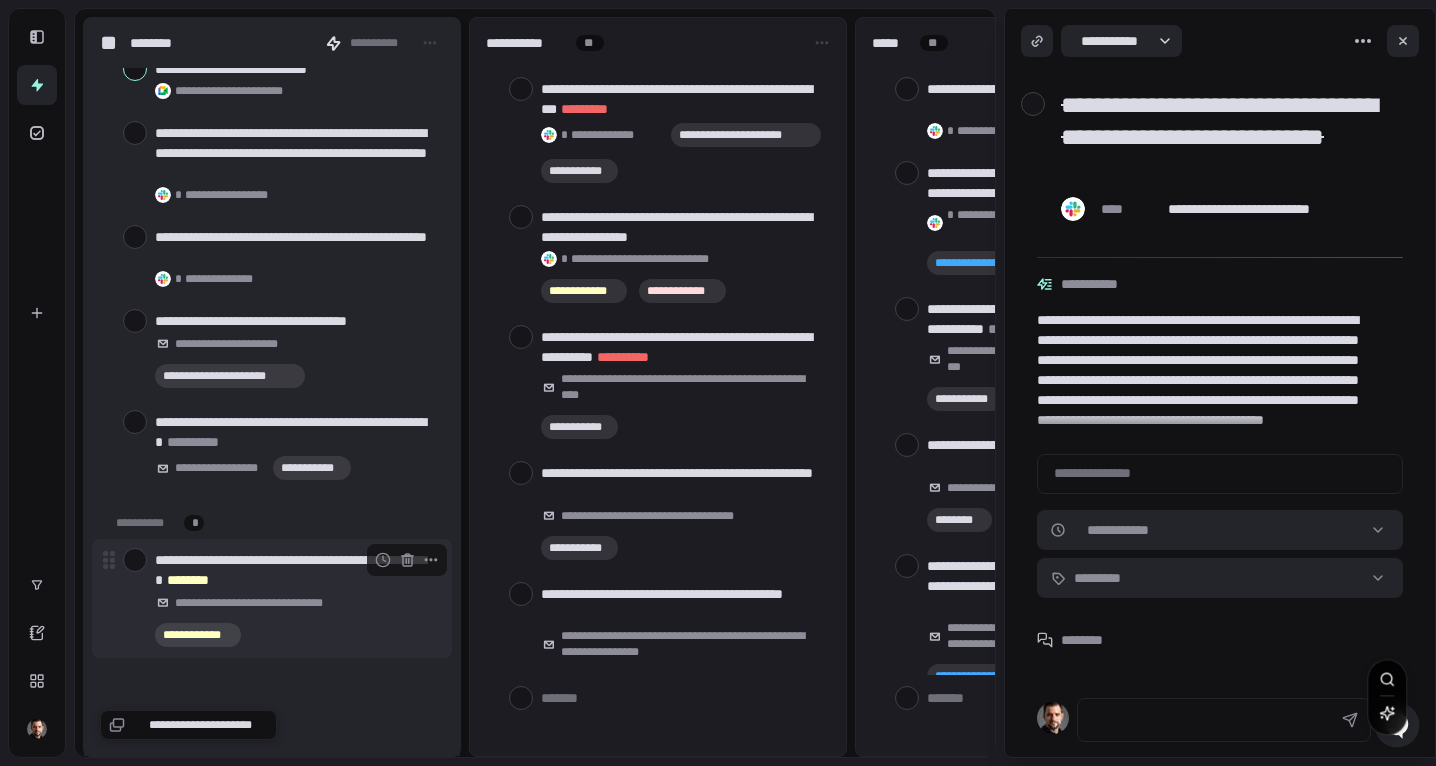 click at bounding box center [135, 560] 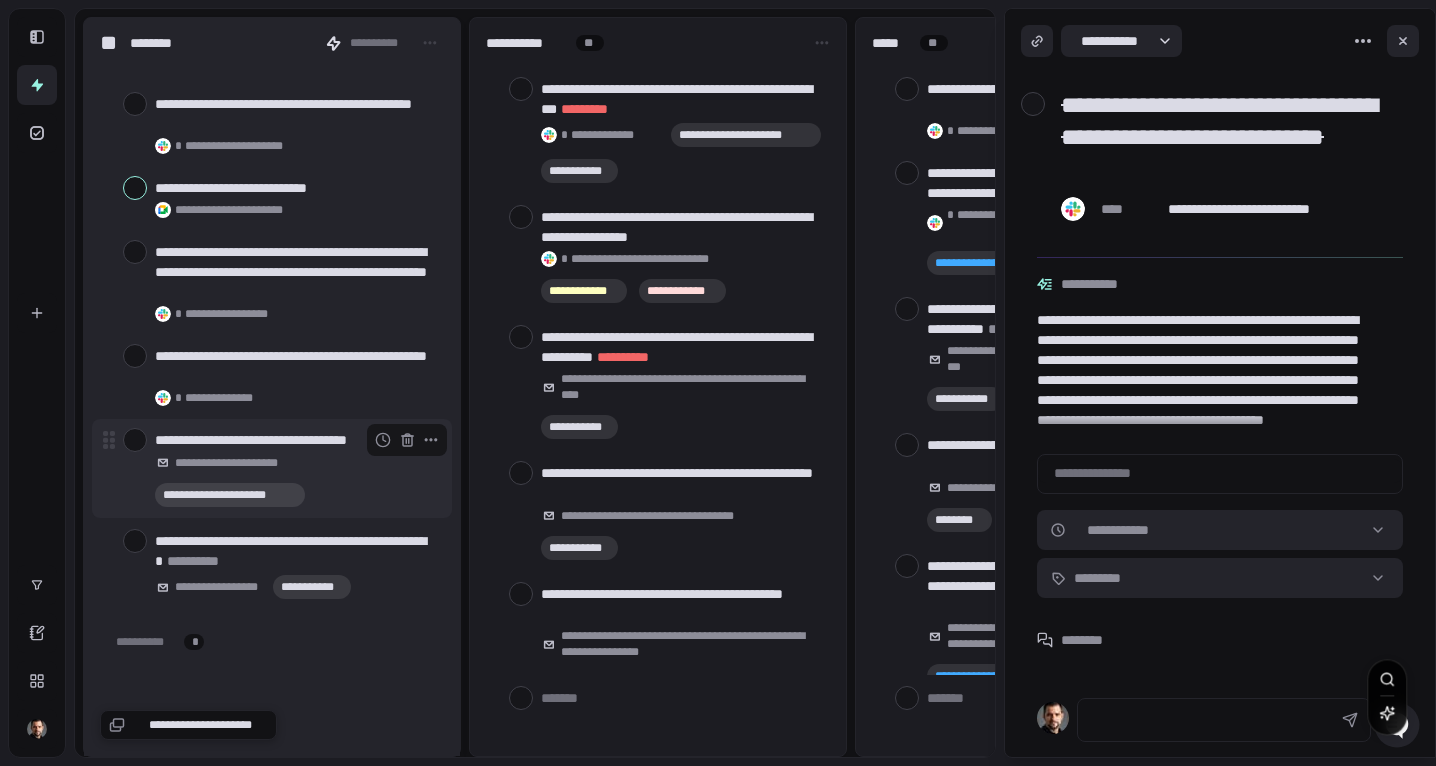 scroll, scrollTop: 848, scrollLeft: 0, axis: vertical 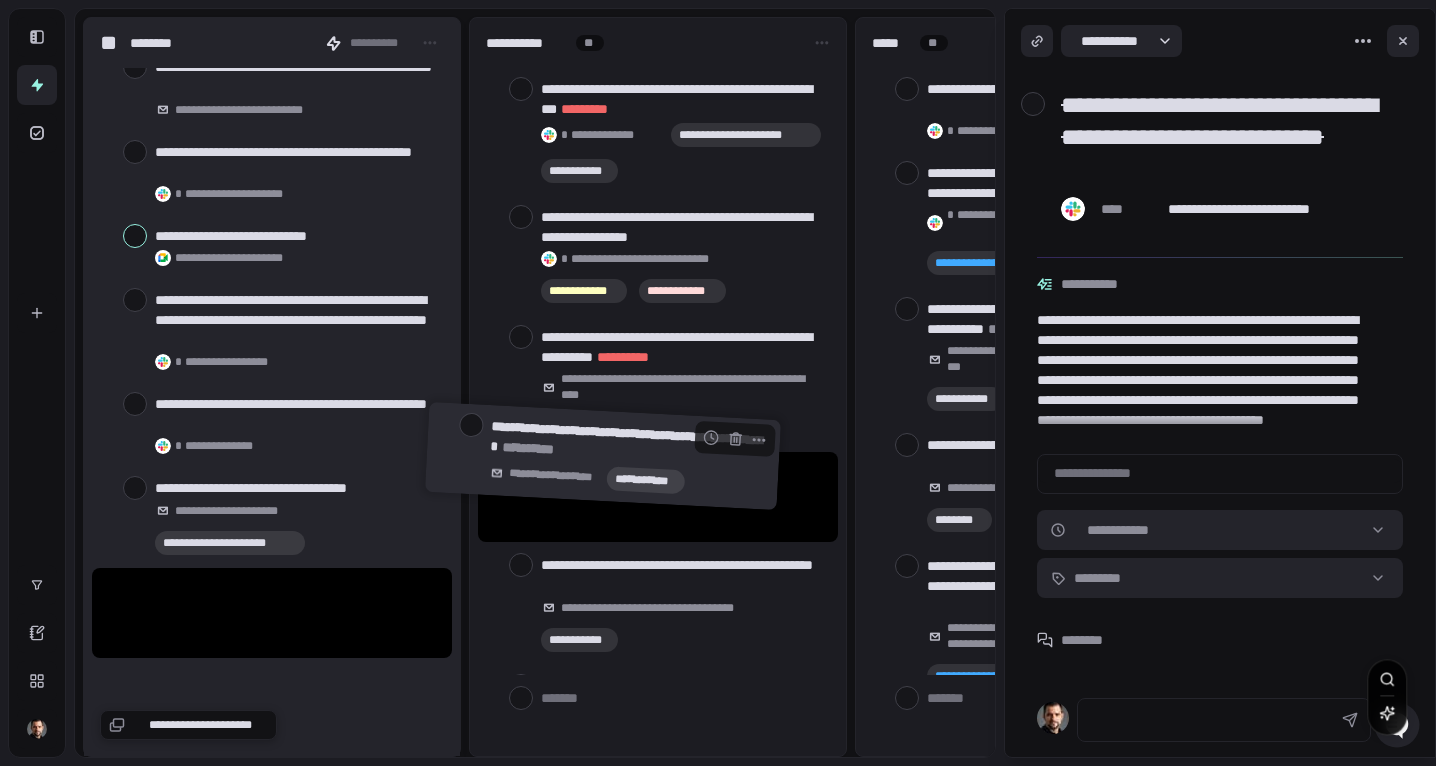 drag, startPoint x: 239, startPoint y: 600, endPoint x: 574, endPoint y: 443, distance: 369.96487 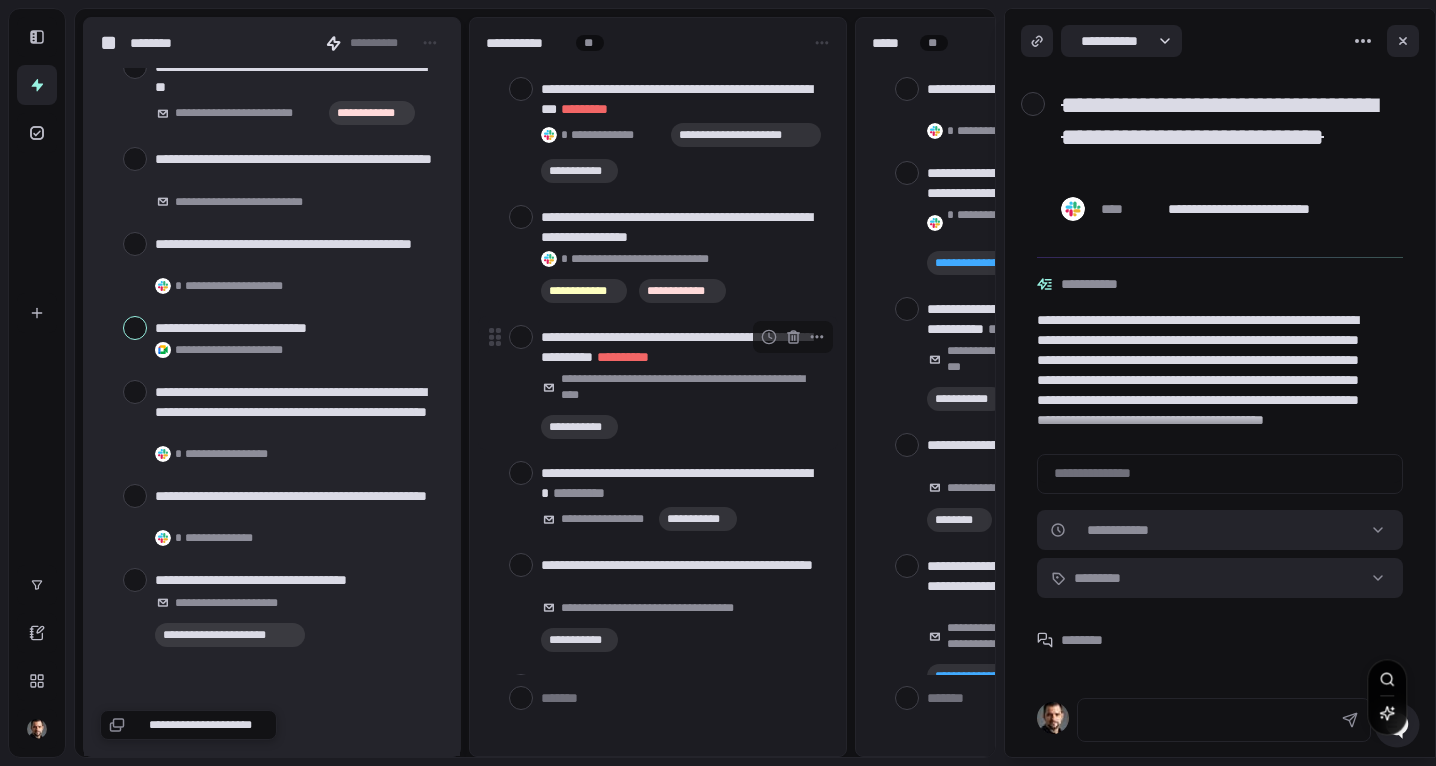 scroll, scrollTop: 756, scrollLeft: 0, axis: vertical 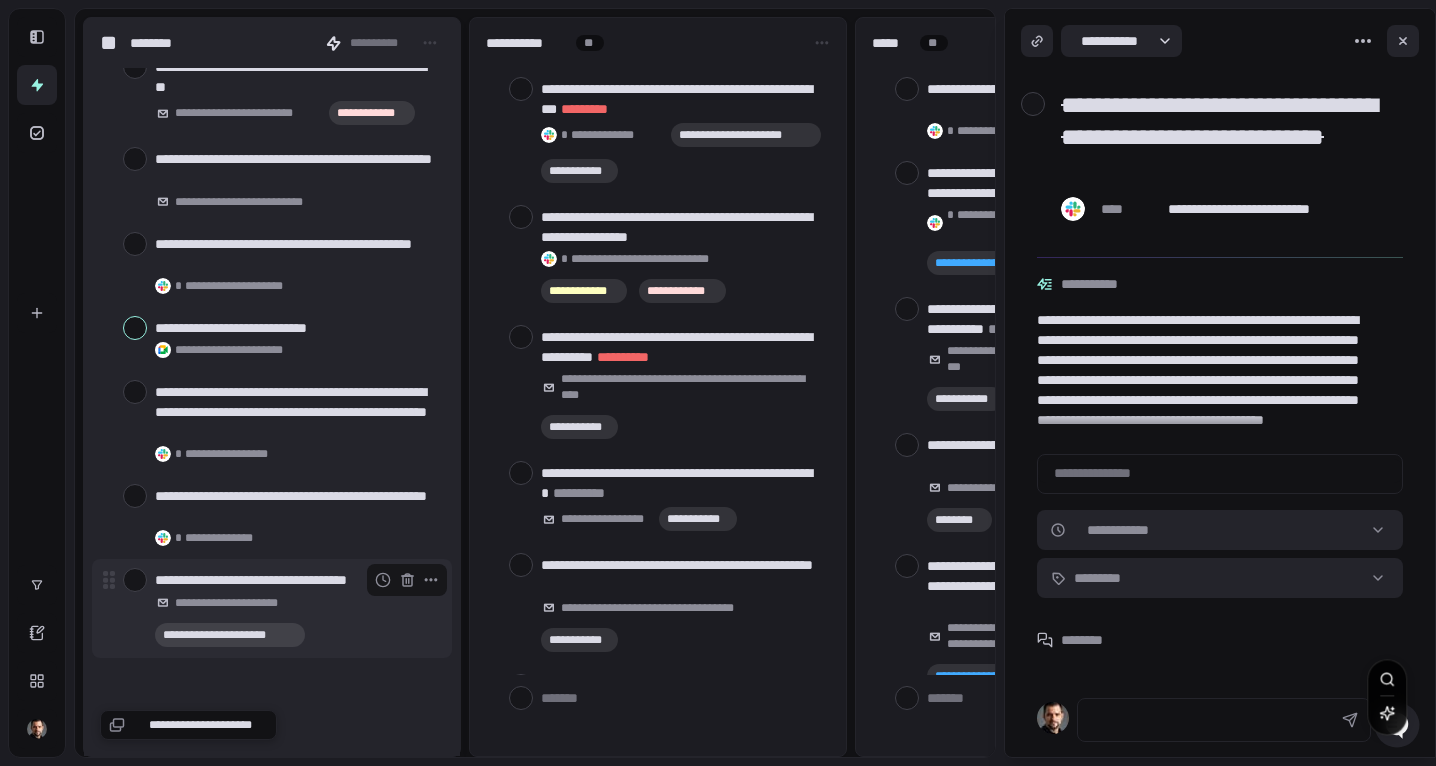 click on "**********" at bounding box center (295, 580) 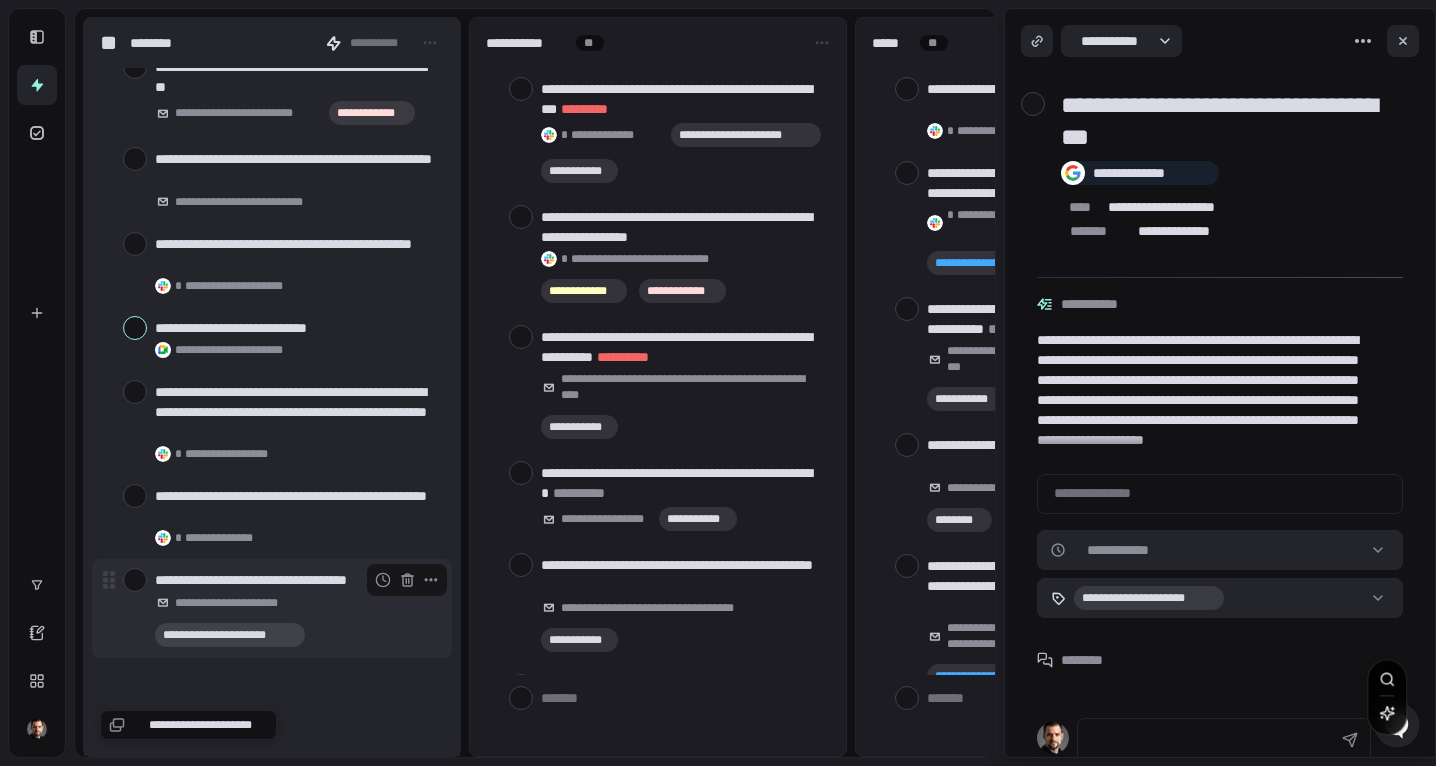 click at bounding box center (135, 580) 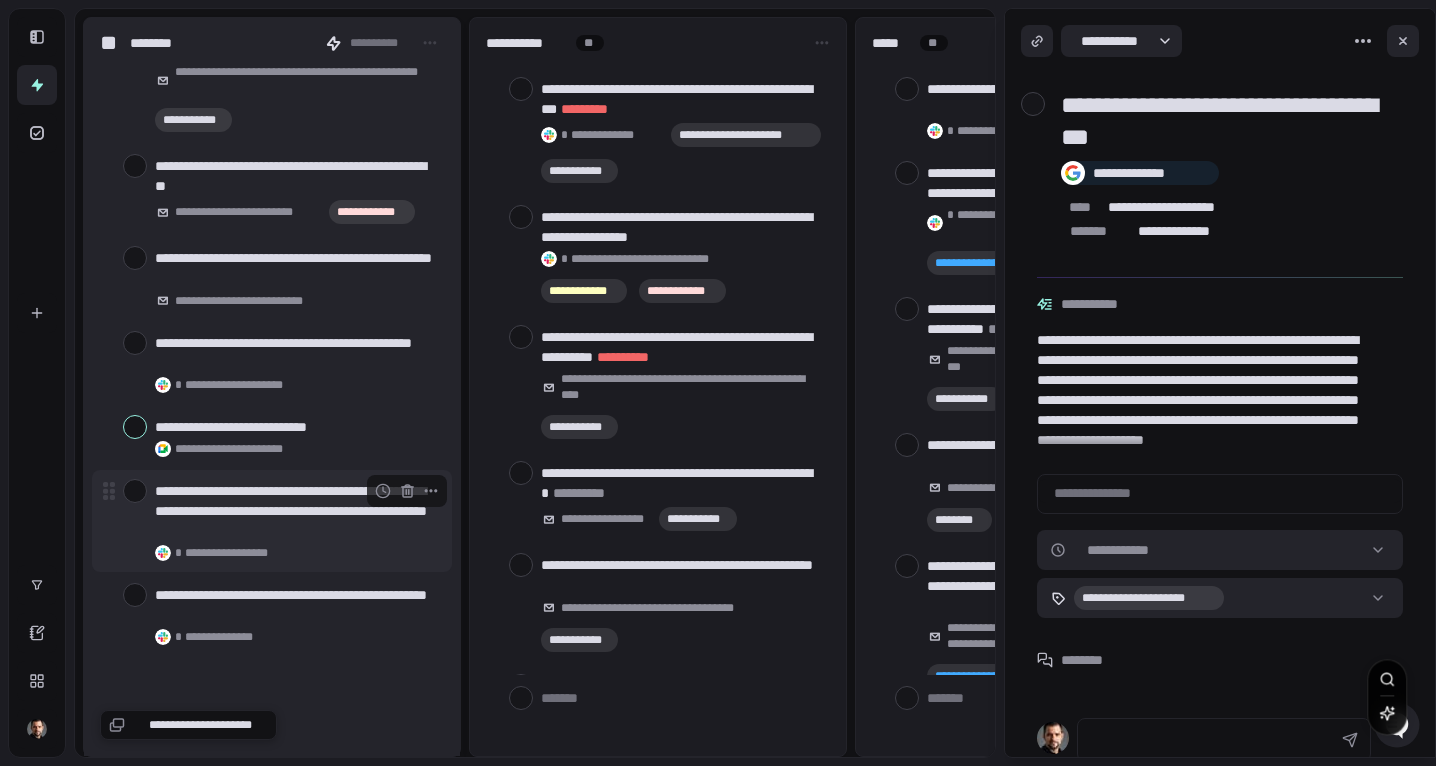 scroll, scrollTop: 655, scrollLeft: 0, axis: vertical 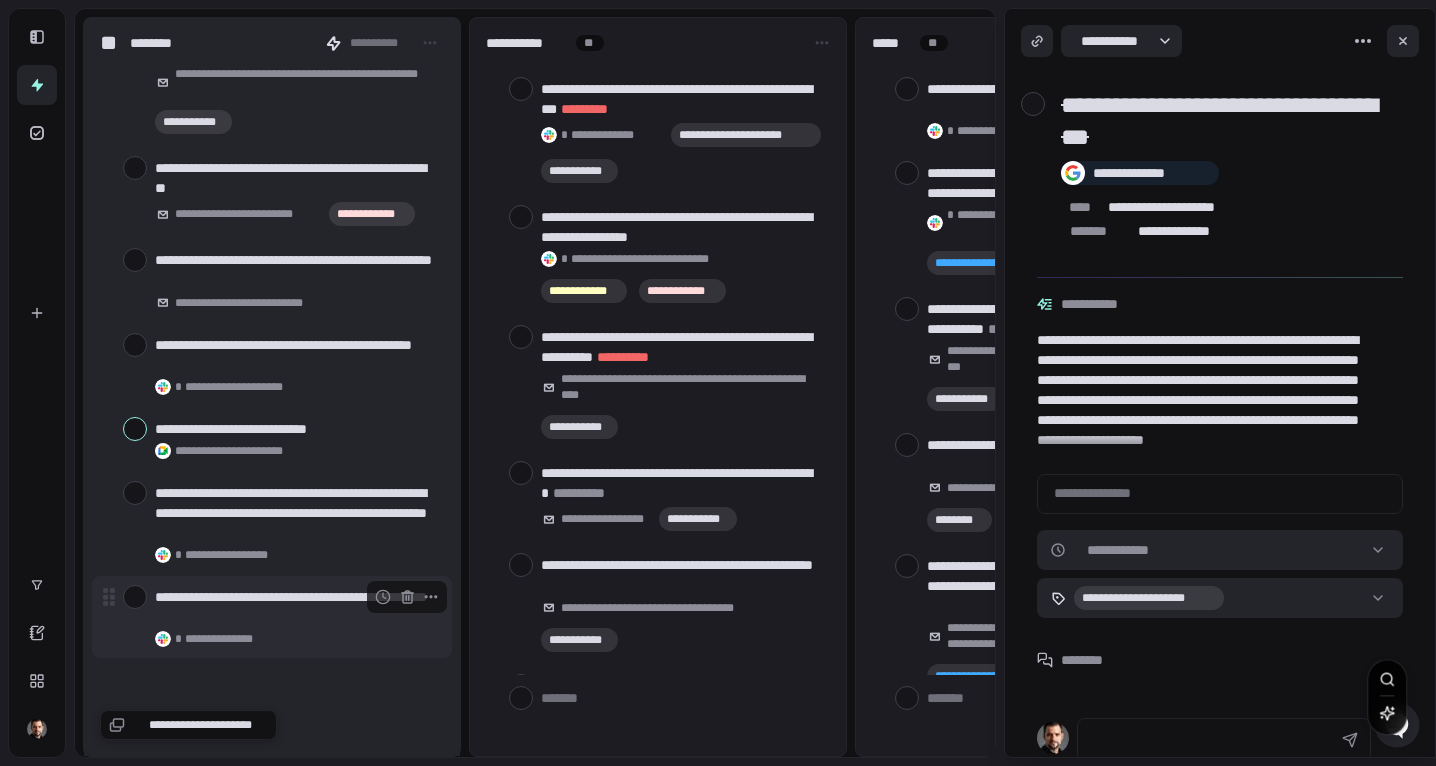 click on "**********" at bounding box center (295, 607) 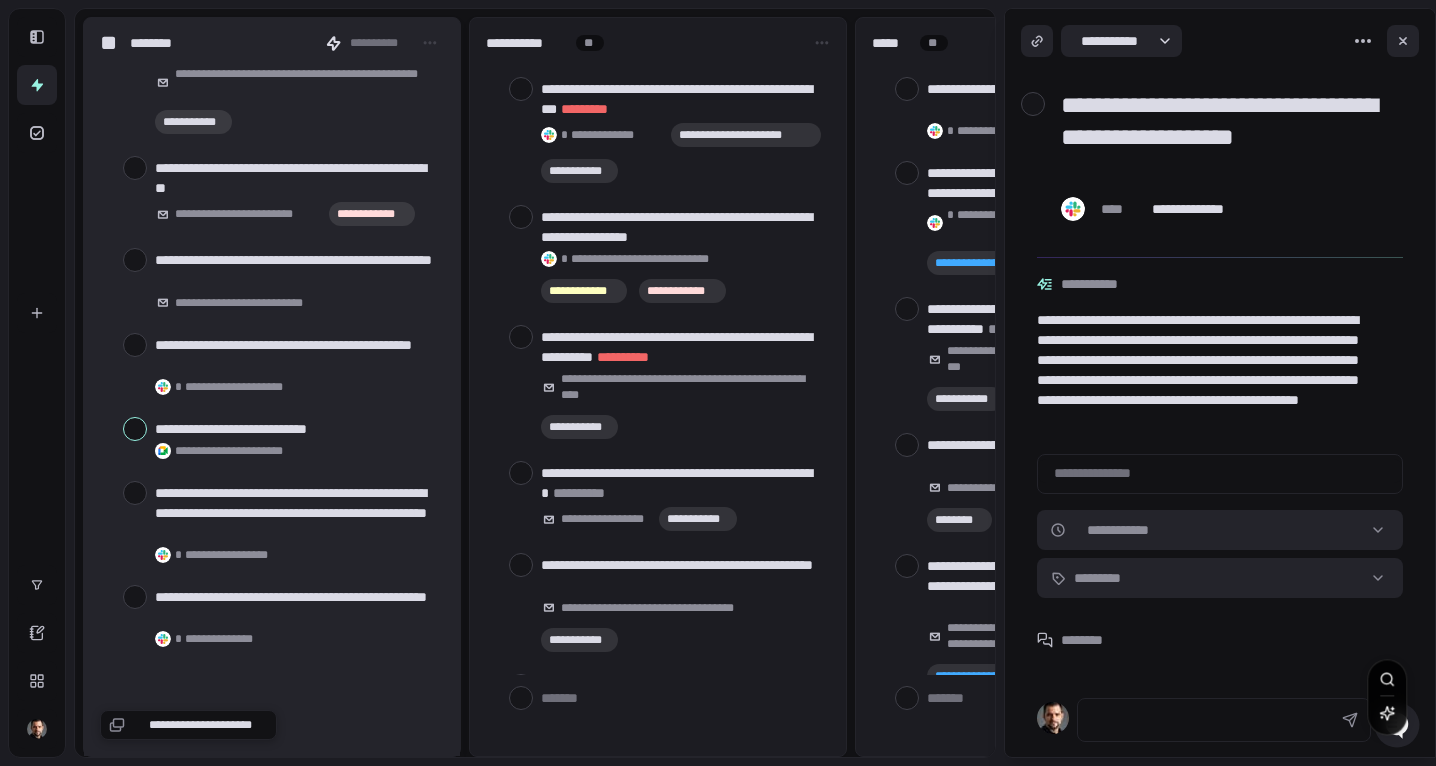 scroll, scrollTop: 12, scrollLeft: 0, axis: vertical 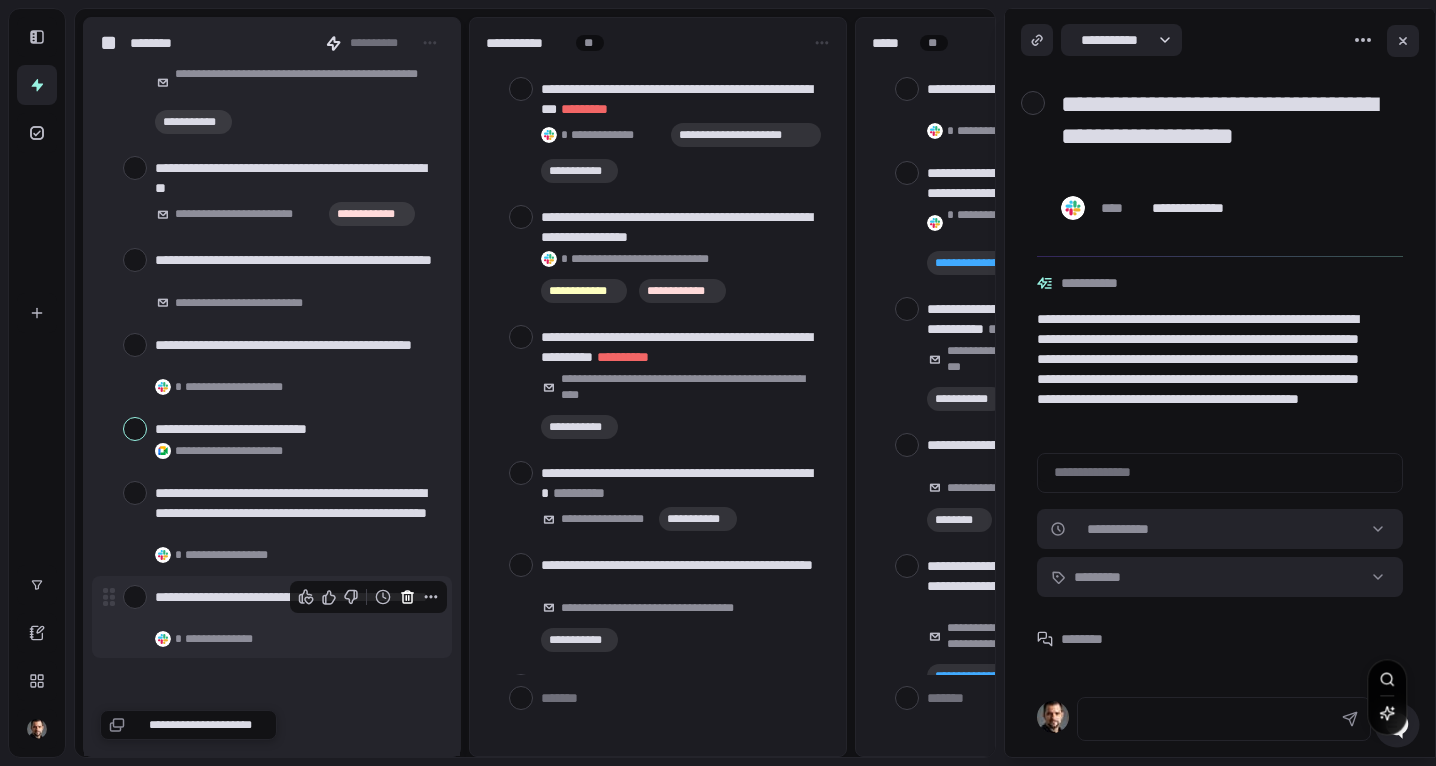 click 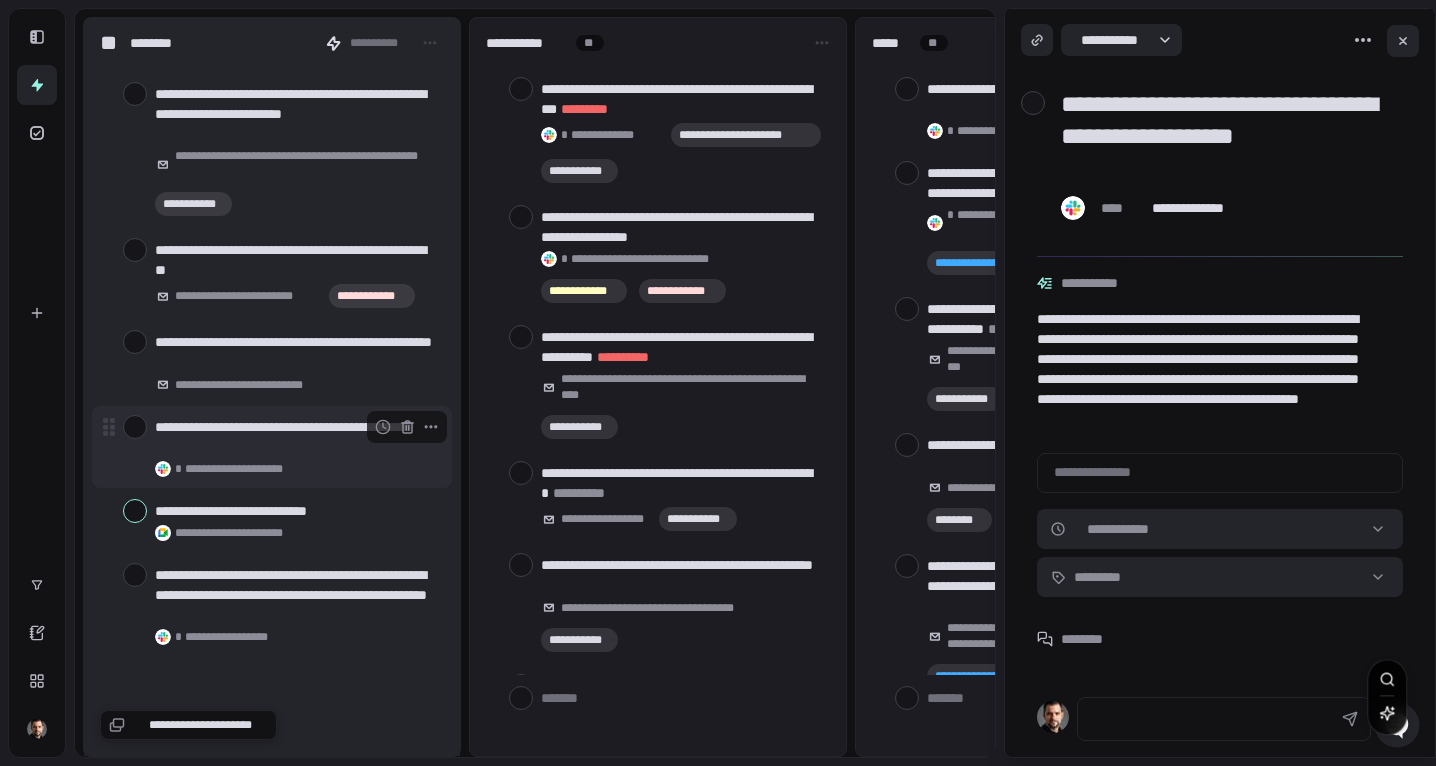 scroll, scrollTop: 571, scrollLeft: 0, axis: vertical 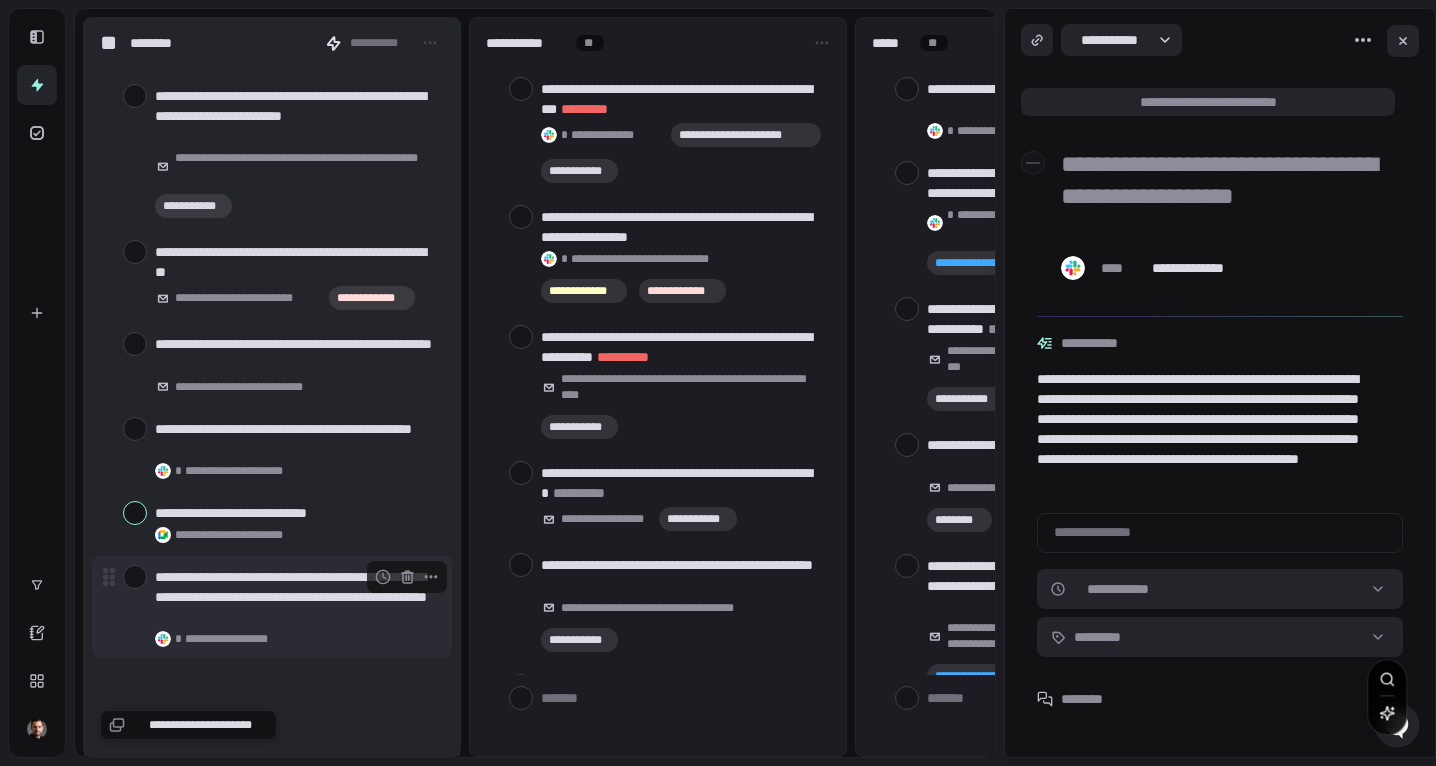 click at bounding box center [135, 577] 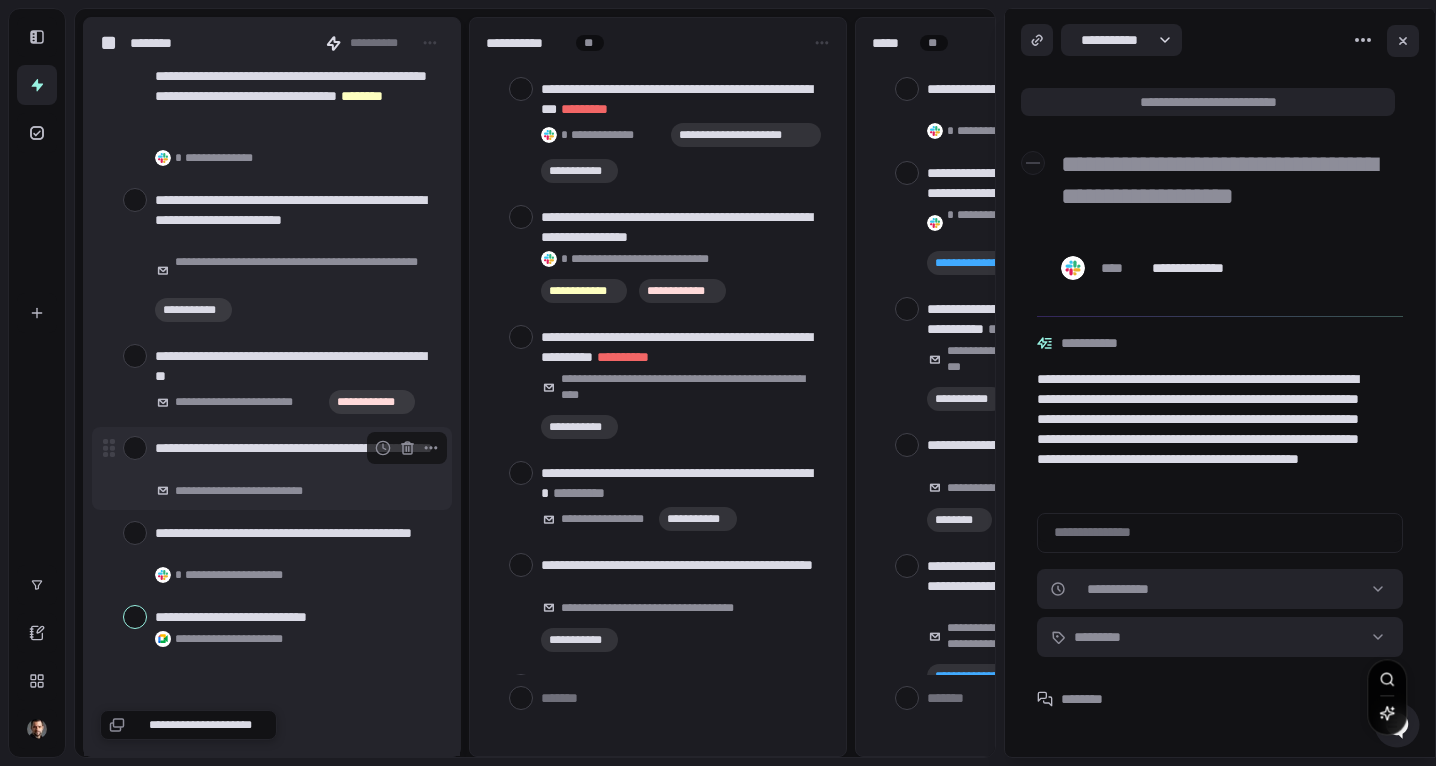 scroll, scrollTop: 467, scrollLeft: 0, axis: vertical 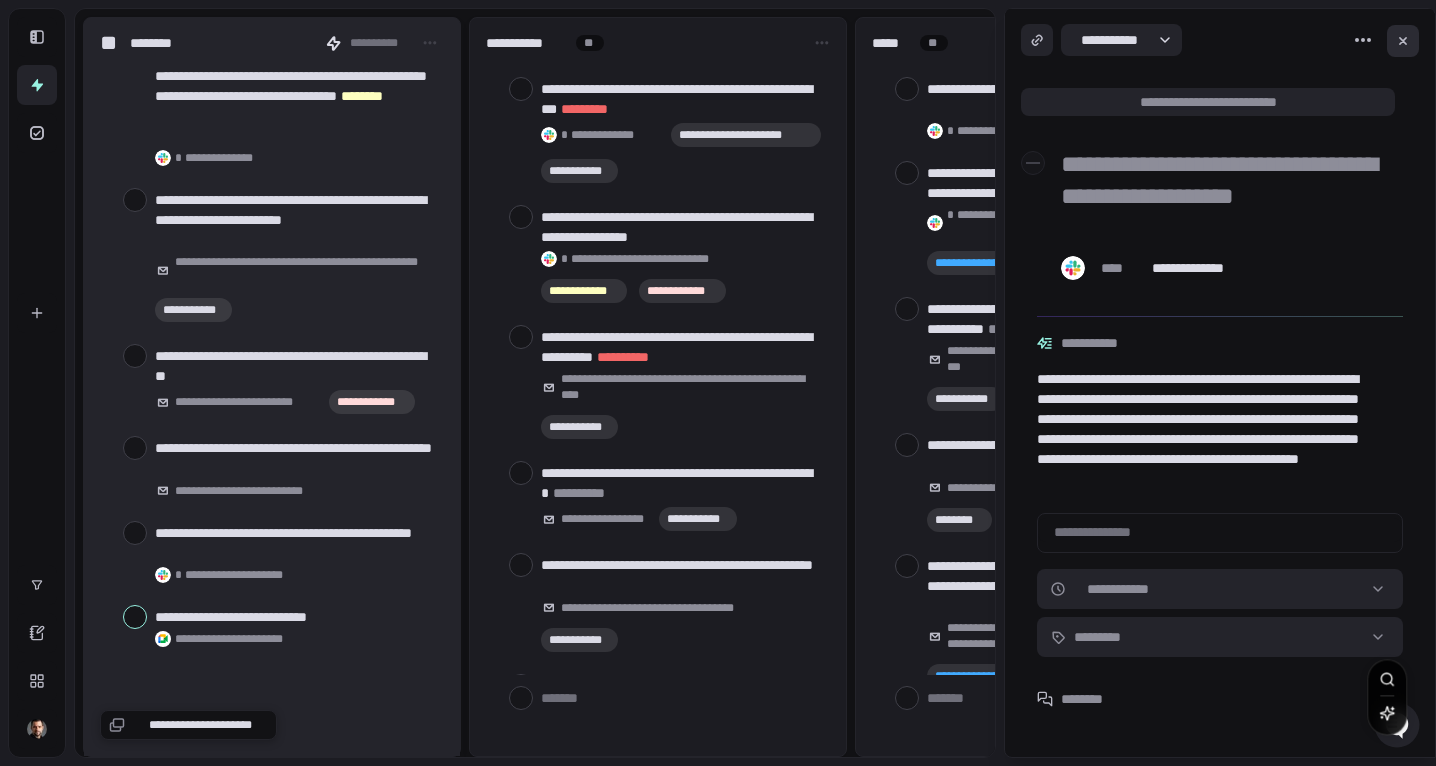 click at bounding box center [1403, 41] 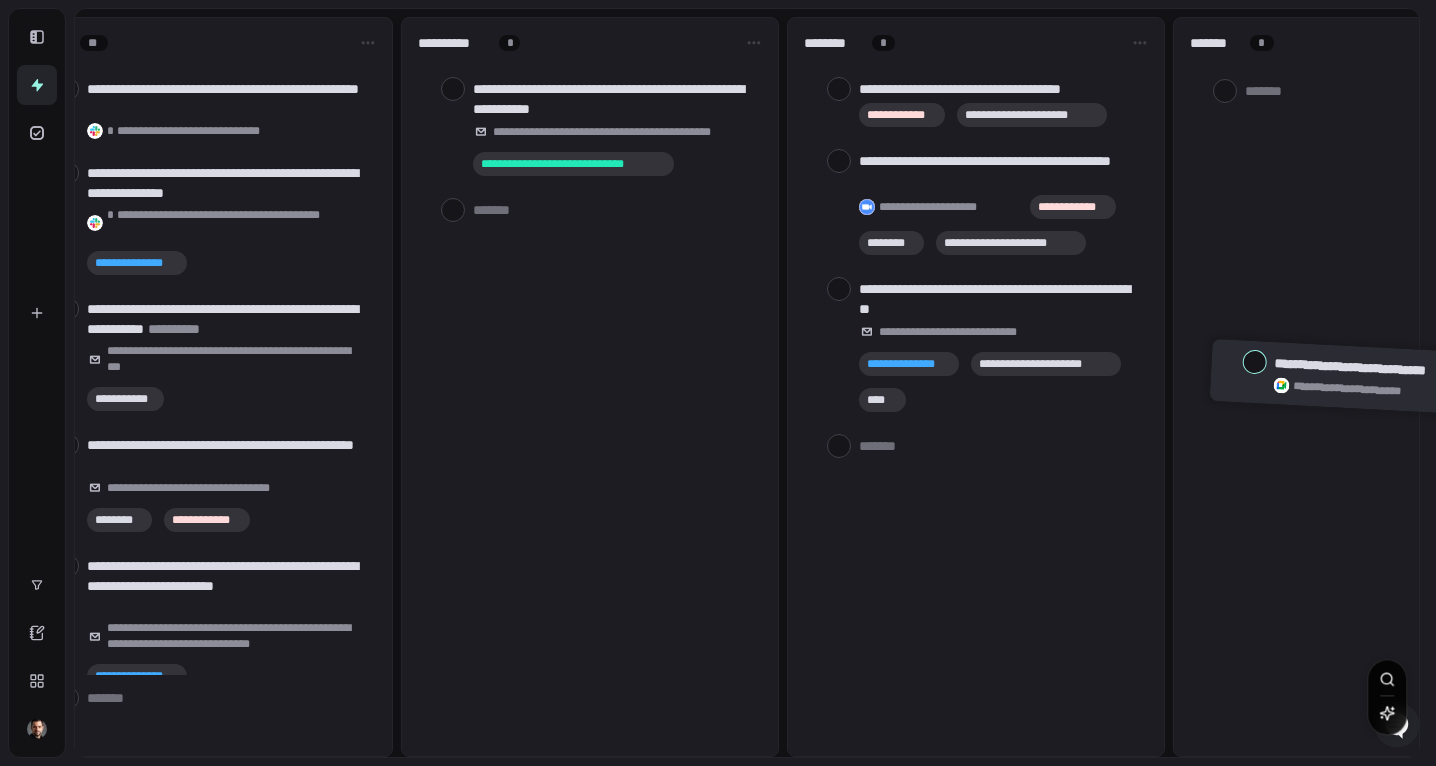 scroll, scrollTop: 0, scrollLeft: 960, axis: horizontal 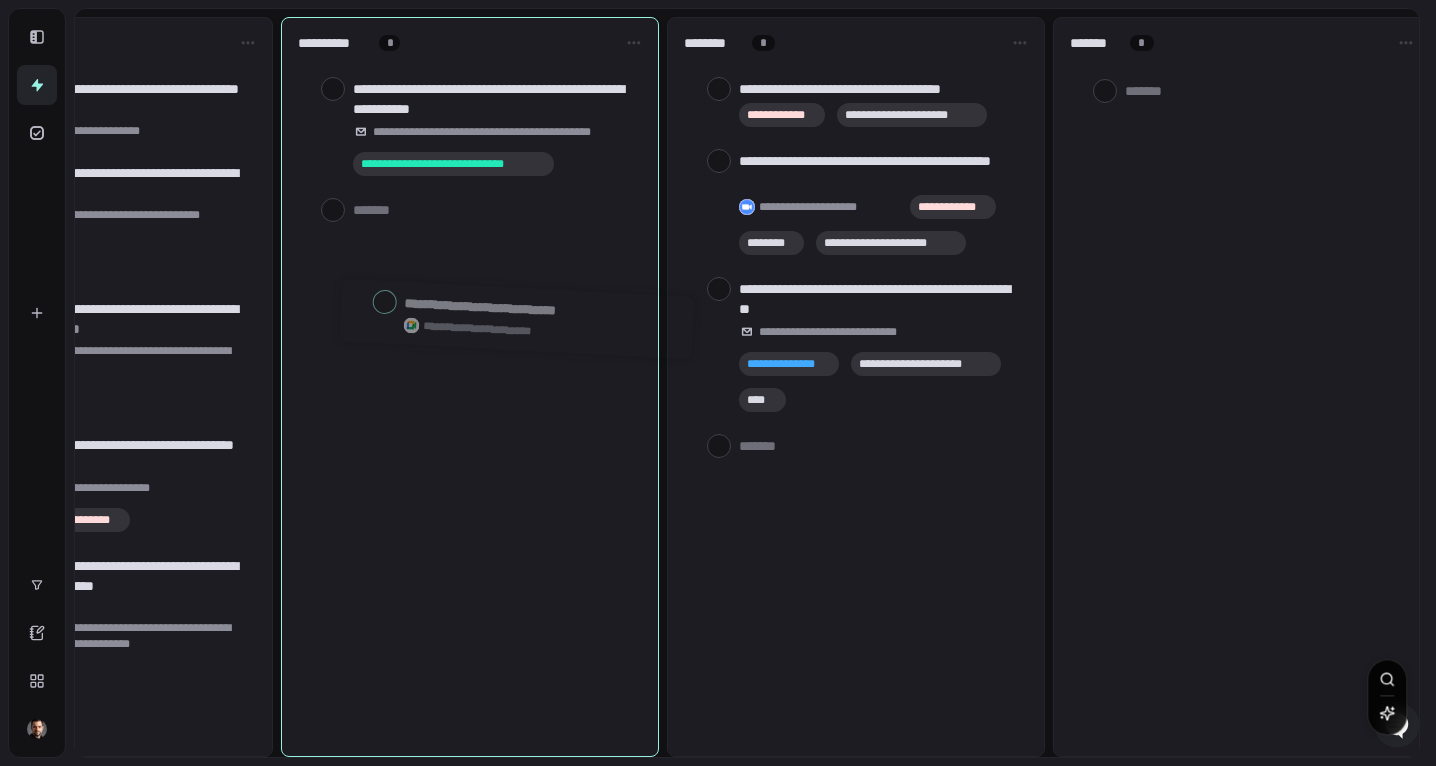 drag, startPoint x: 284, startPoint y: 619, endPoint x: 534, endPoint y: 311, distance: 396.6913 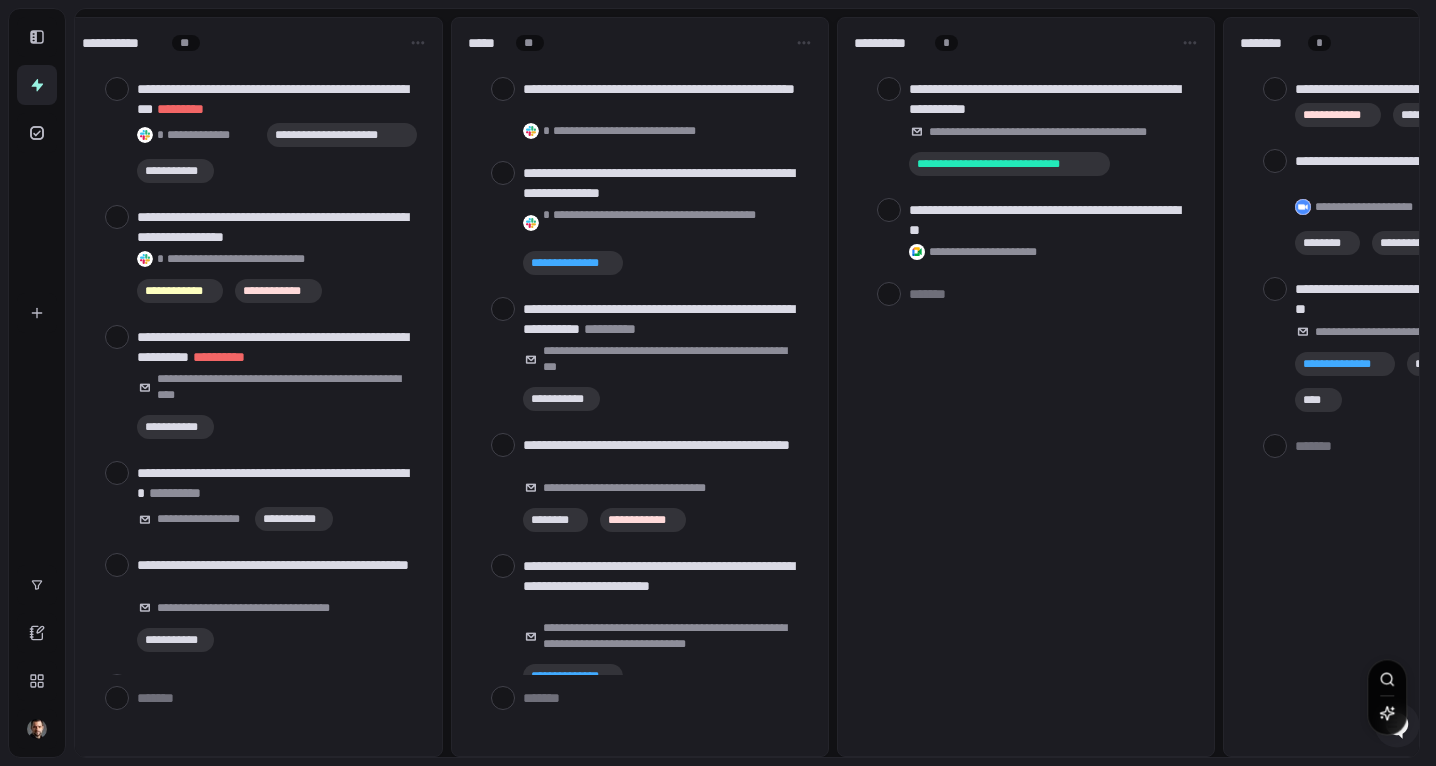 scroll, scrollTop: 0, scrollLeft: 0, axis: both 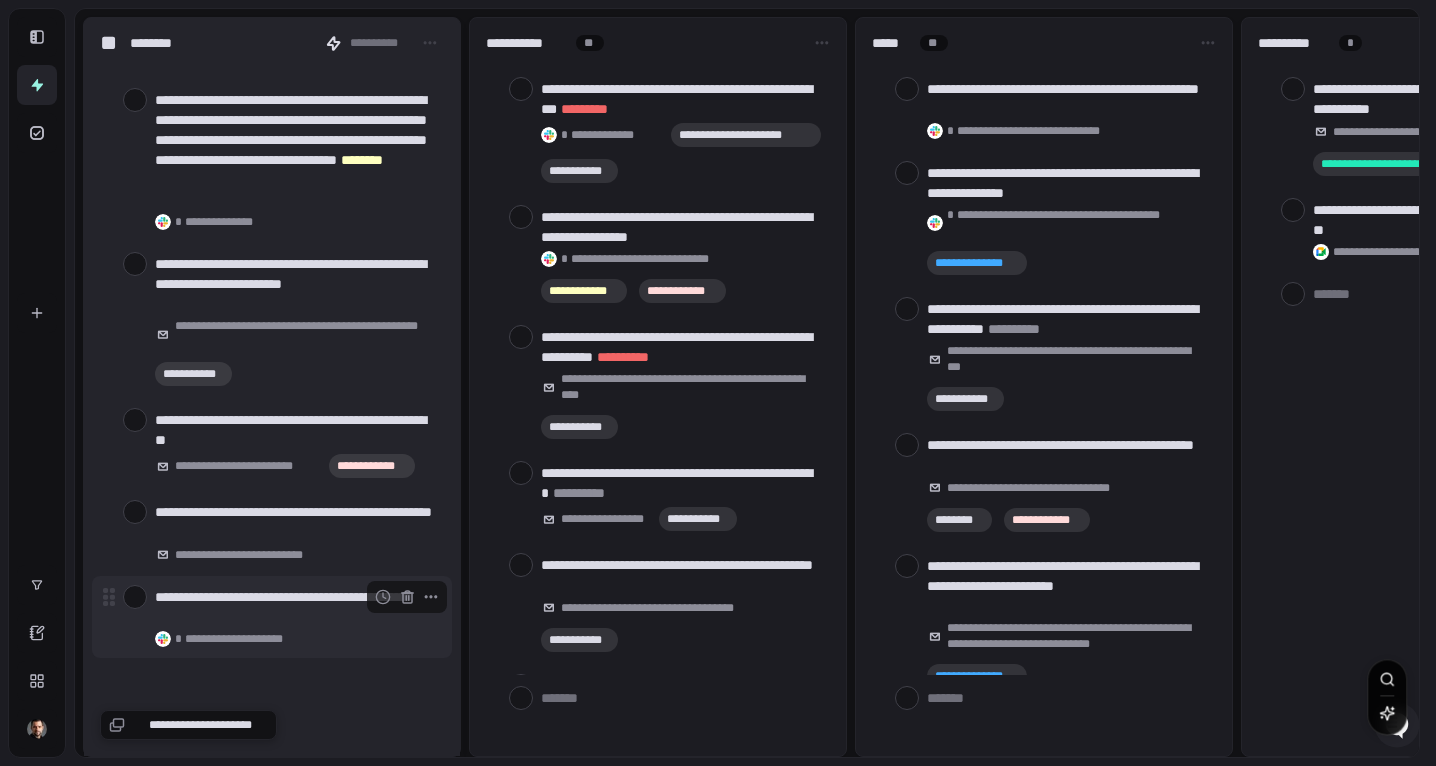 click at bounding box center (135, 597) 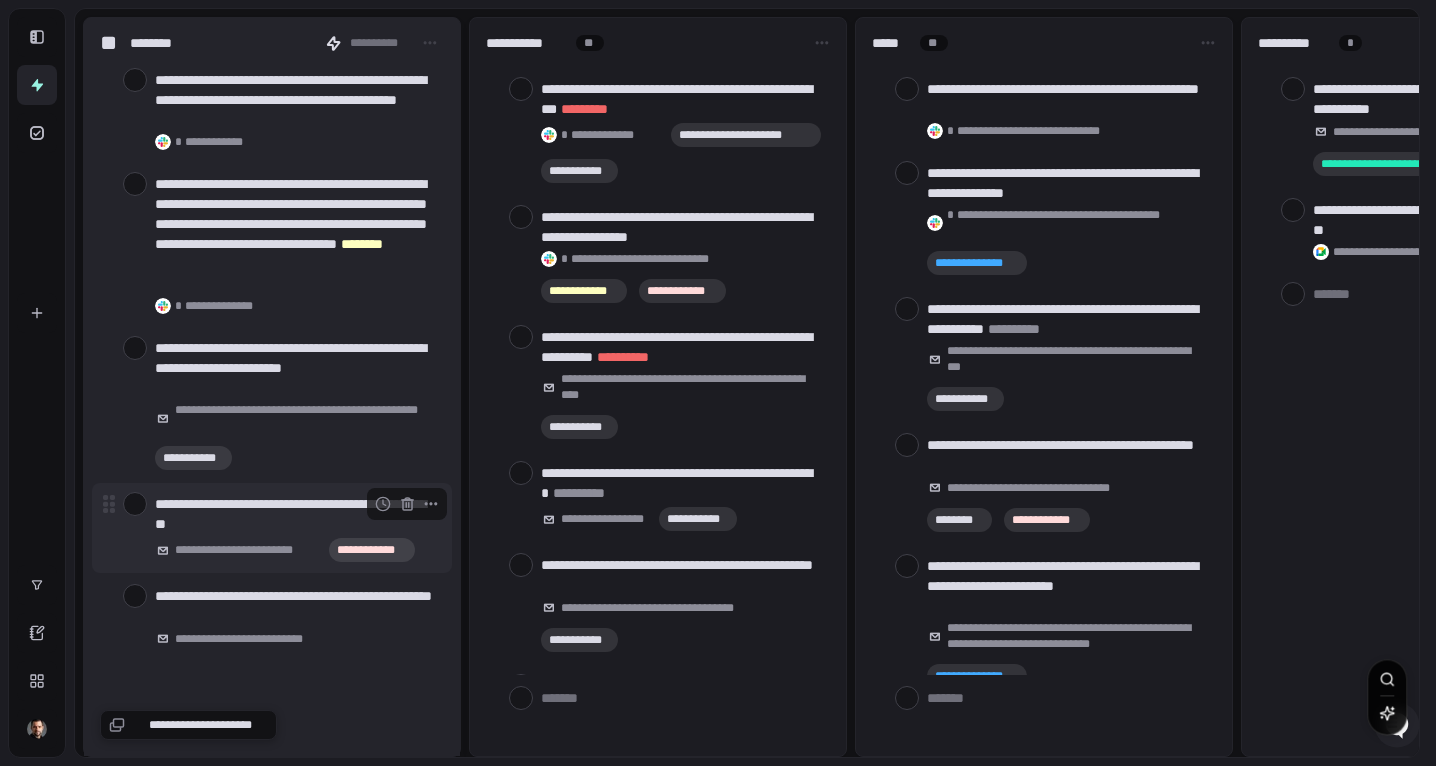 scroll, scrollTop: 319, scrollLeft: 0, axis: vertical 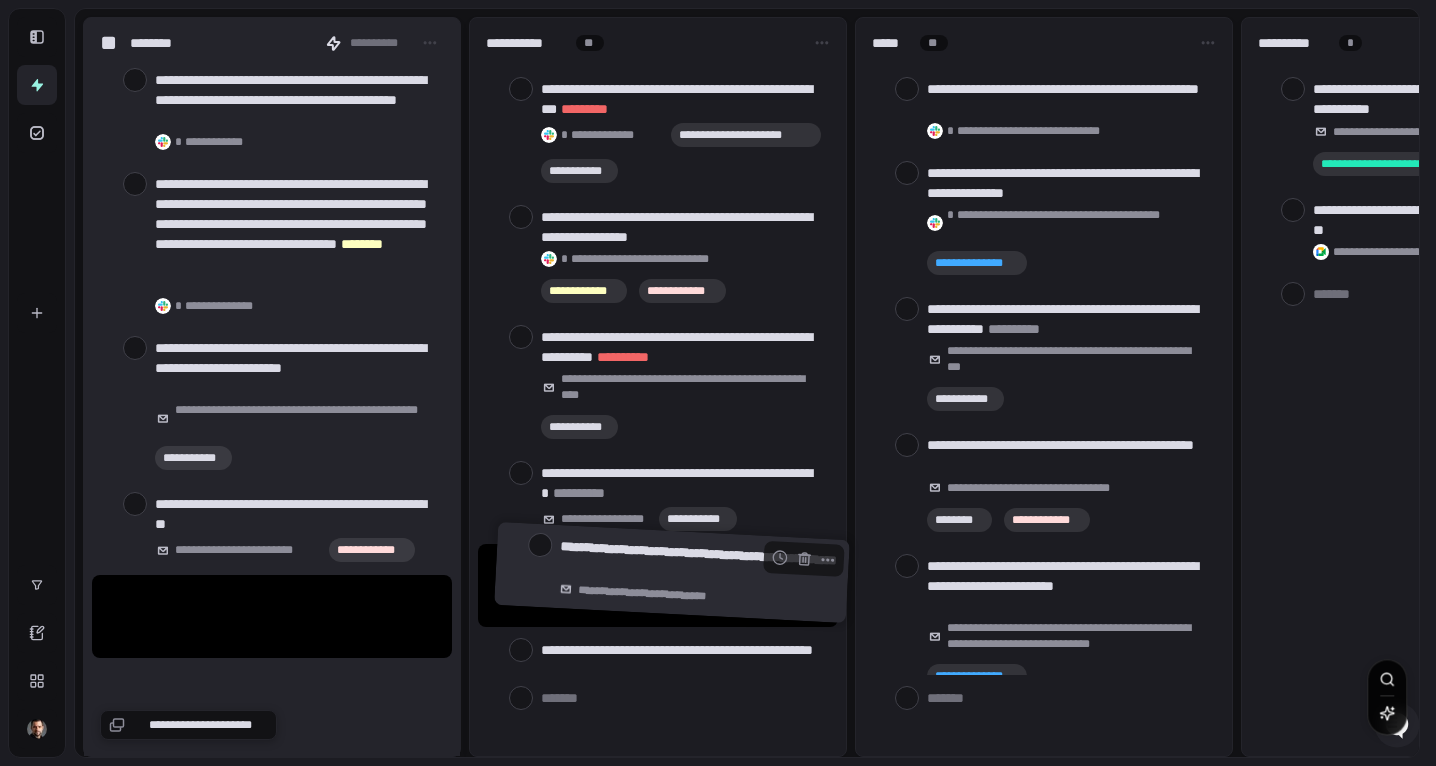 drag, startPoint x: 231, startPoint y: 605, endPoint x: 635, endPoint y: 561, distance: 406.38898 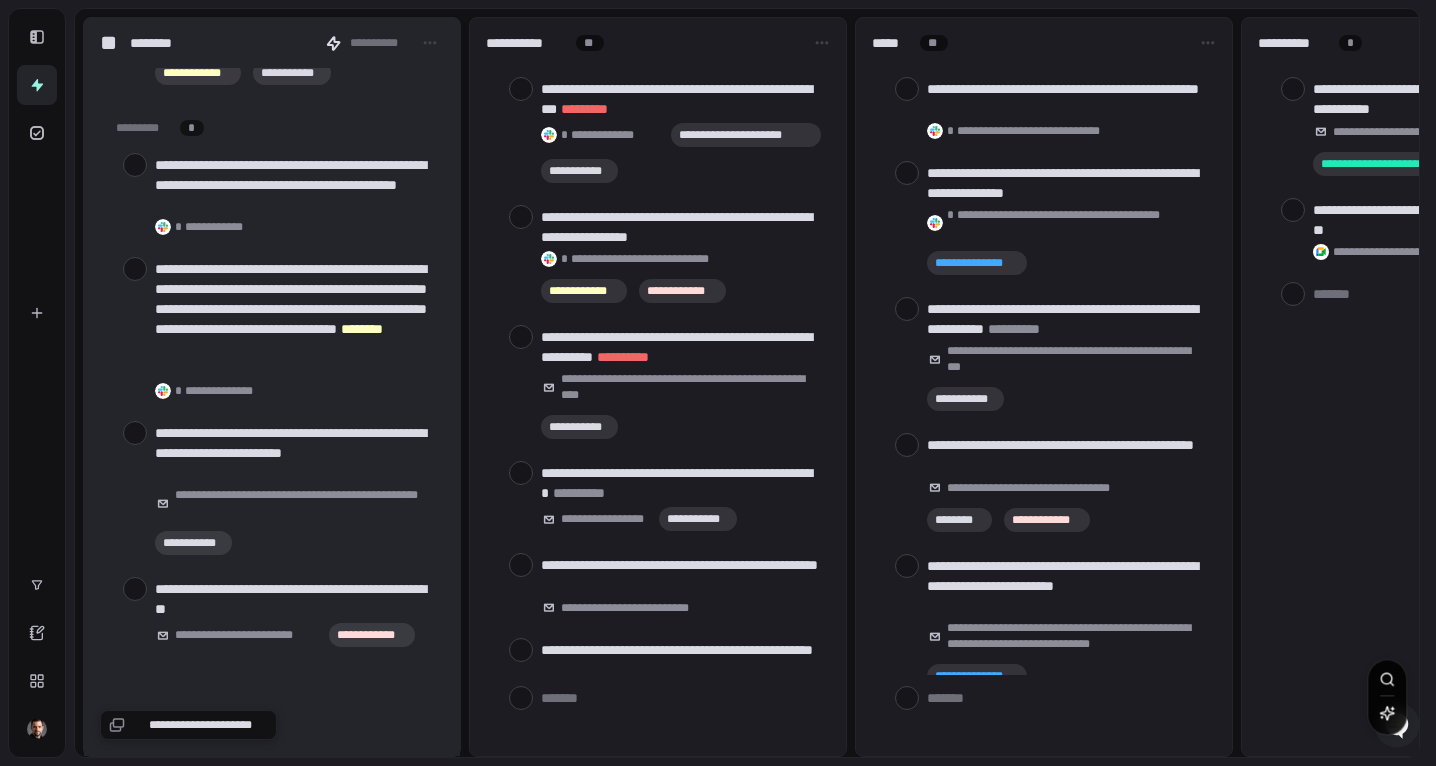 scroll, scrollTop: 234, scrollLeft: 0, axis: vertical 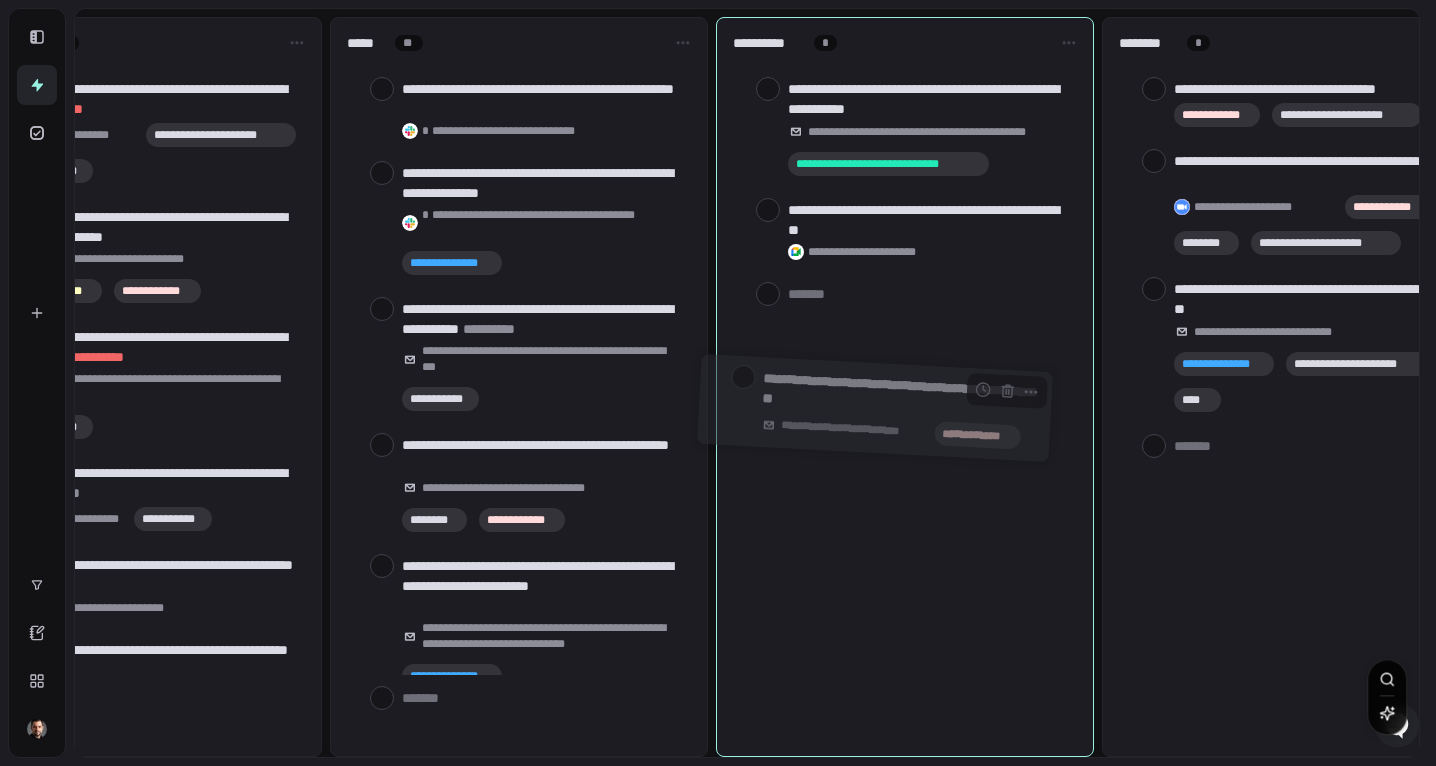 drag, startPoint x: 237, startPoint y: 592, endPoint x: 891, endPoint y: 386, distance: 685.67633 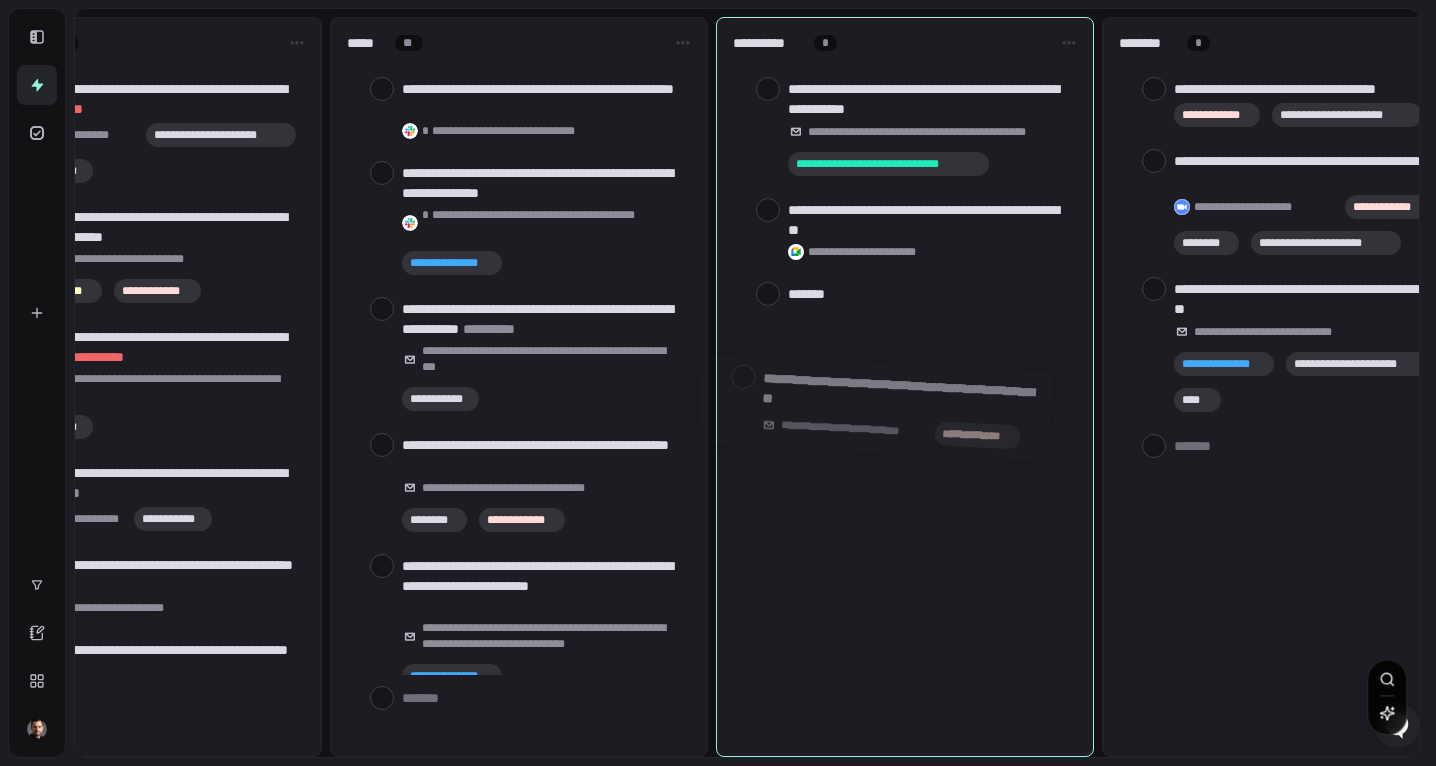 scroll, scrollTop: 142, scrollLeft: 0, axis: vertical 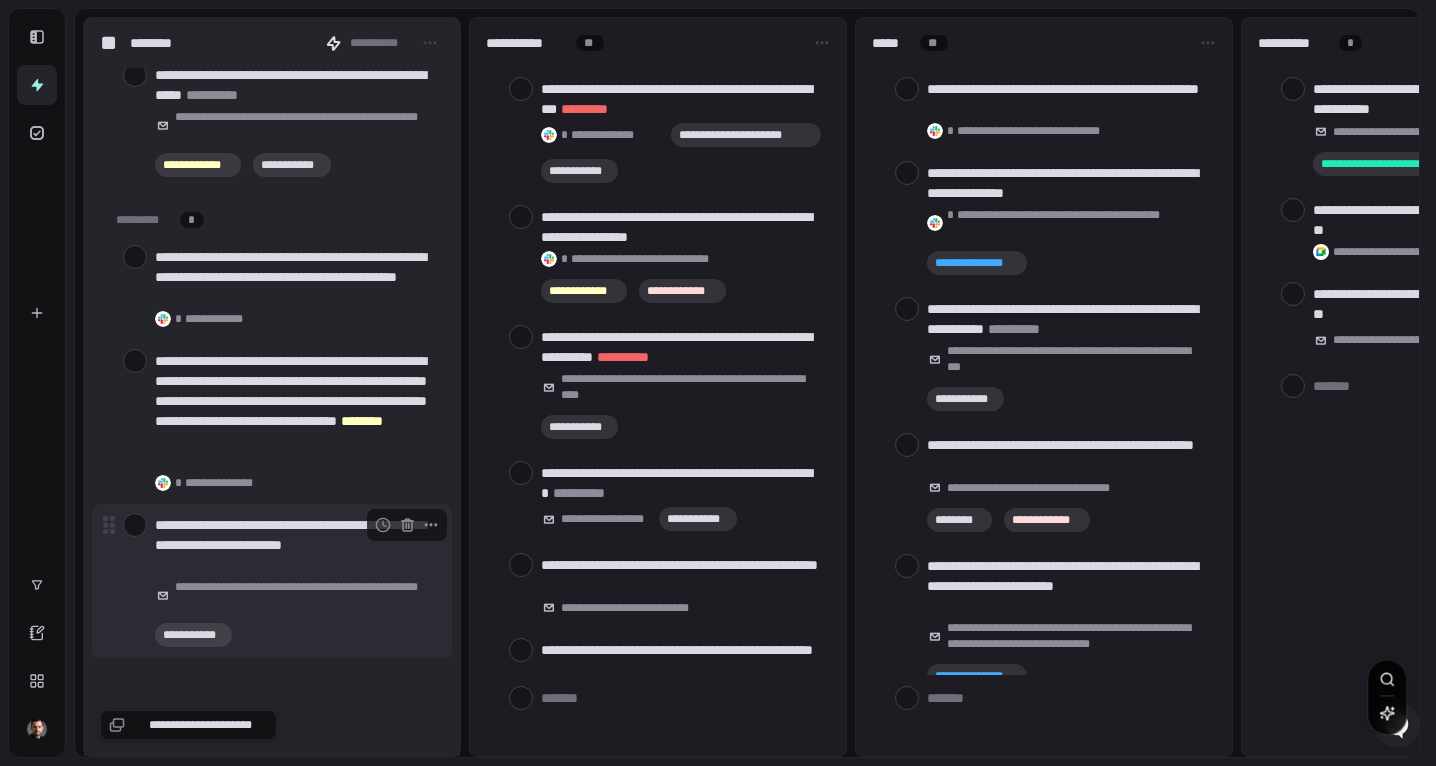 click at bounding box center (135, 525) 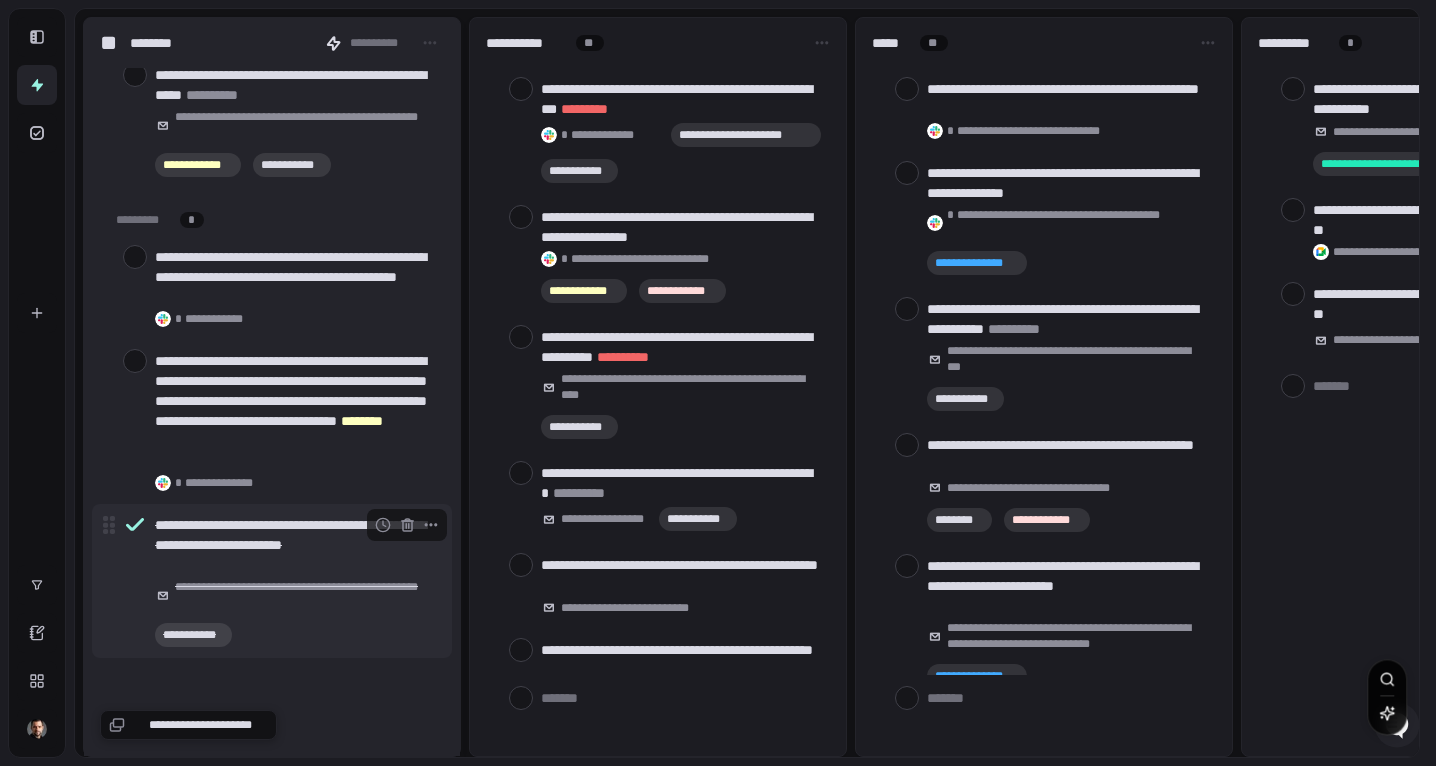 scroll, scrollTop: 0, scrollLeft: 0, axis: both 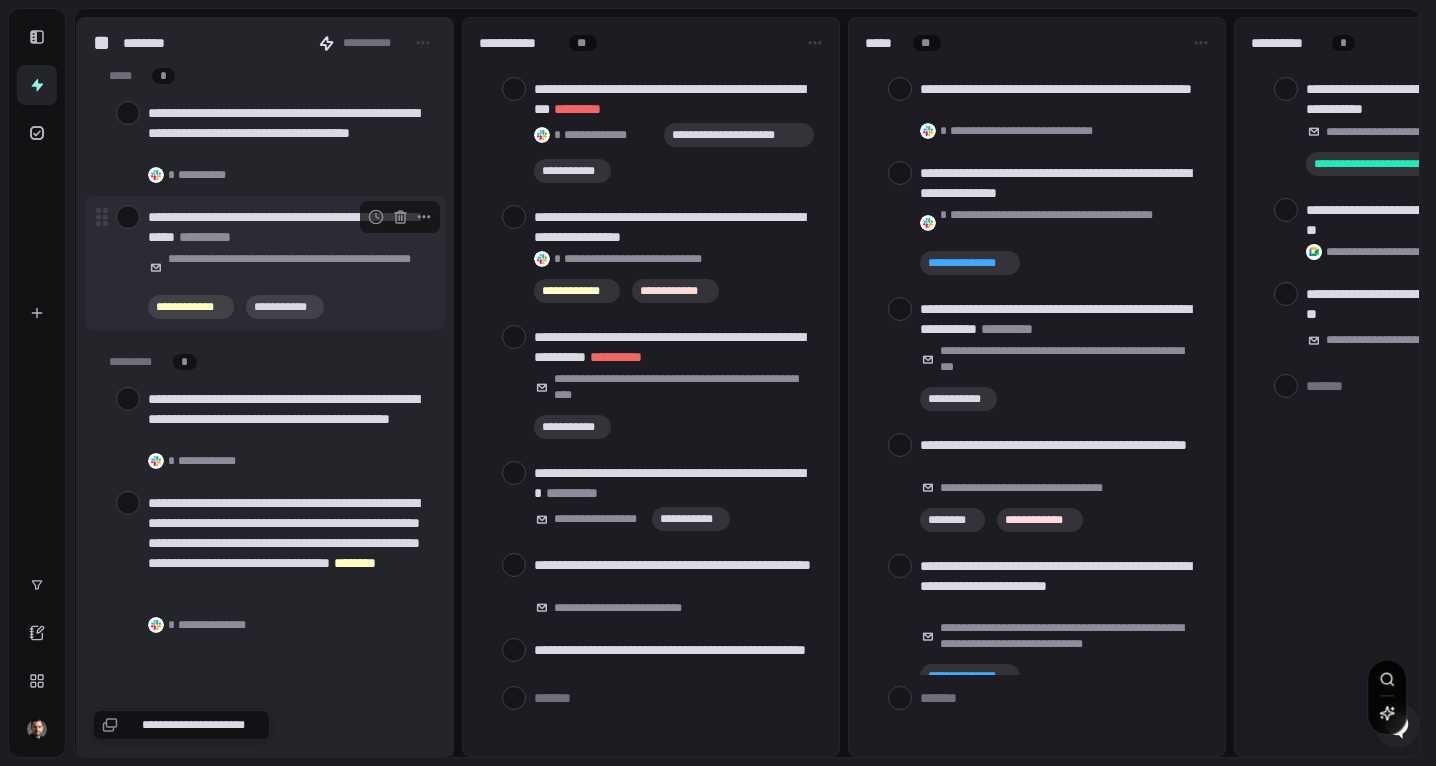 click at bounding box center (128, 217) 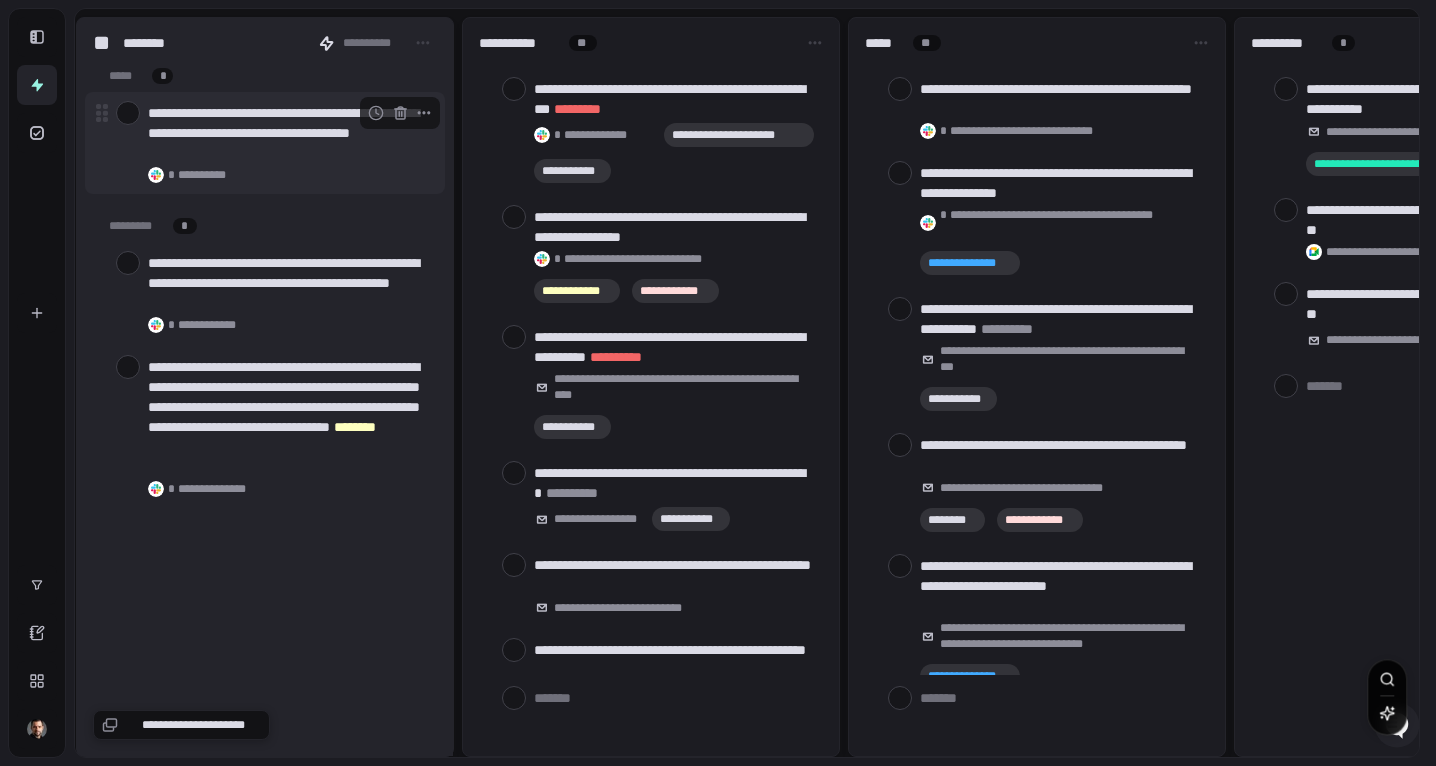 click on "**********" at bounding box center (288, 133) 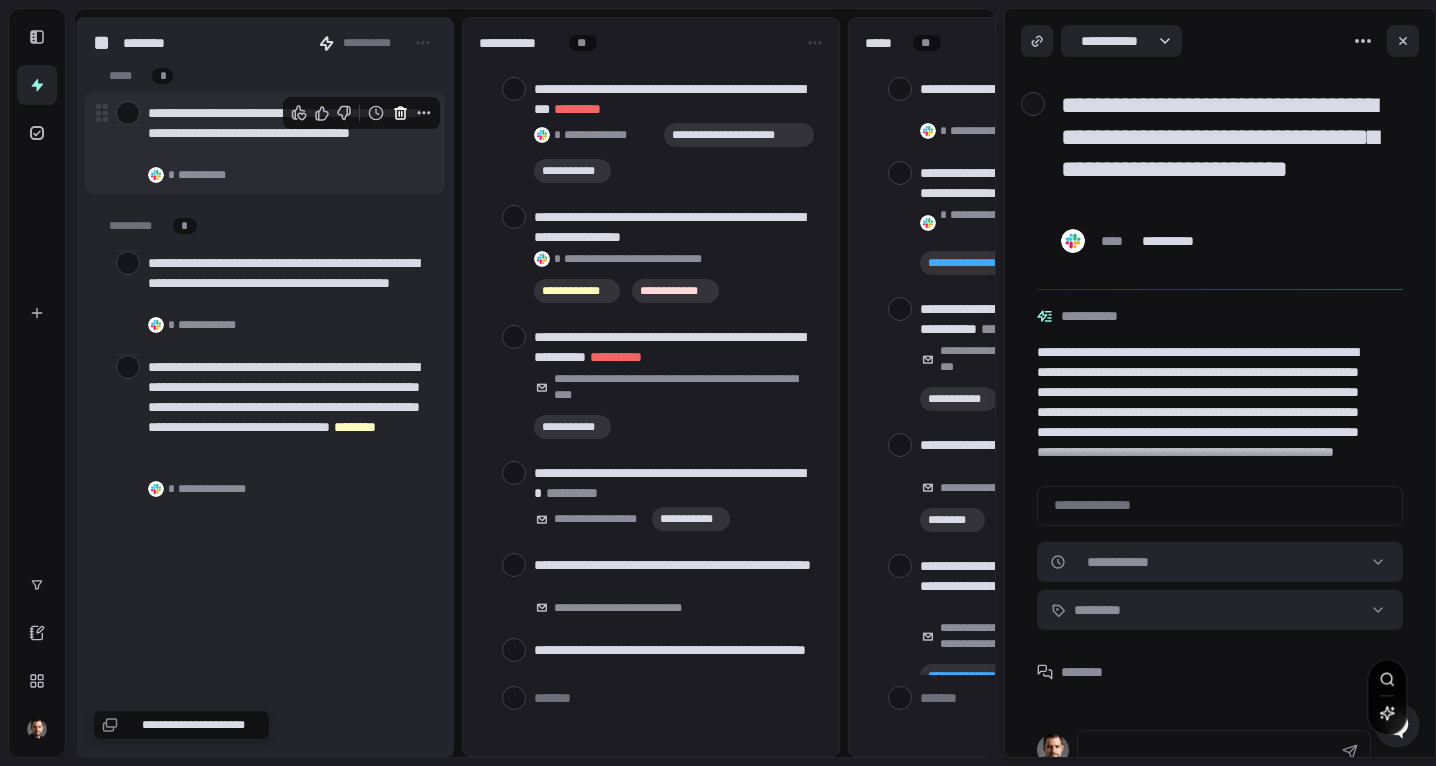 click 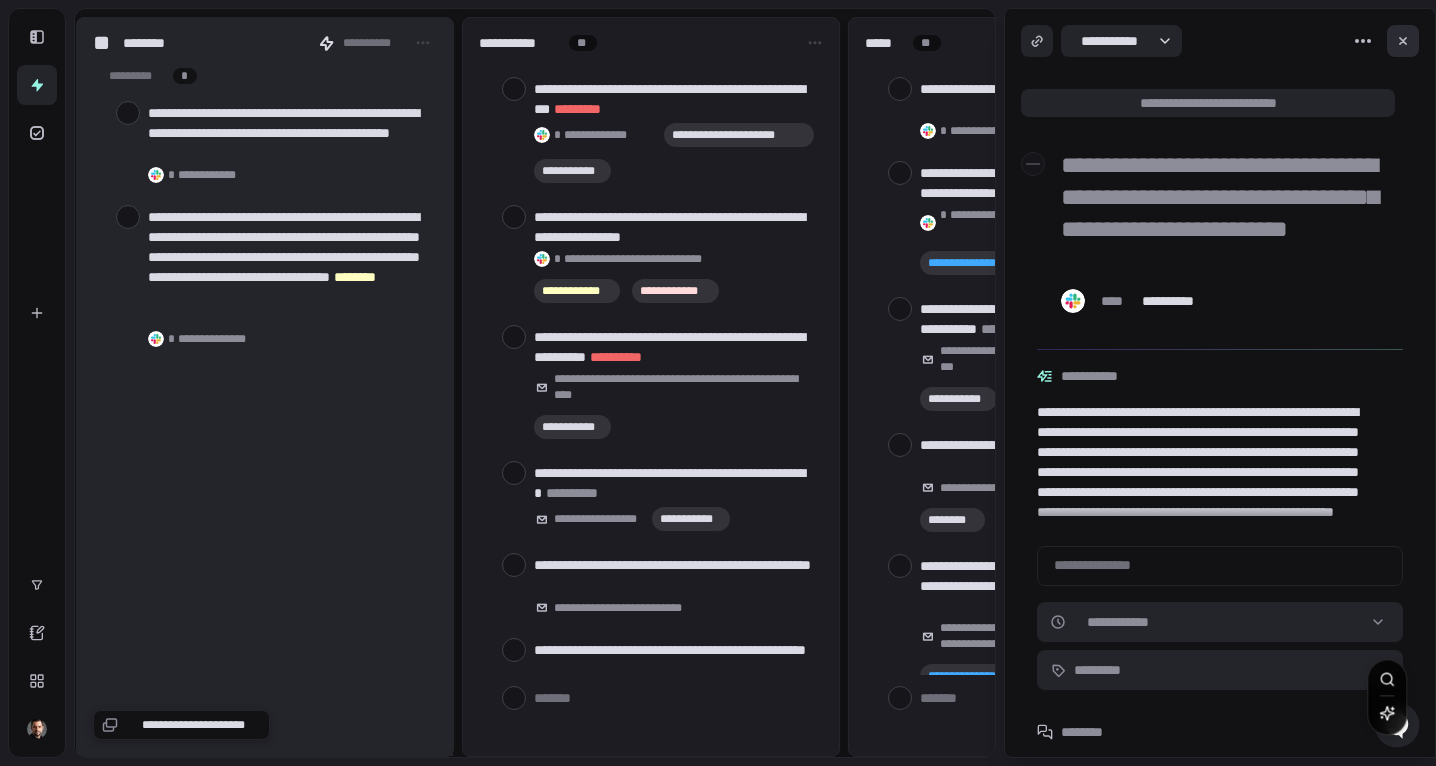 click at bounding box center [1403, 41] 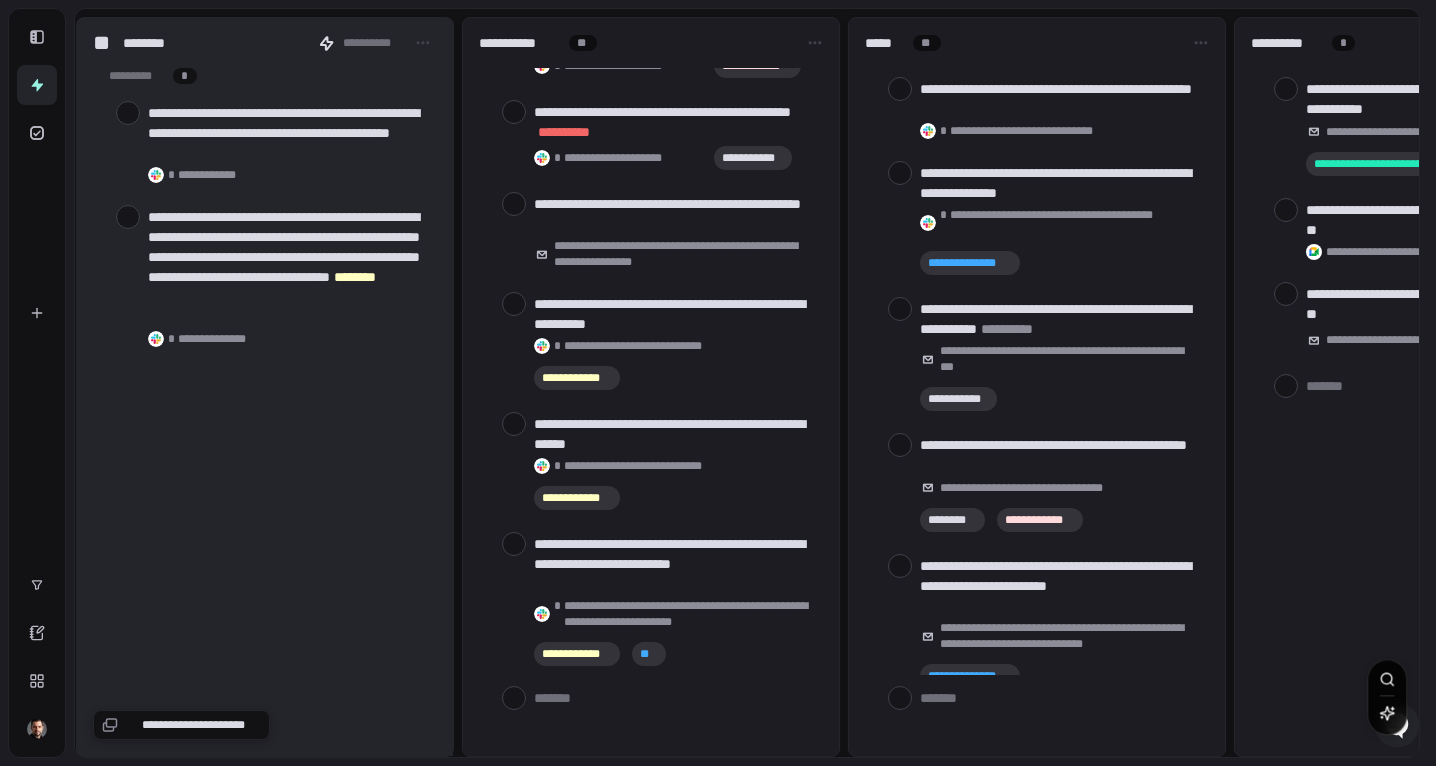 scroll, scrollTop: 1301, scrollLeft: 0, axis: vertical 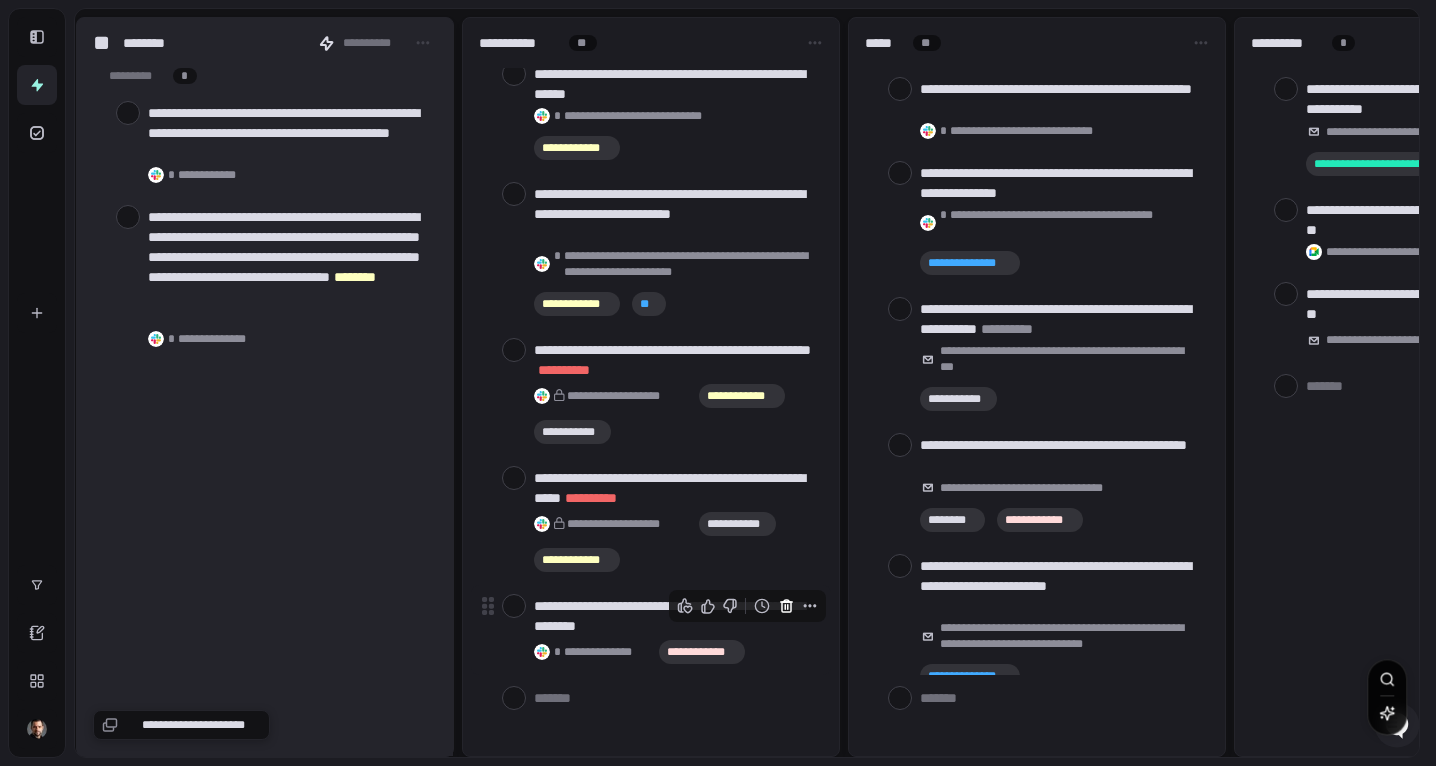 click 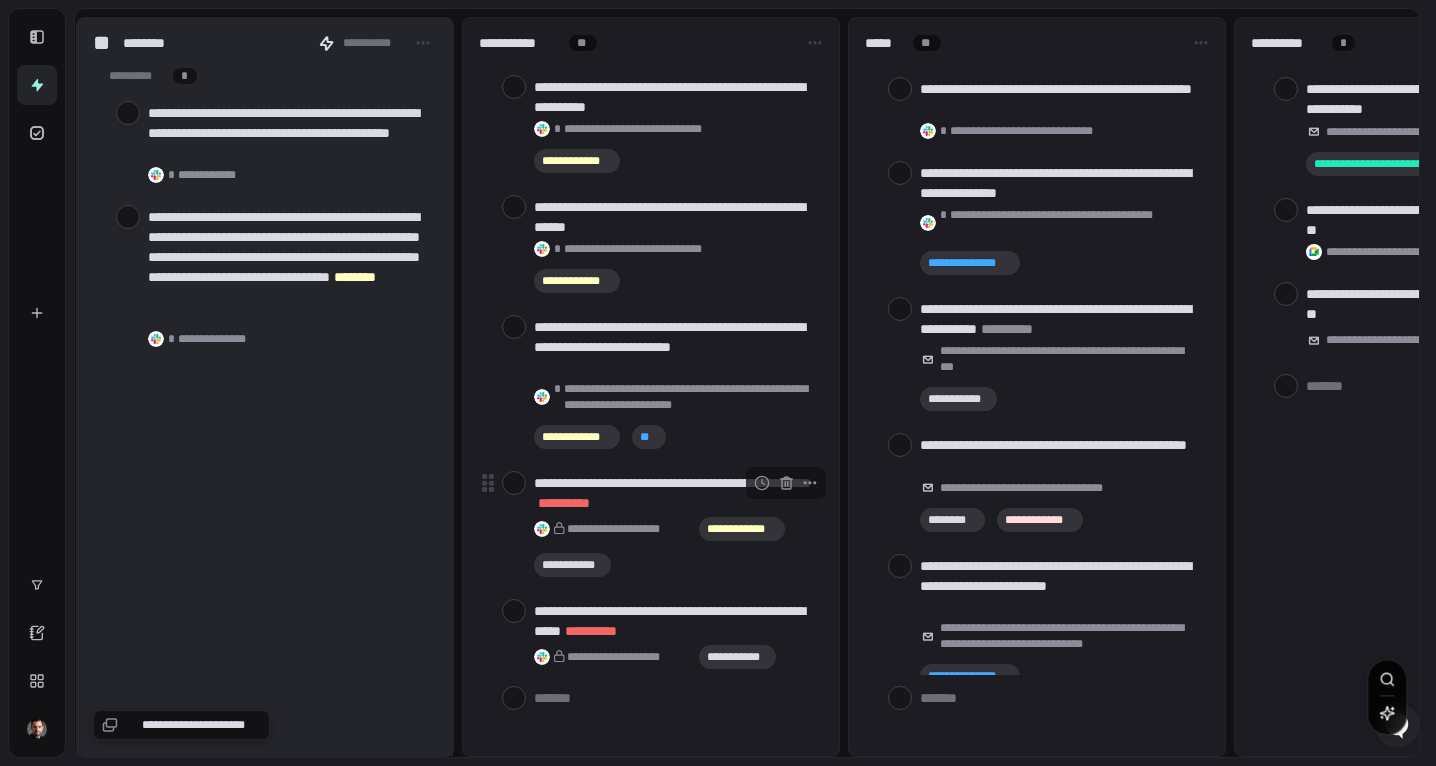 scroll, scrollTop: 1164, scrollLeft: 0, axis: vertical 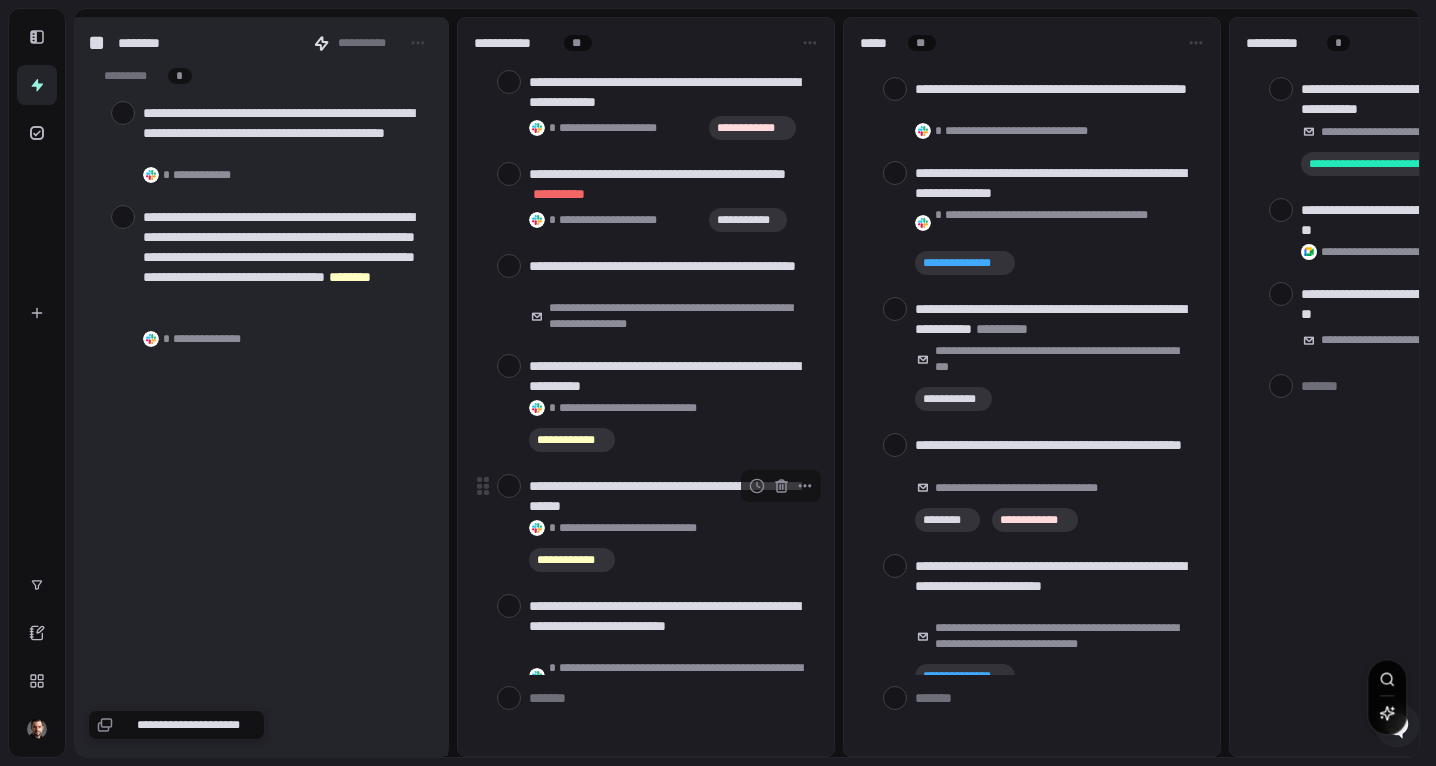 click at bounding box center [509, 486] 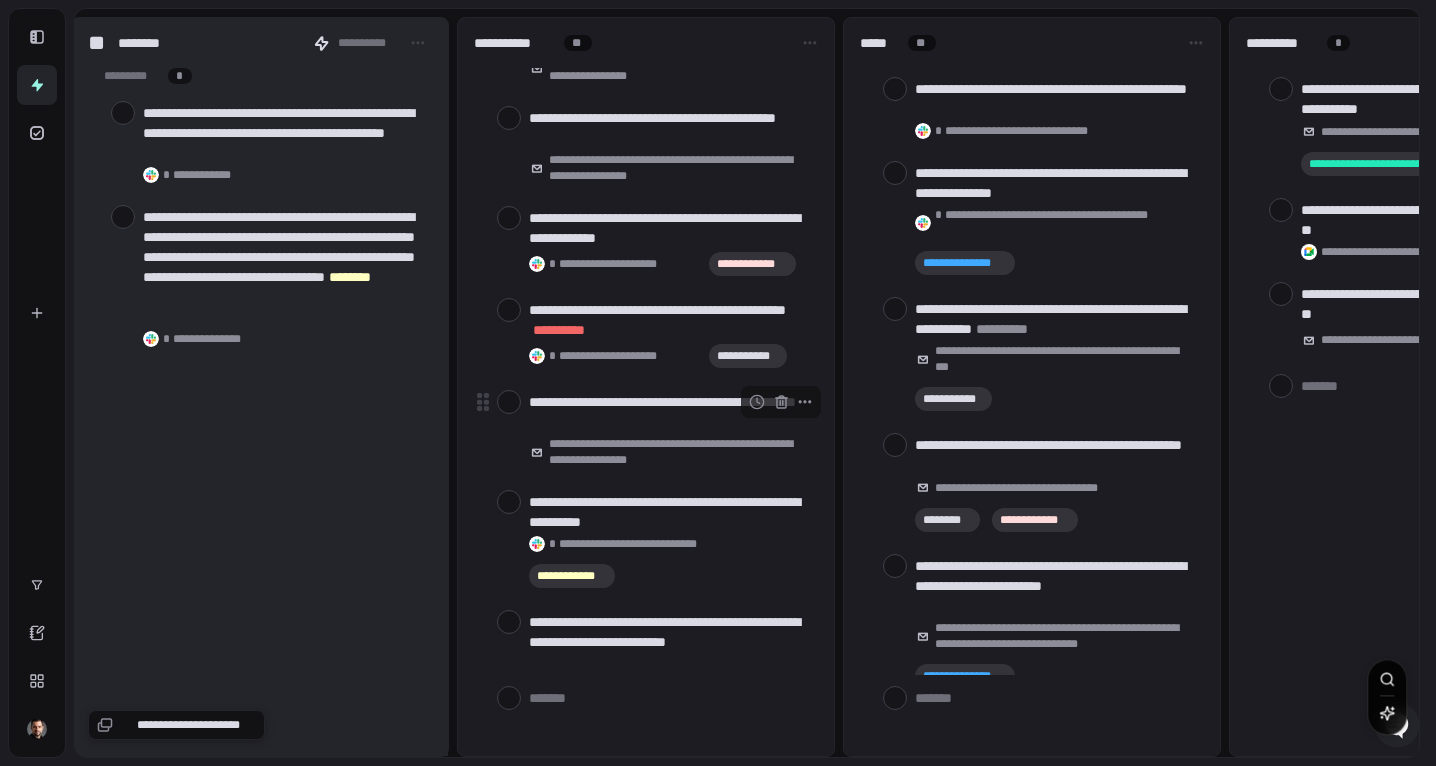 scroll, scrollTop: 752, scrollLeft: 0, axis: vertical 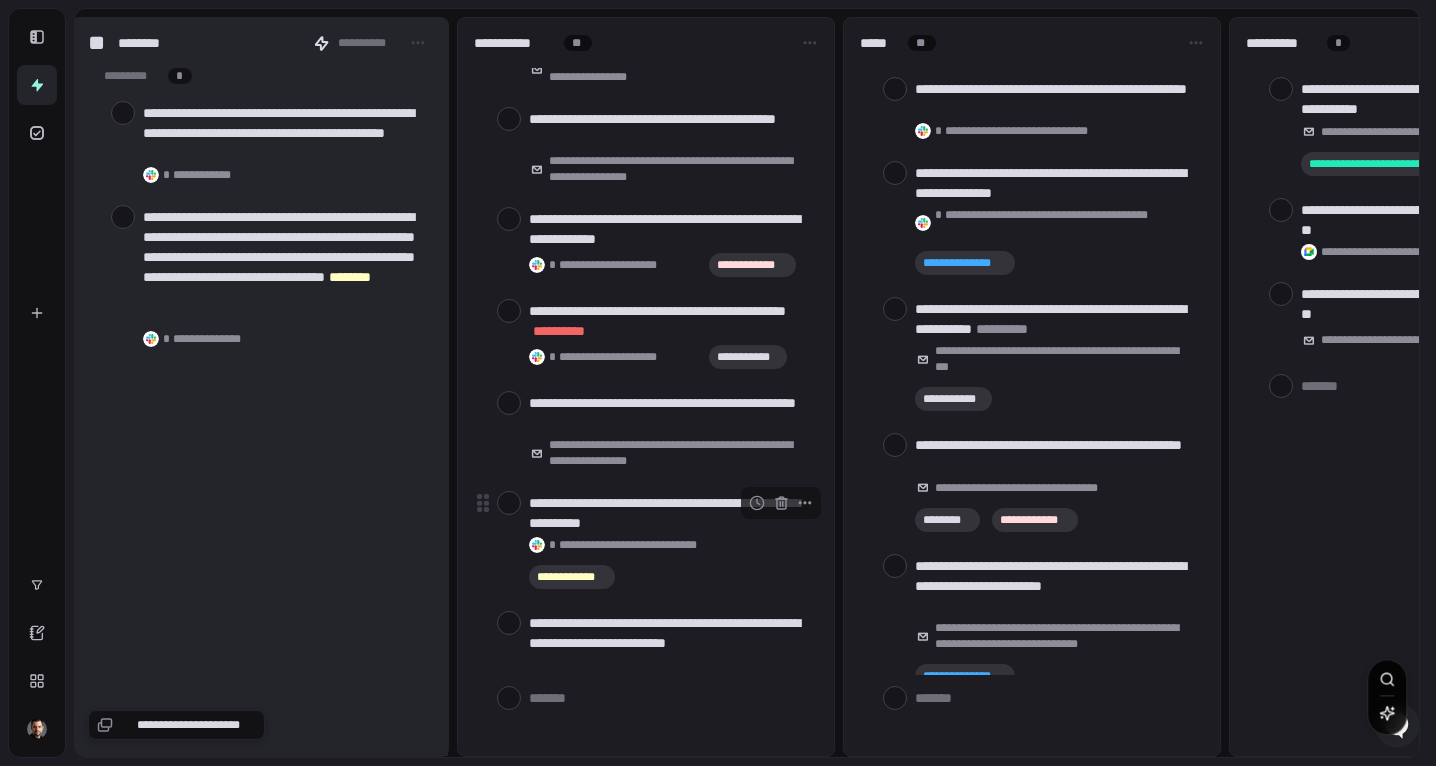 click at bounding box center (509, 503) 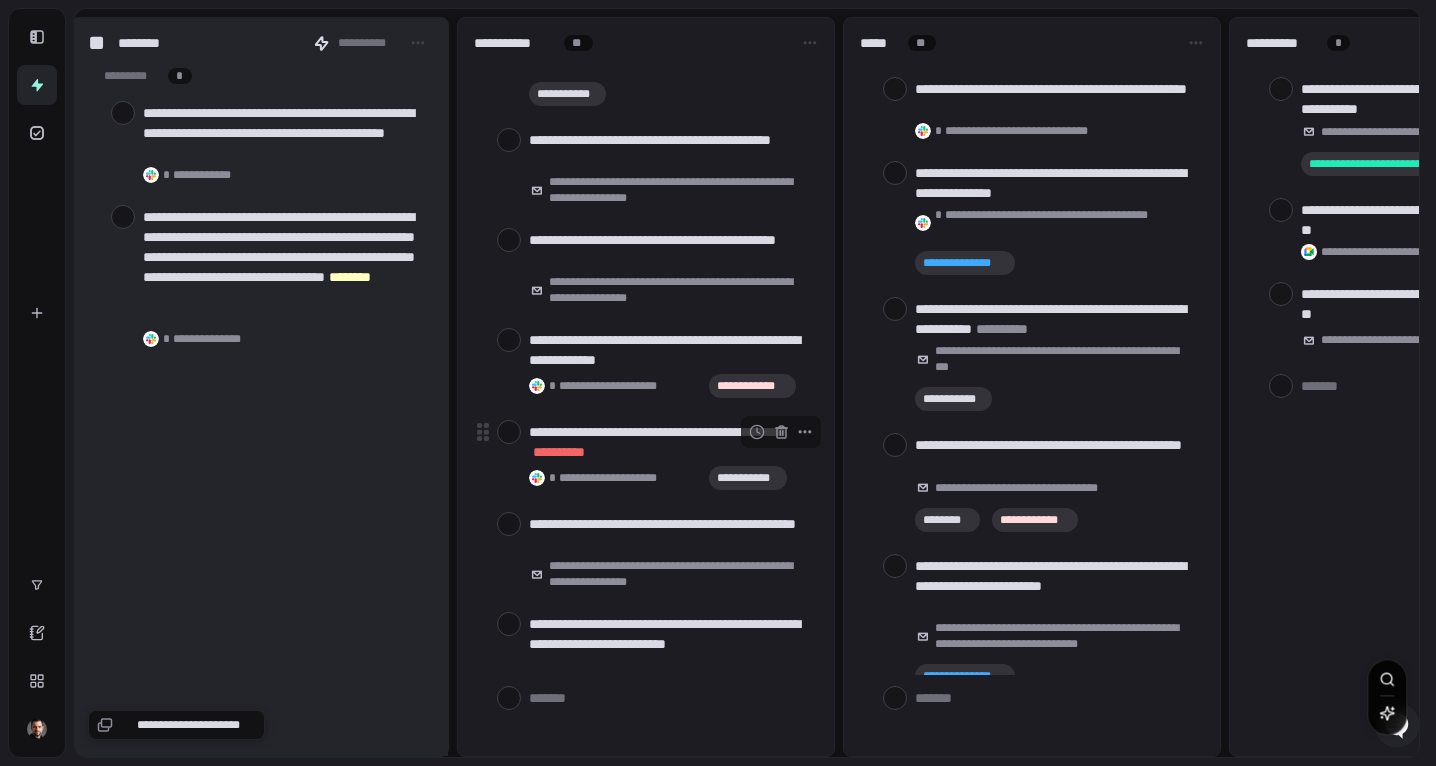 scroll, scrollTop: 629, scrollLeft: 0, axis: vertical 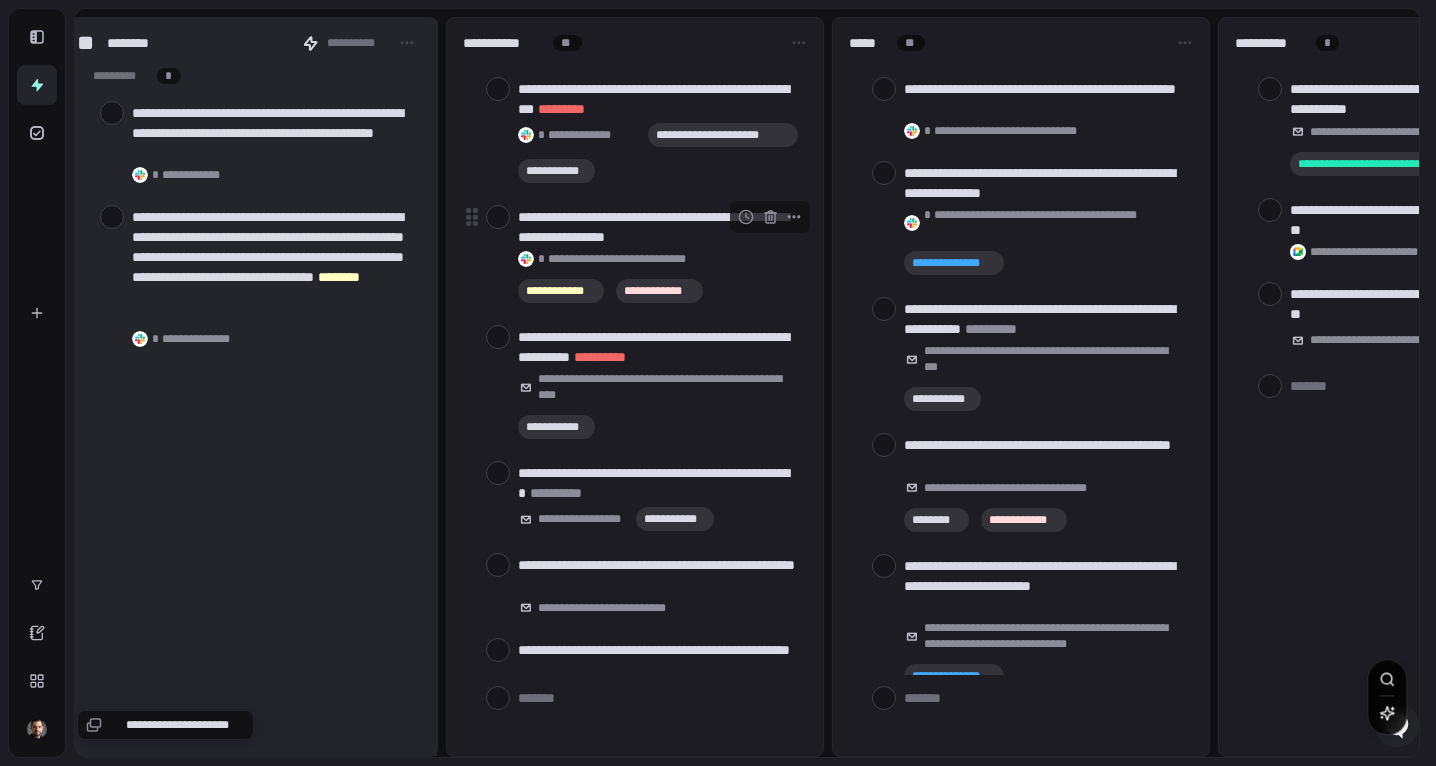 click at bounding box center [498, 217] 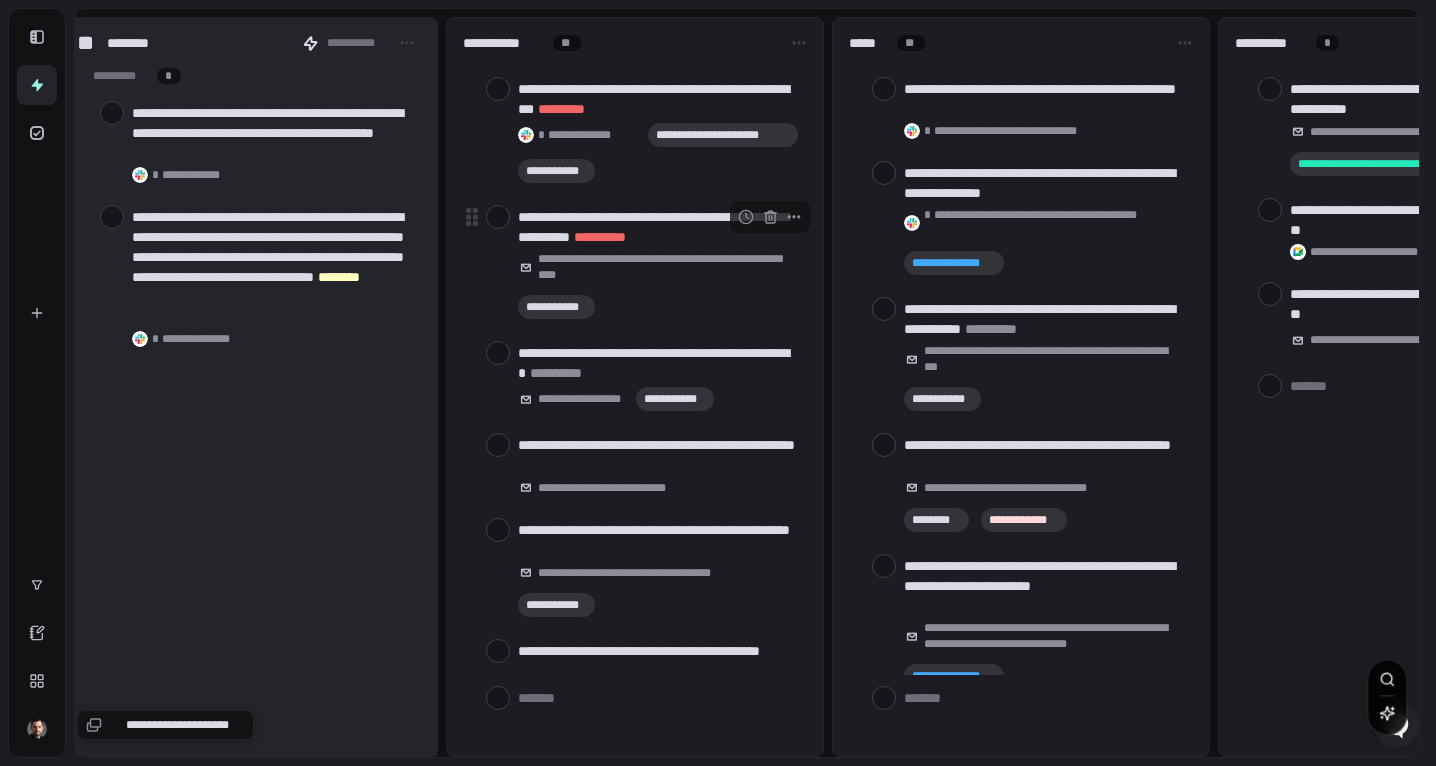 click on "**********" at bounding box center [658, 227] 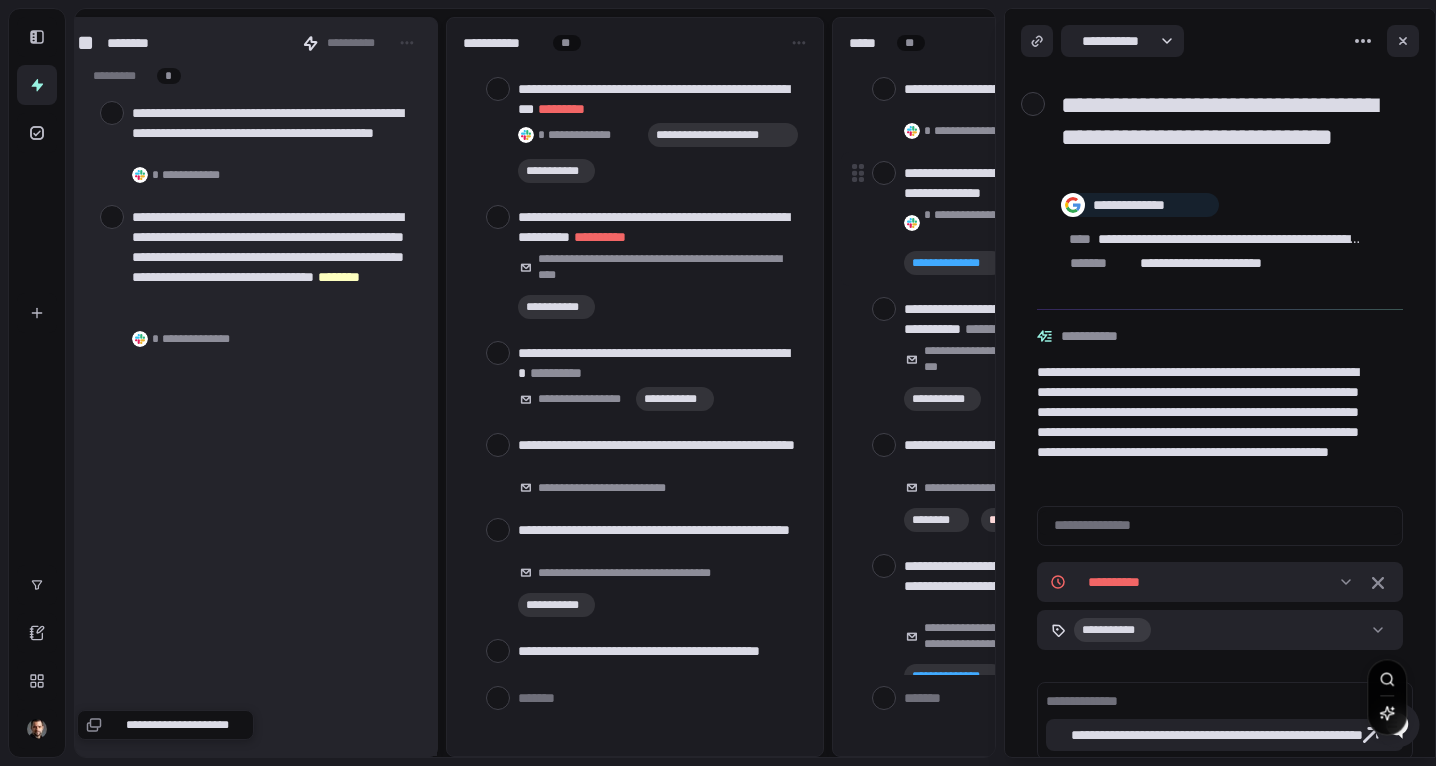 click on "**********" at bounding box center [1021, 219] 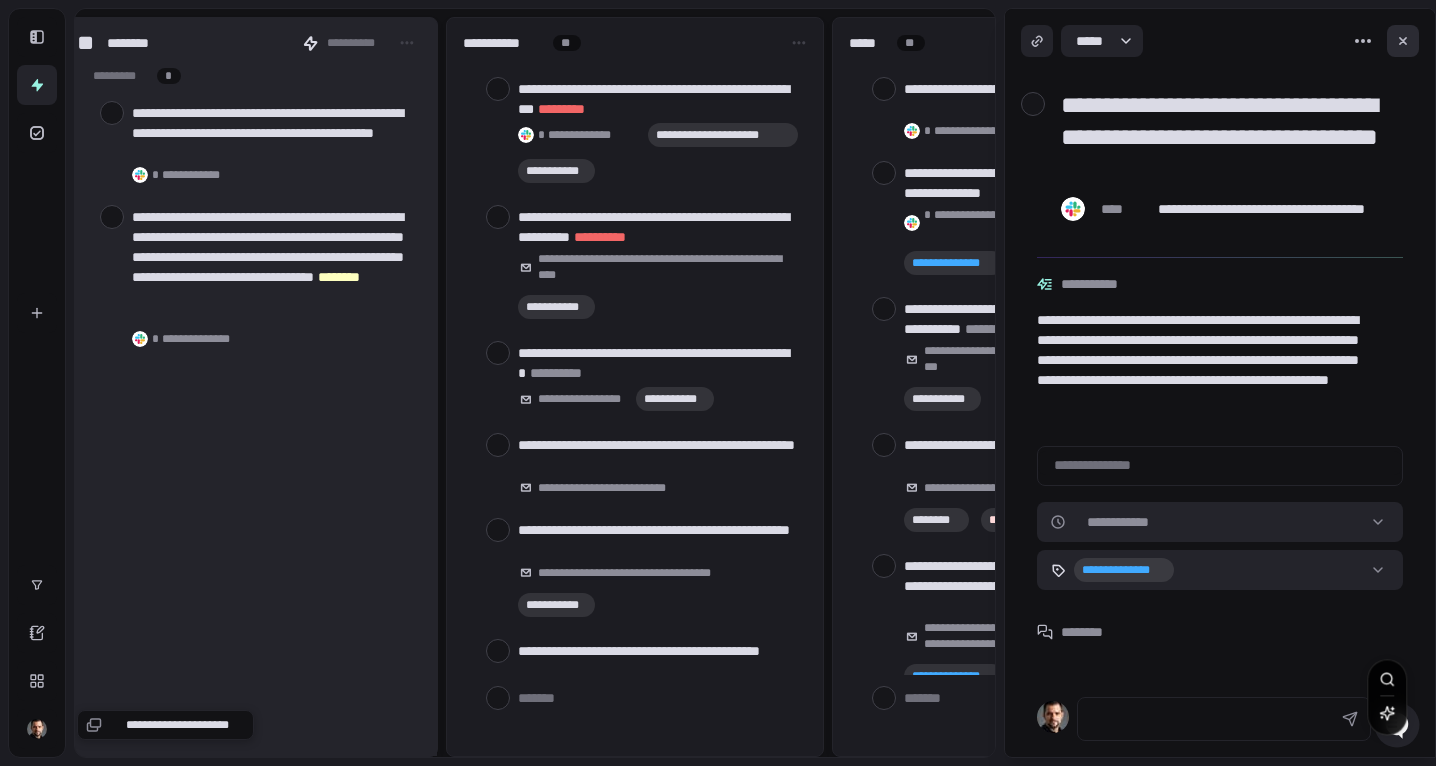 click at bounding box center (1403, 41) 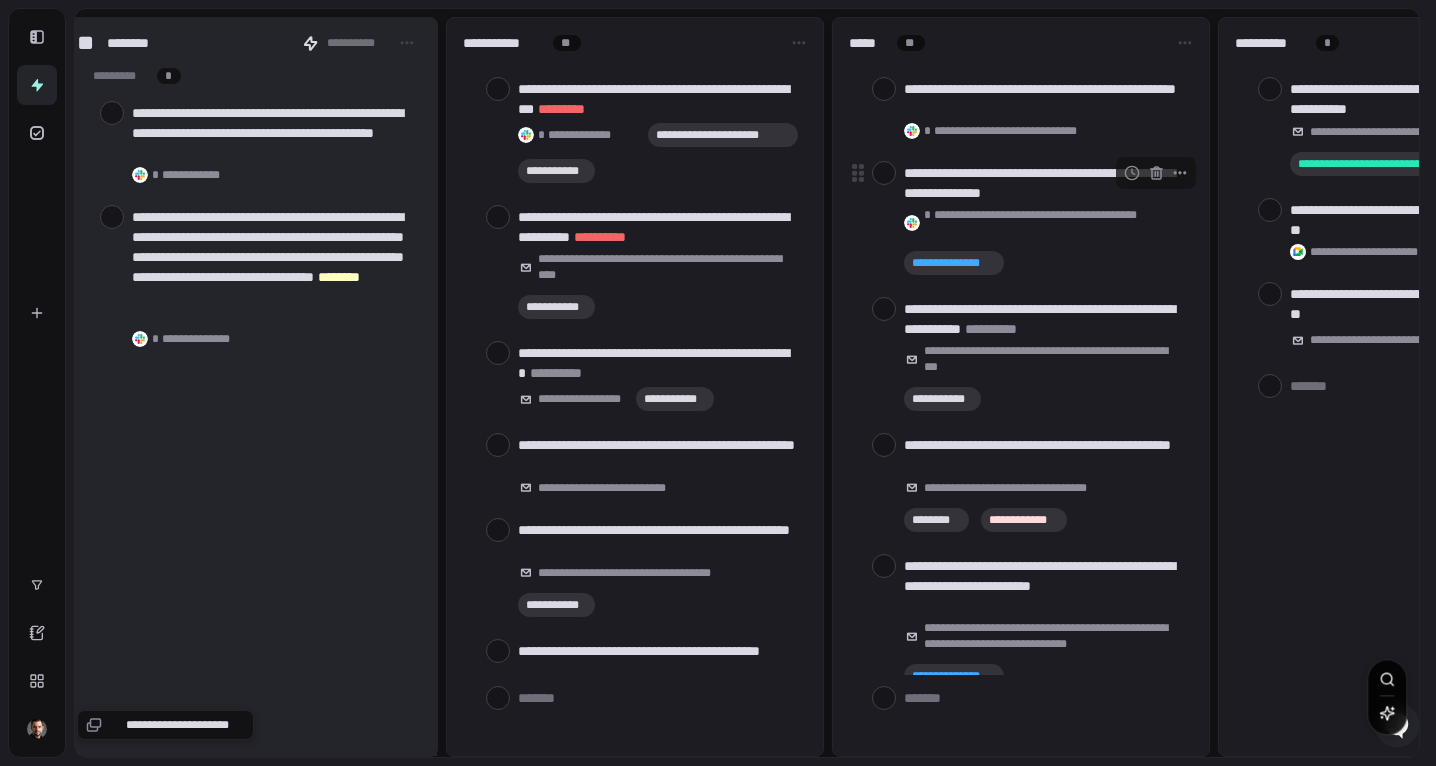 click at bounding box center [884, 173] 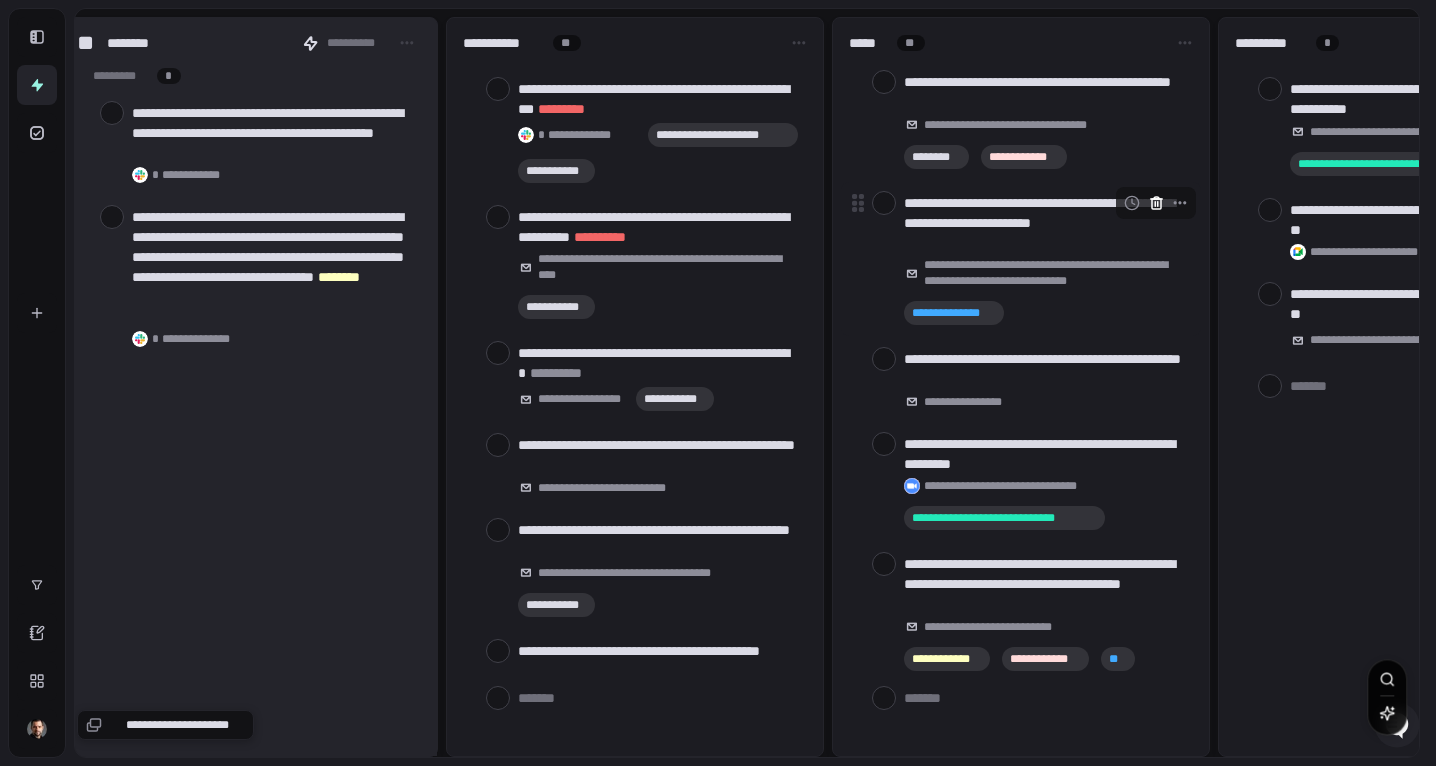 scroll, scrollTop: 231, scrollLeft: 0, axis: vertical 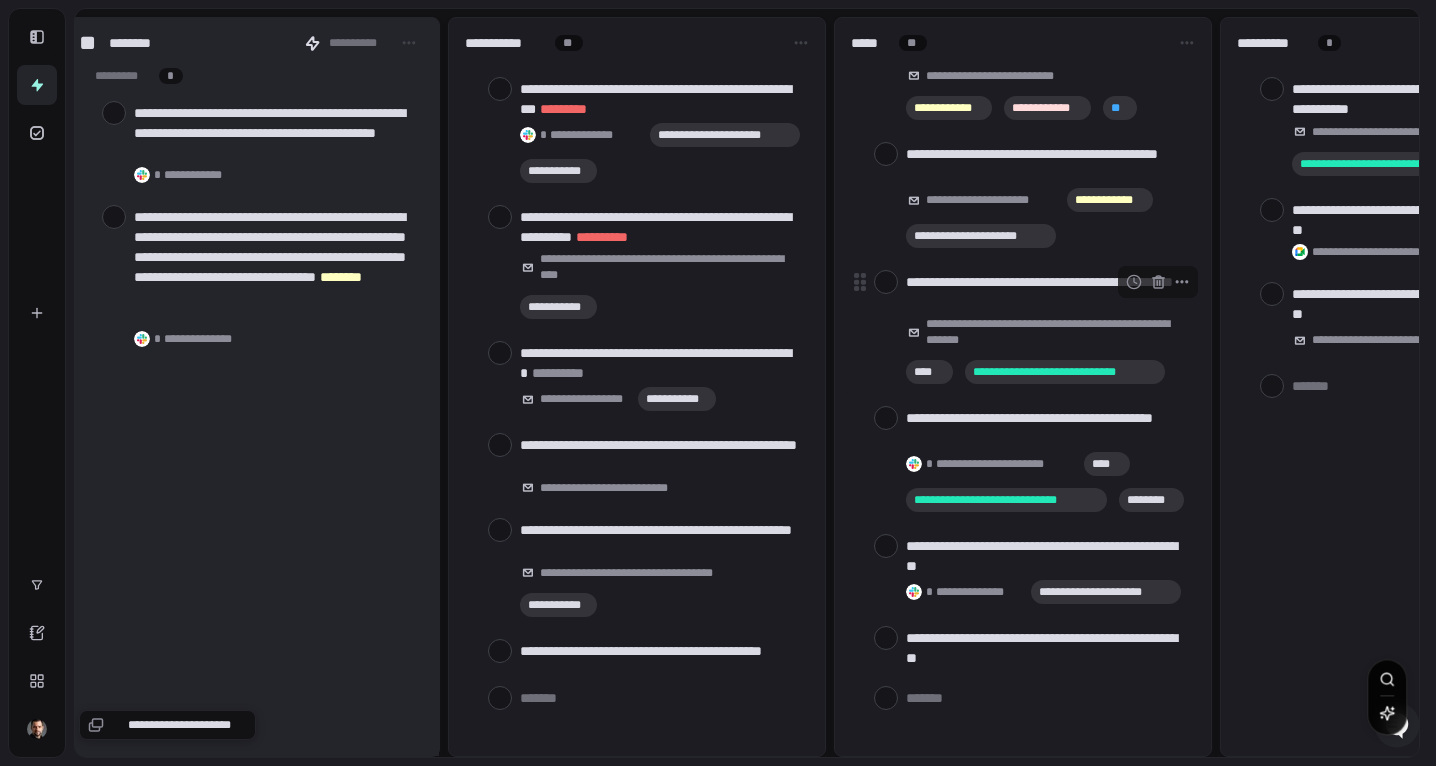 click on "**********" at bounding box center (1046, 292) 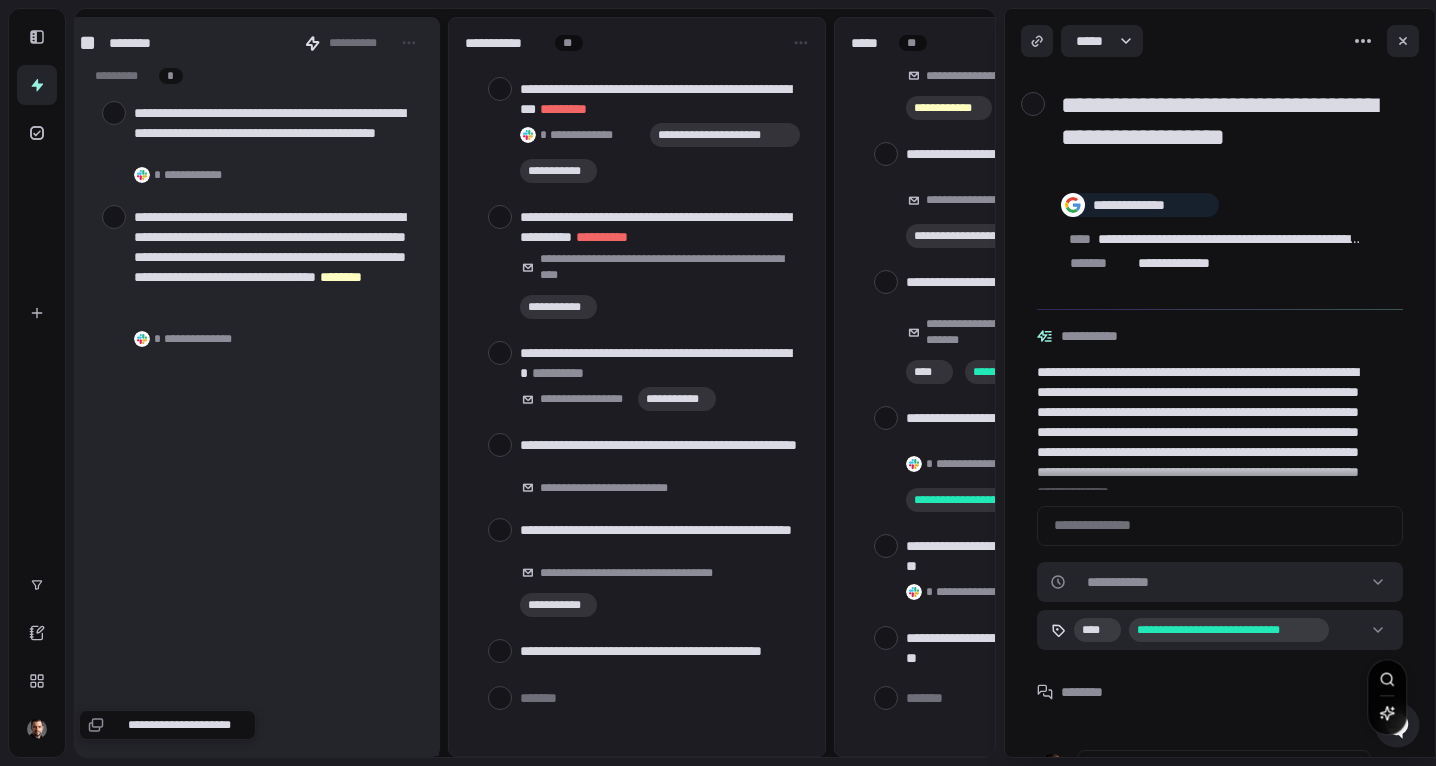 click at bounding box center [1033, 104] 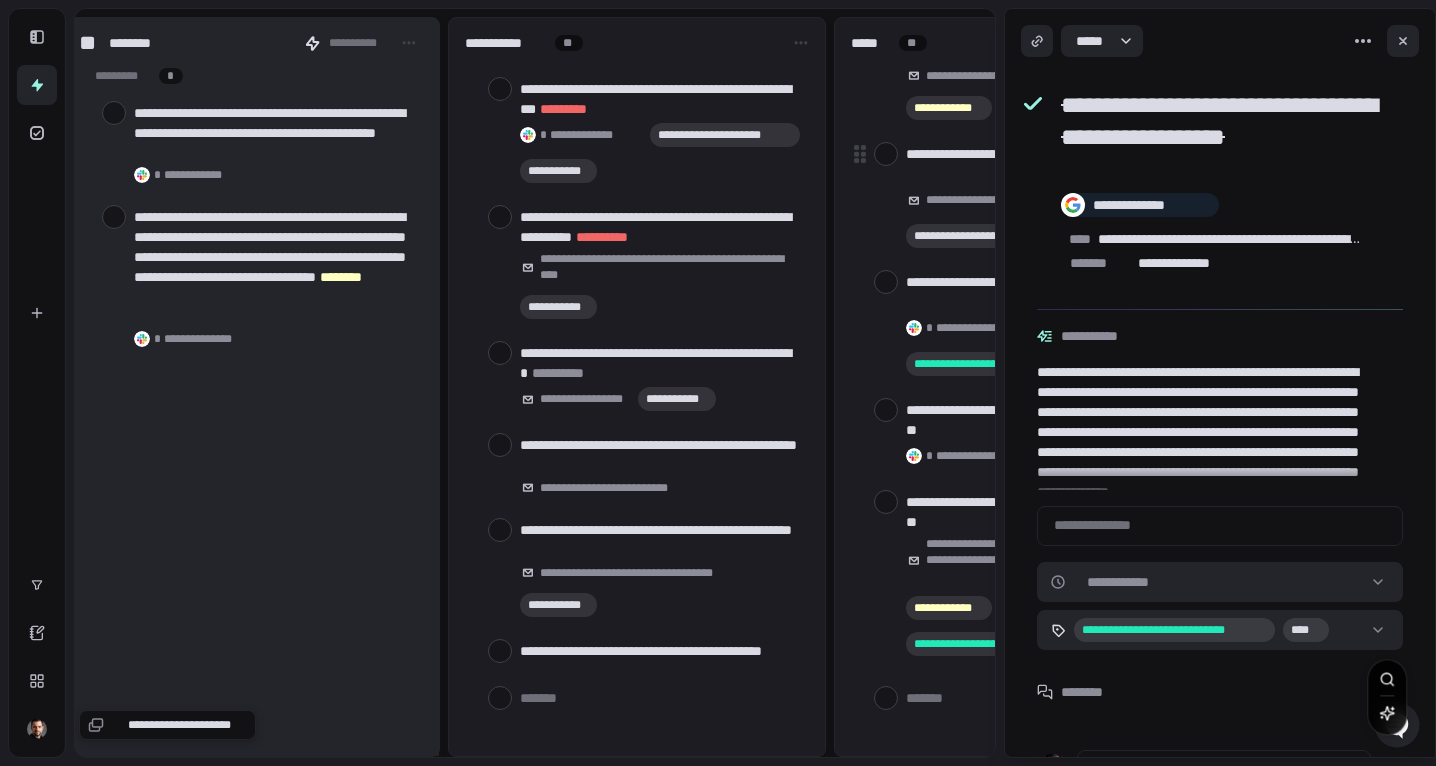 click on "**********" at bounding box center [1023, 196] 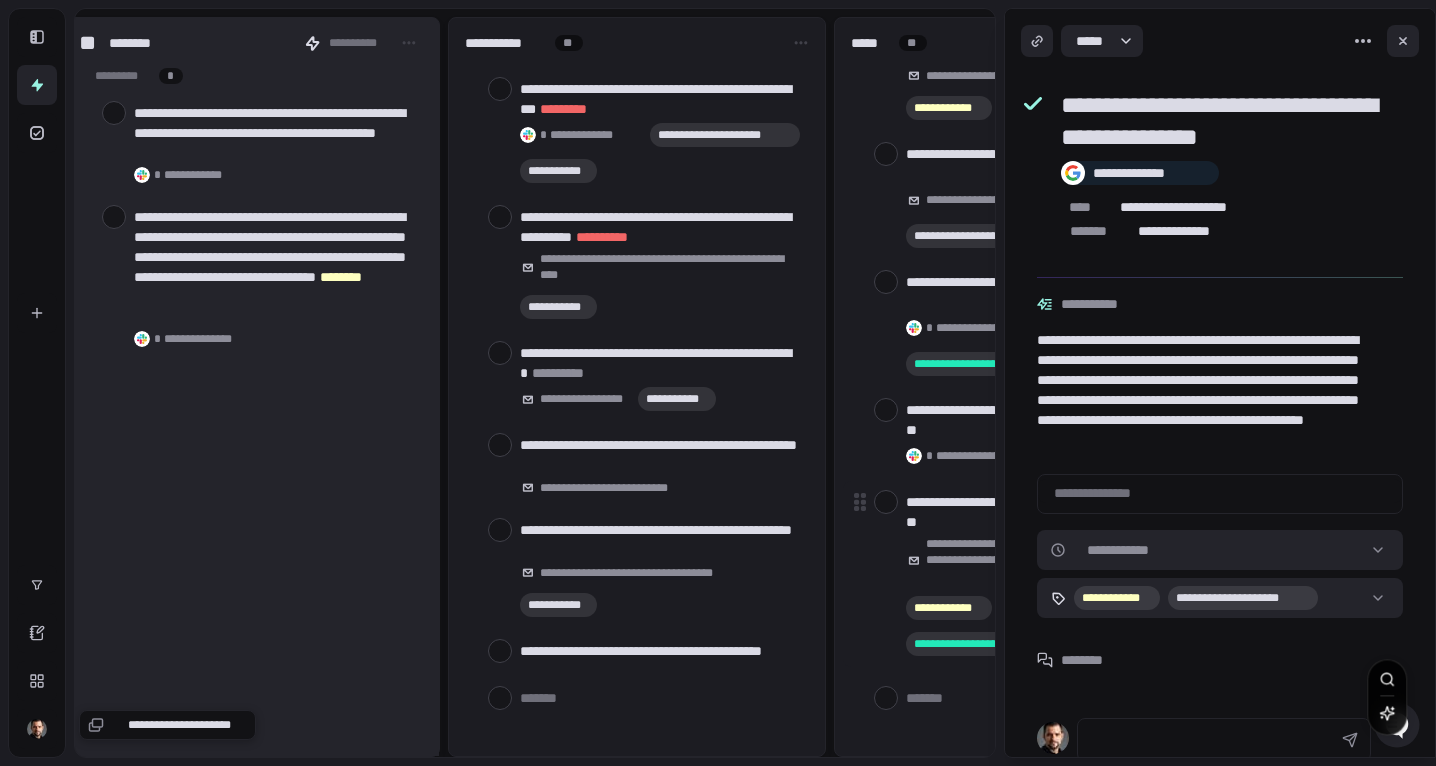 click on "**********" at bounding box center (1023, 574) 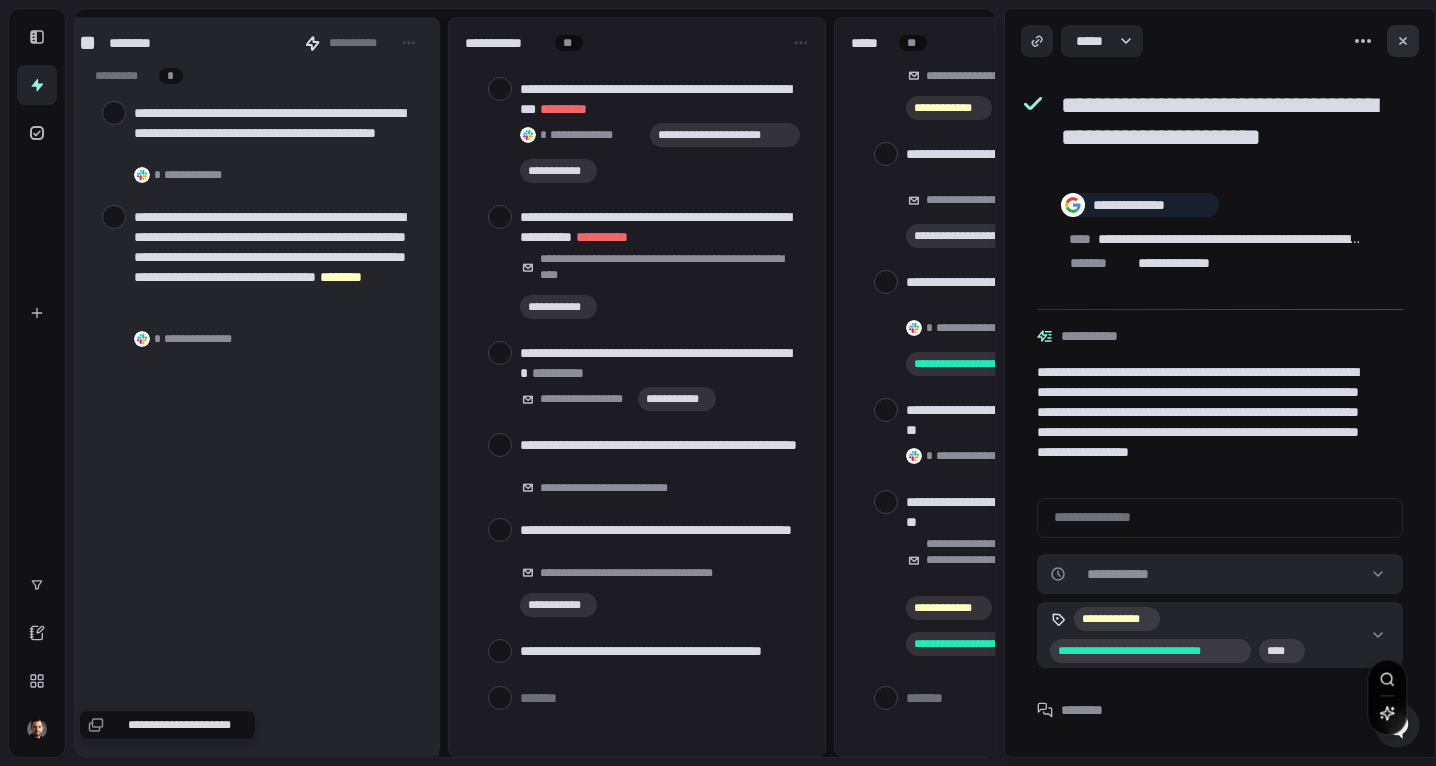 click at bounding box center [1403, 41] 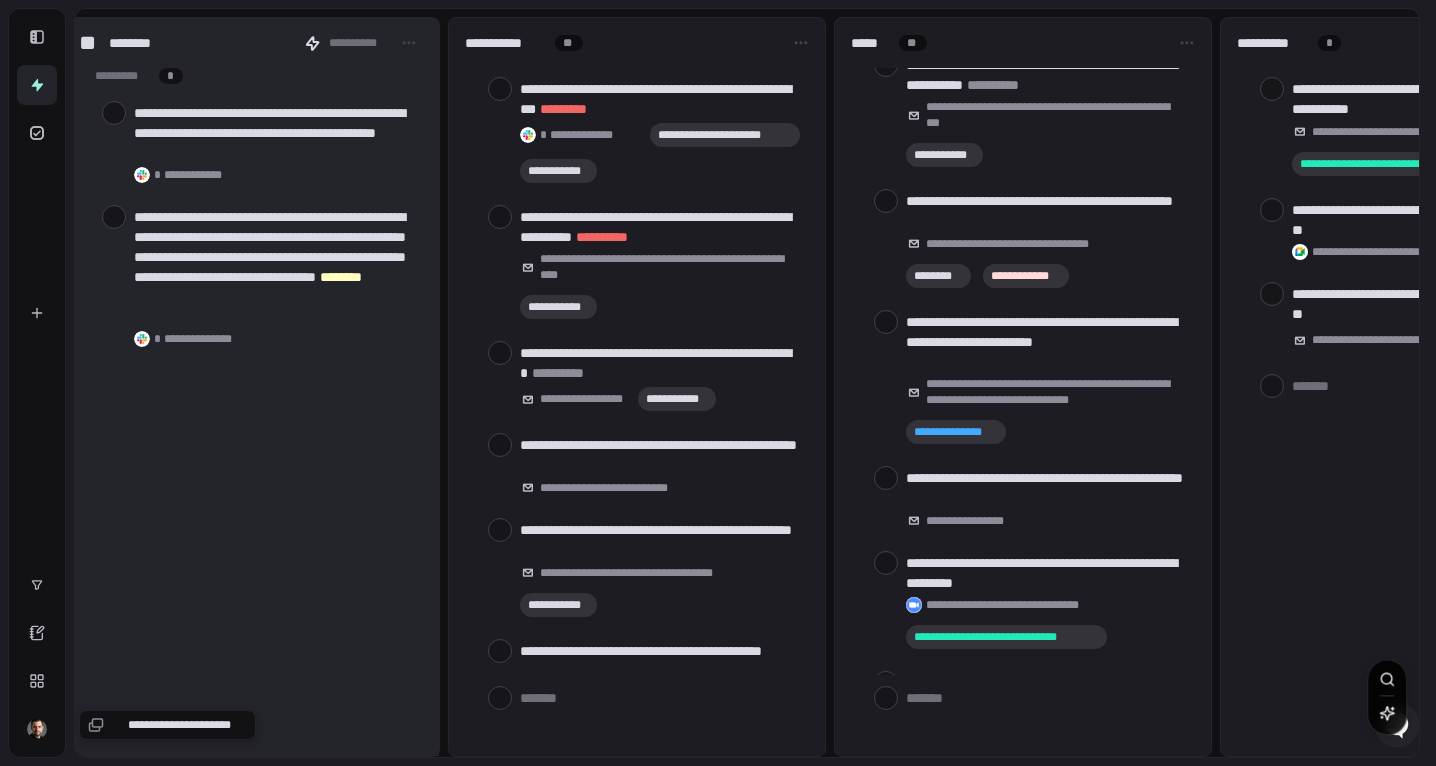 scroll, scrollTop: 0, scrollLeft: 0, axis: both 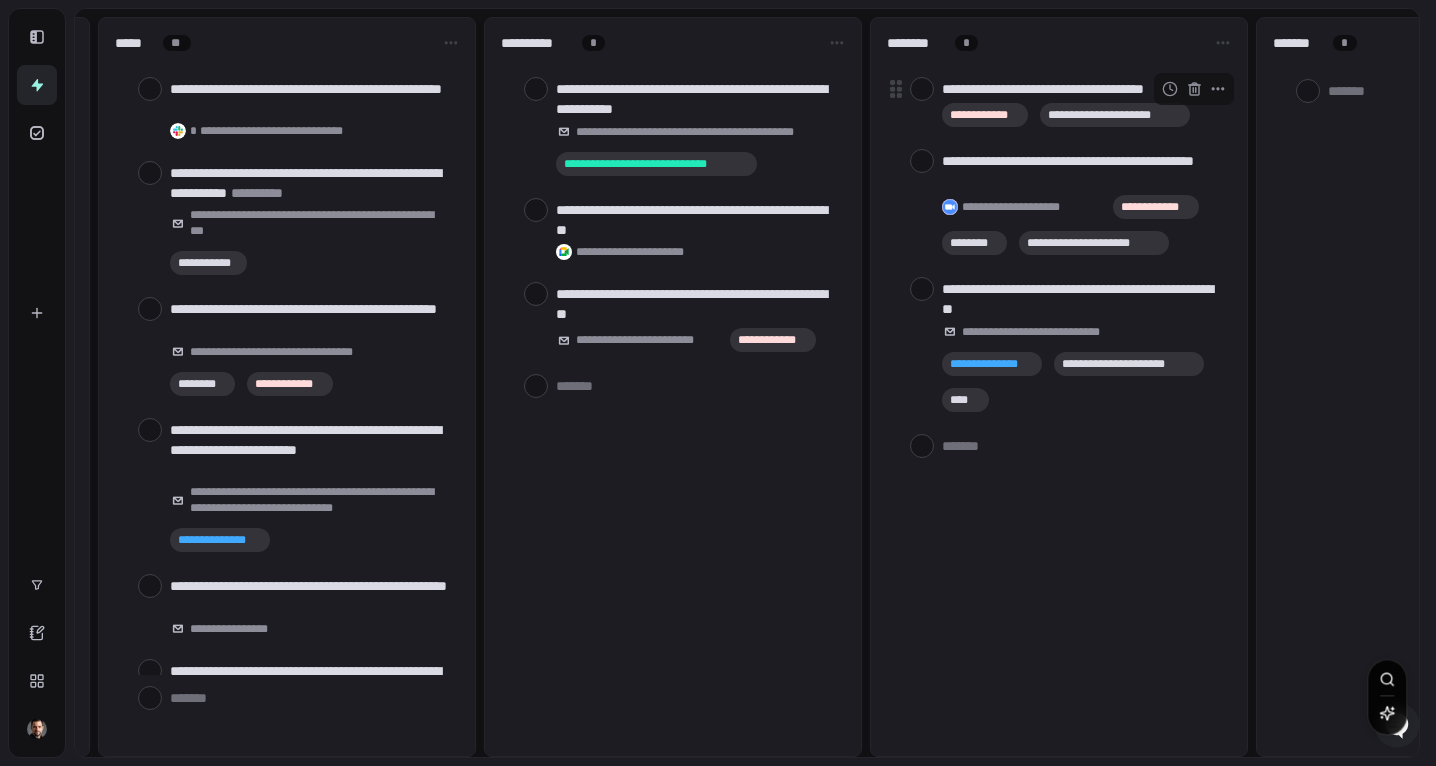 click on "**********" at bounding box center (1082, 89) 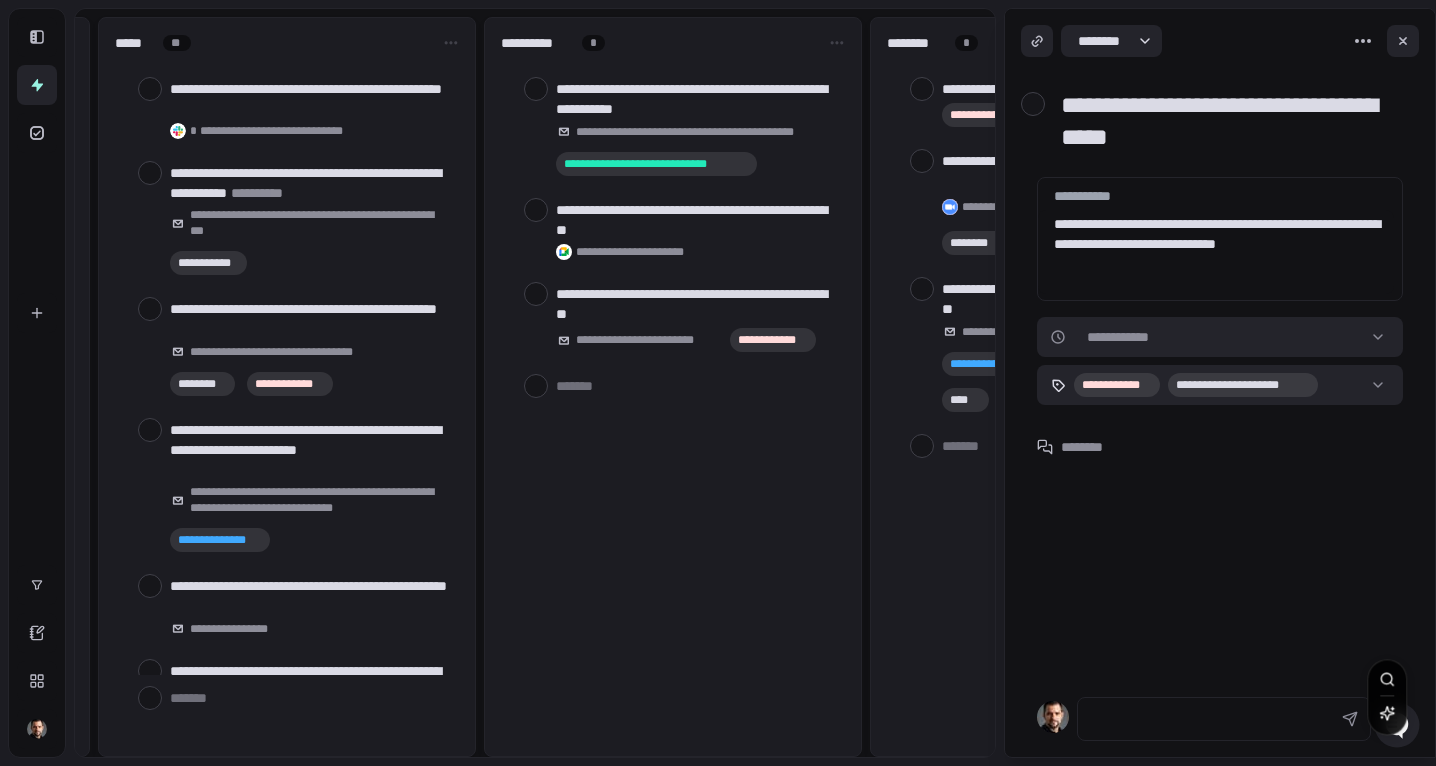 drag, startPoint x: 1149, startPoint y: 272, endPoint x: 1039, endPoint y: 228, distance: 118.473625 